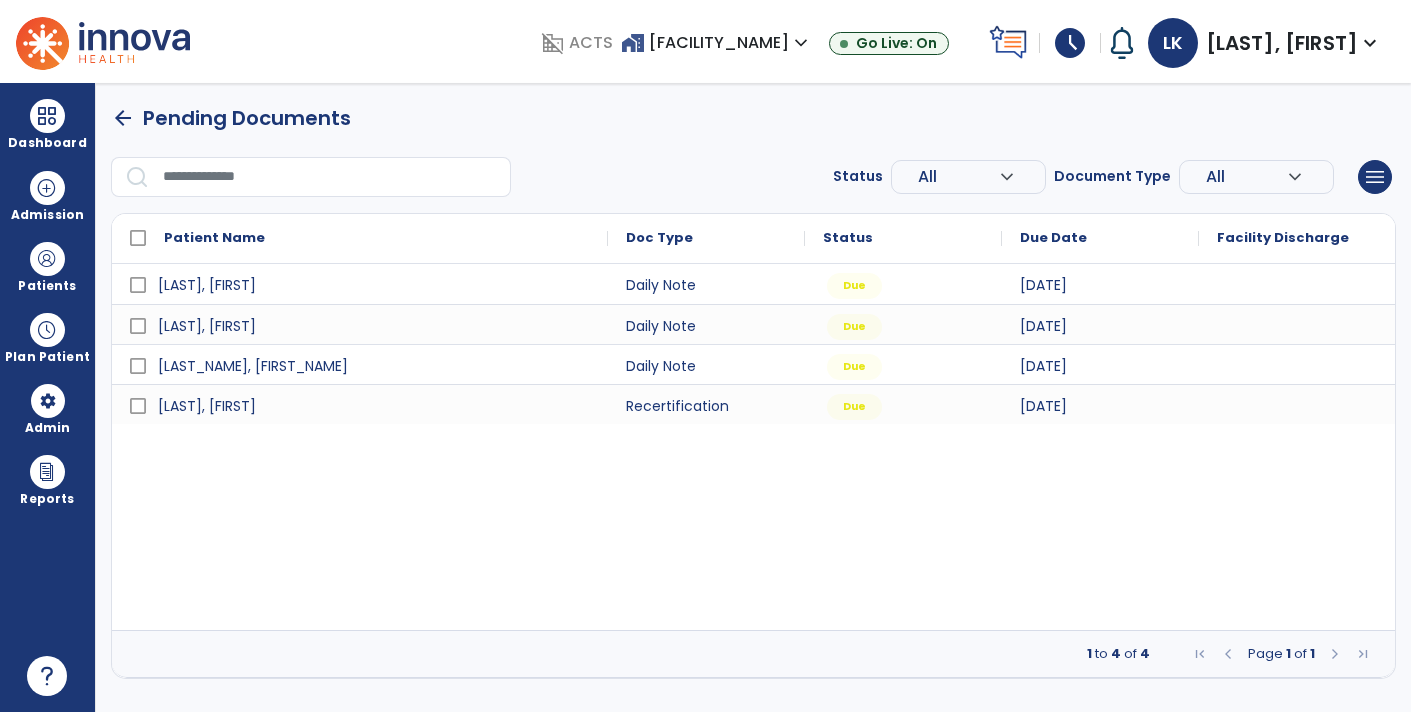 scroll, scrollTop: 0, scrollLeft: 0, axis: both 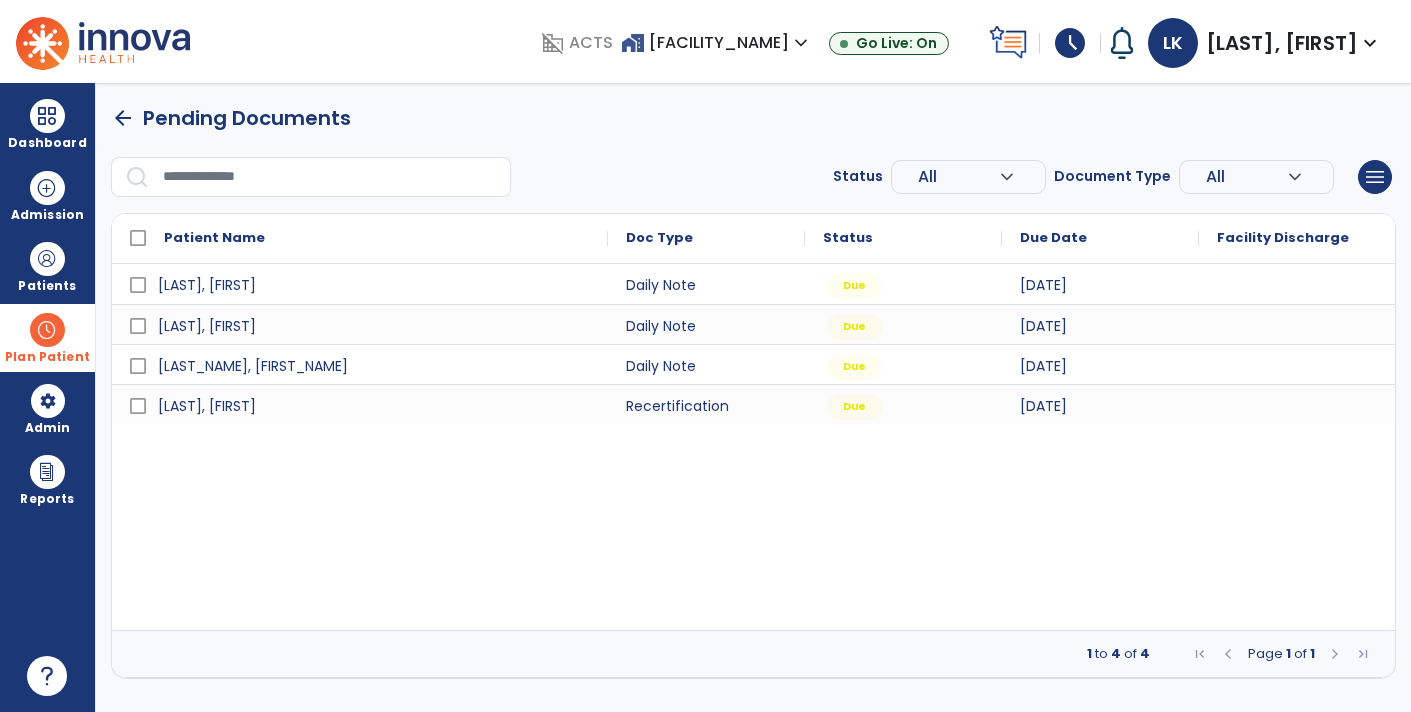 click at bounding box center (47, 330) 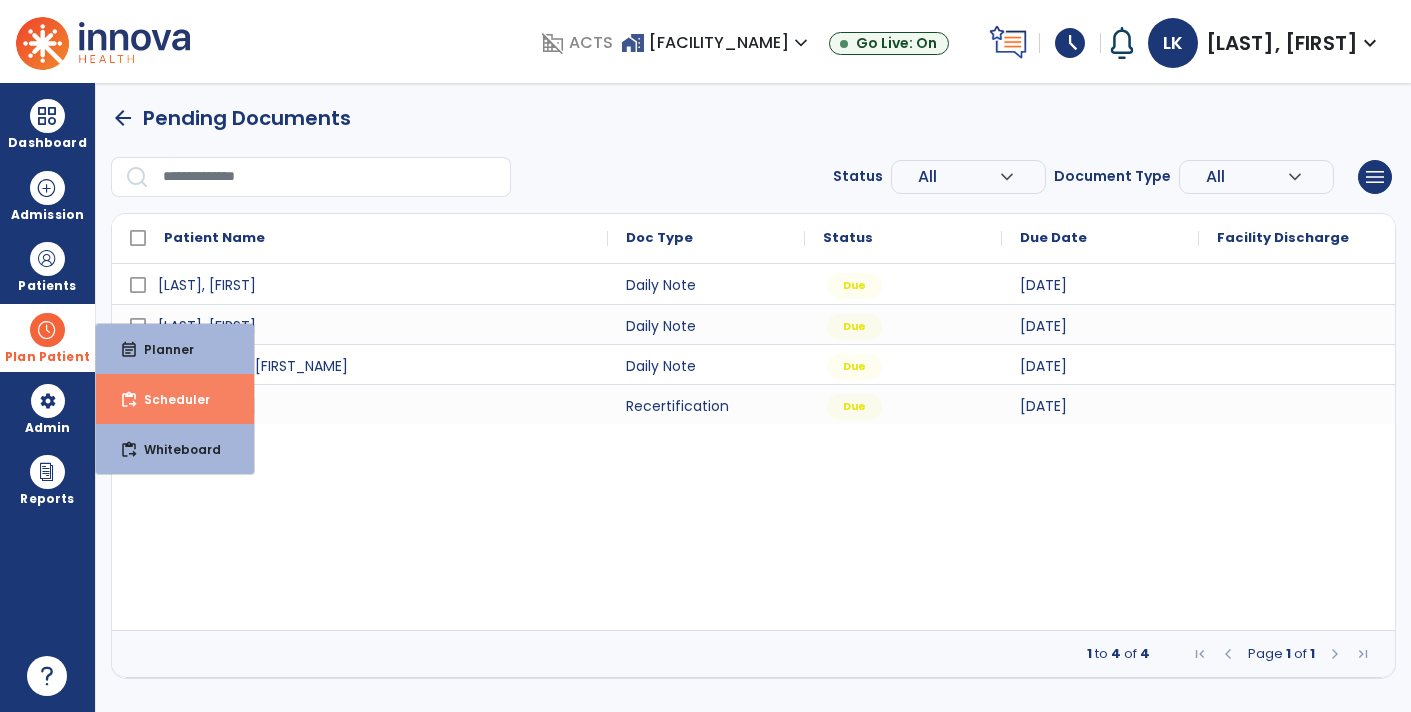 click on "content_paste_go  Scheduler" at bounding box center (175, 399) 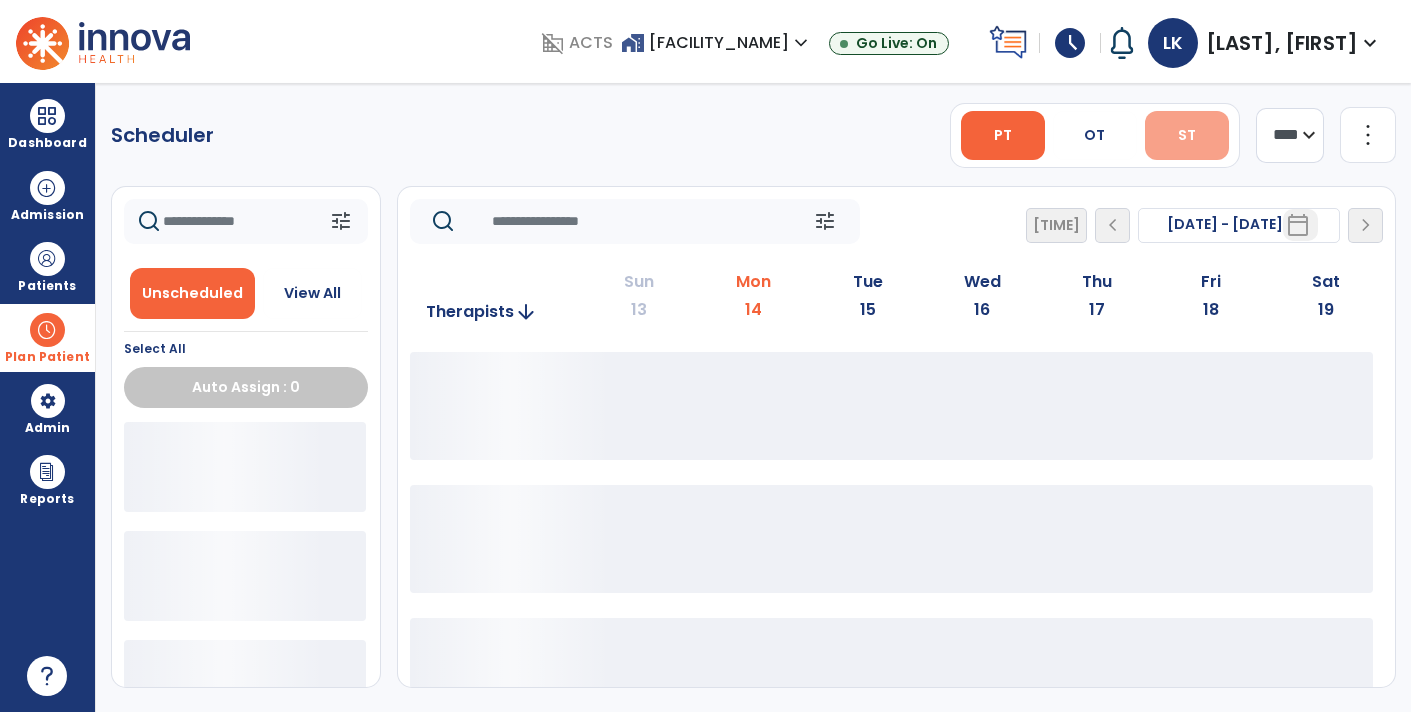 click on "ST" at bounding box center (1187, 135) 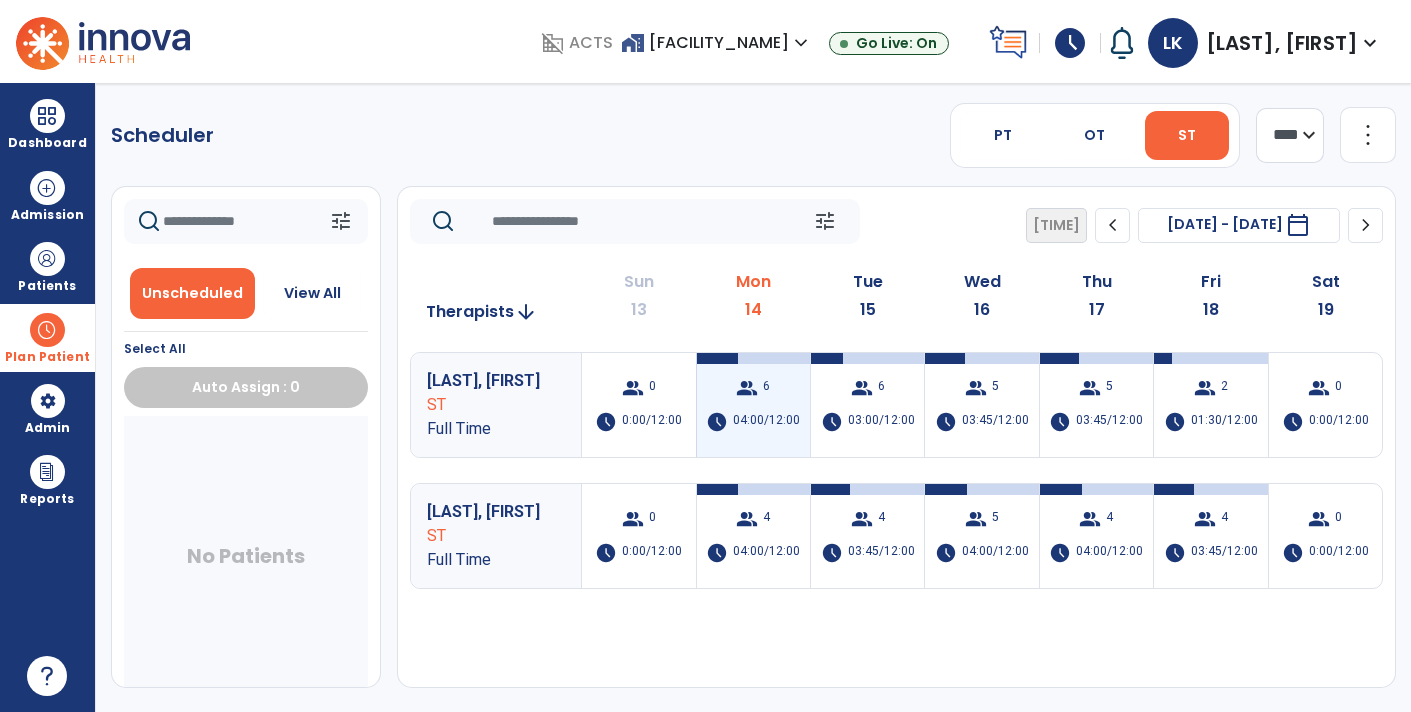 click on "04:00/12:00" at bounding box center [766, 422] 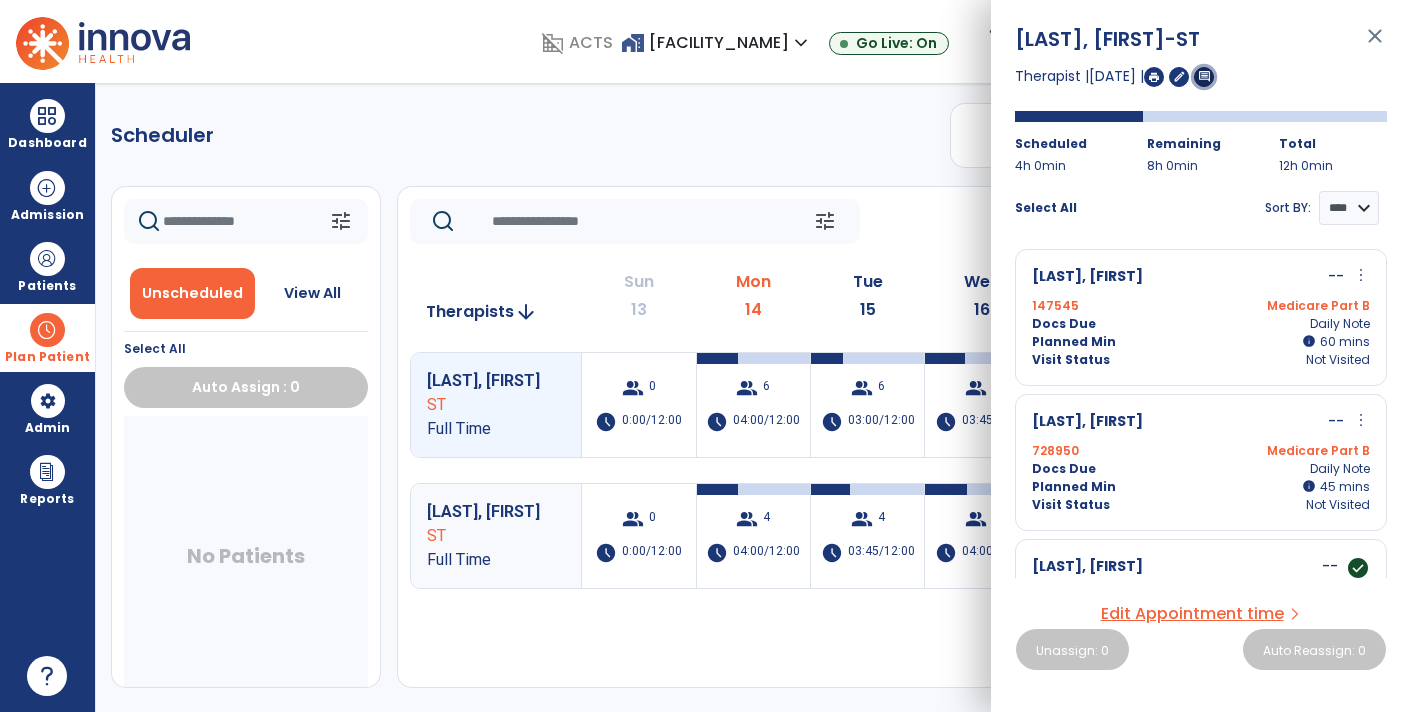 click on "comment" at bounding box center [1204, 76] 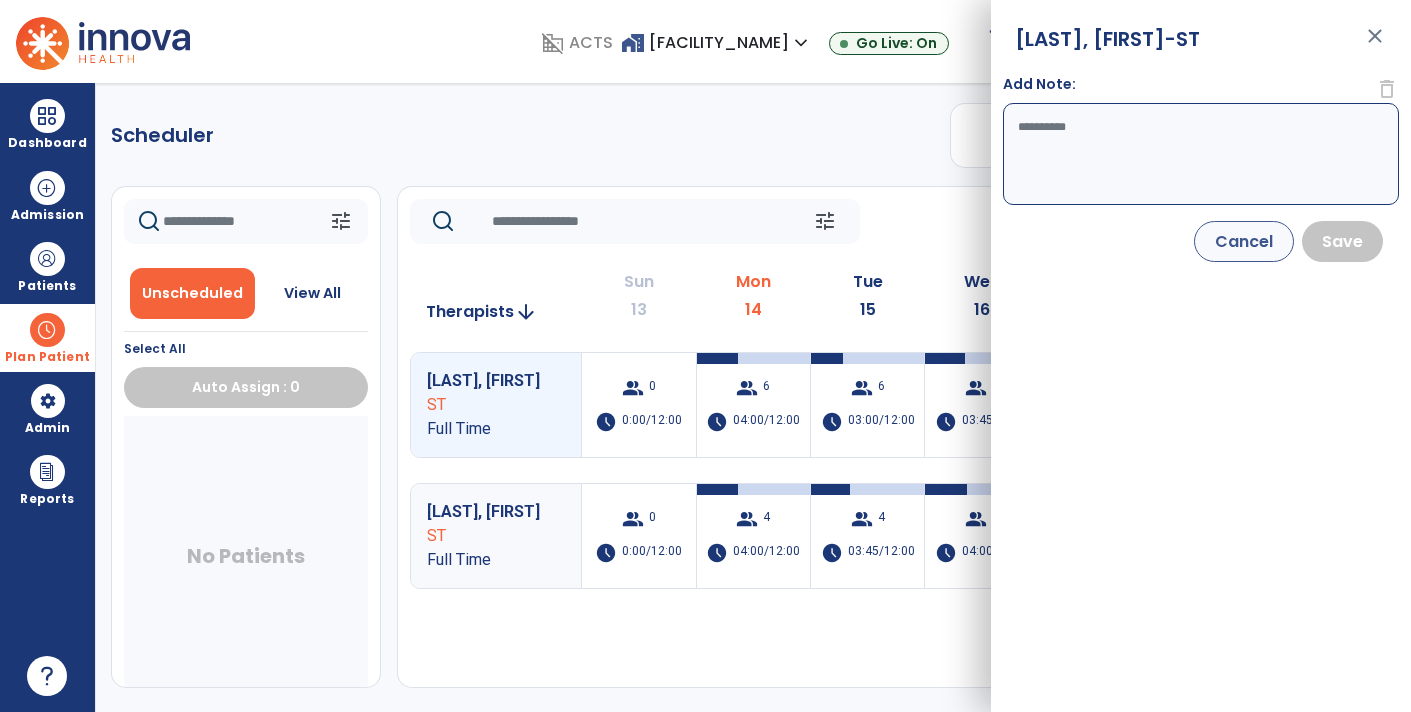 click on "Add Note:" at bounding box center [1201, 154] 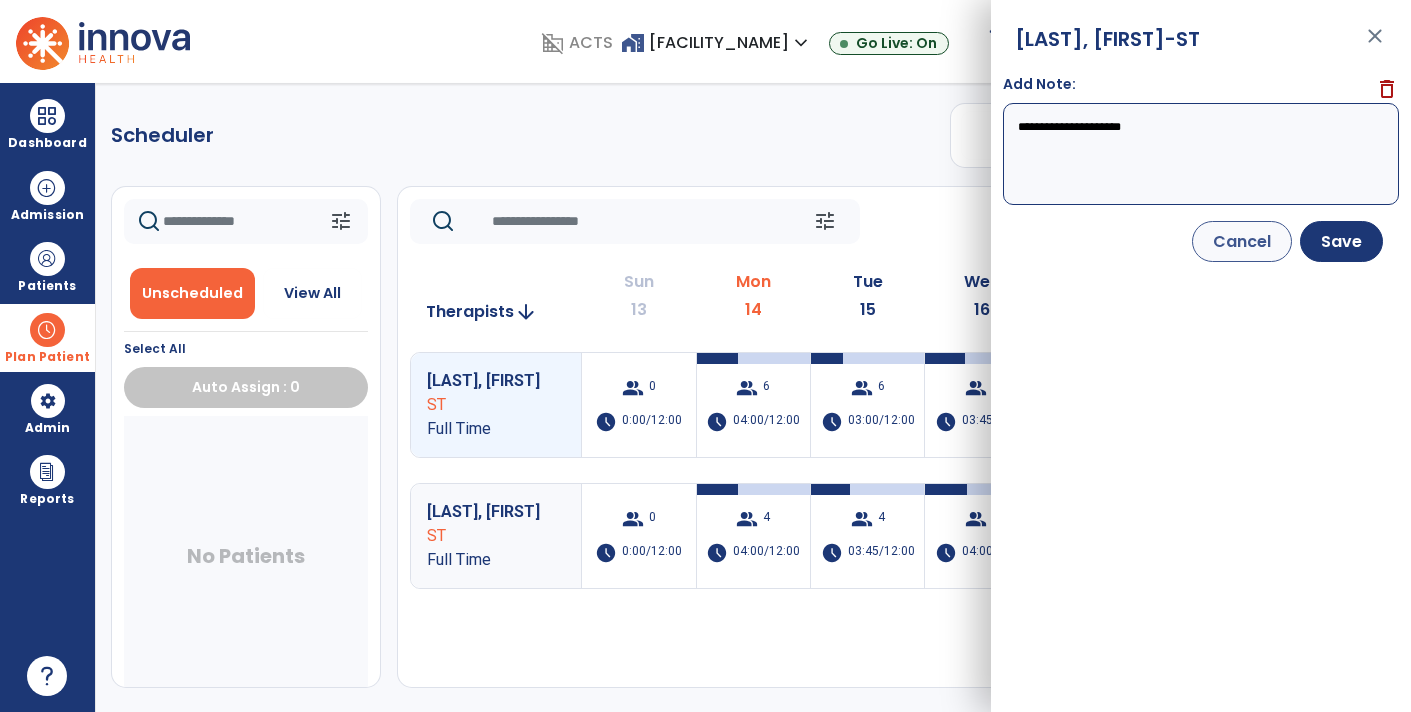 type on "**********" 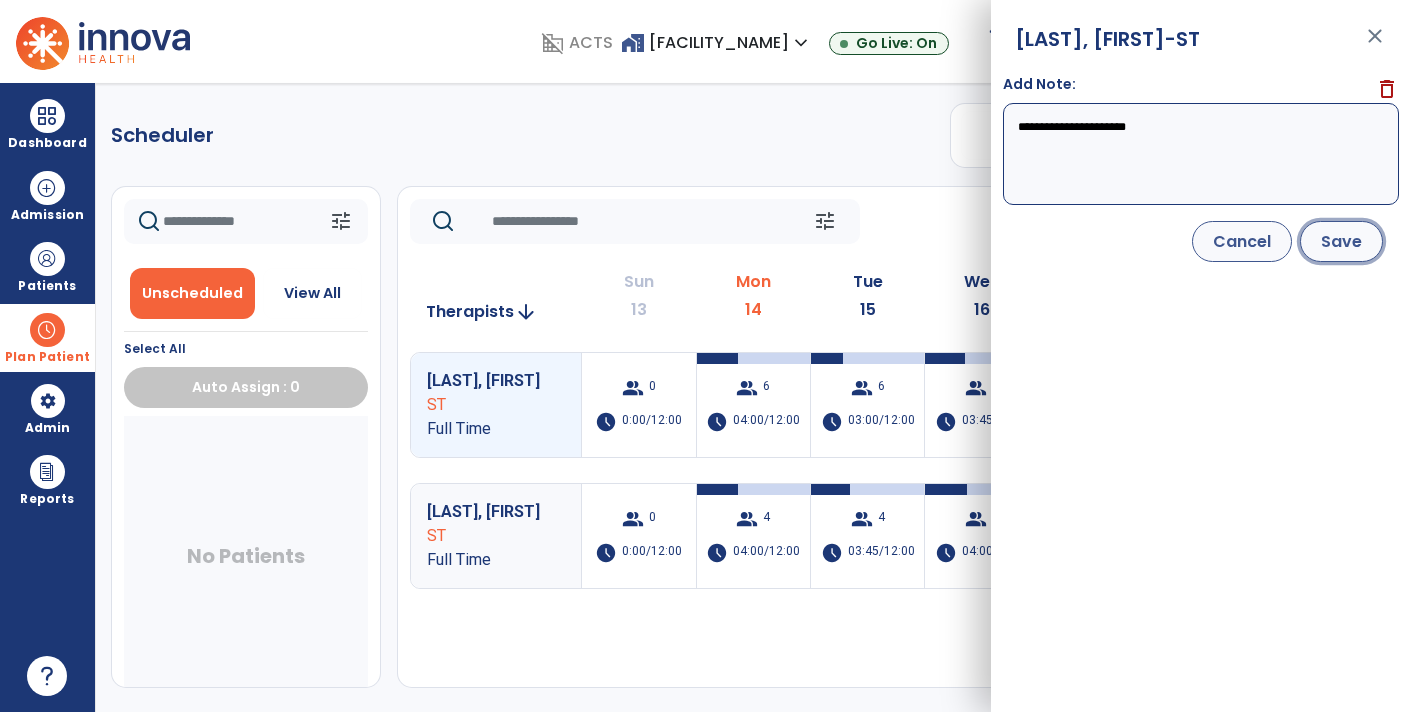 click on "Save" at bounding box center (1341, 241) 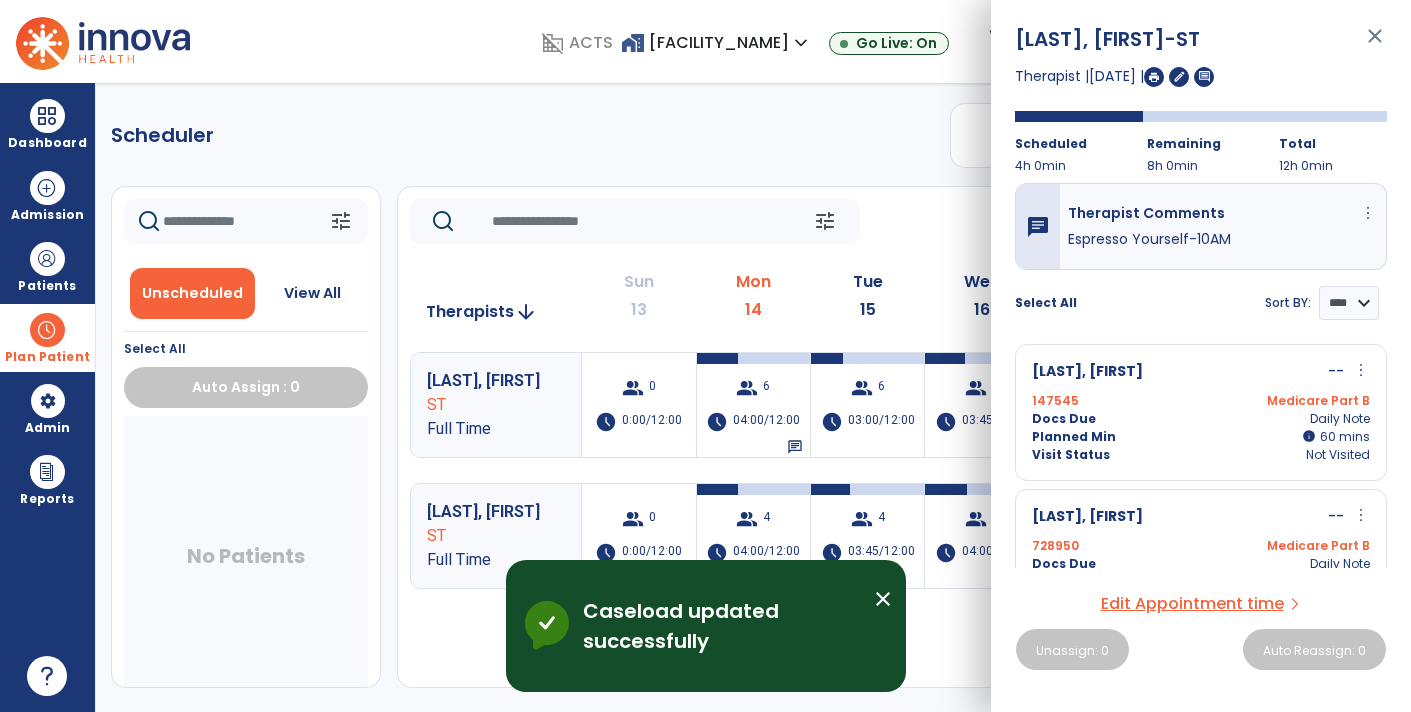 click on "Scheduler   PT   OT   ST  **** *** more_vert  Manage Labor   View All Therapists   Print" 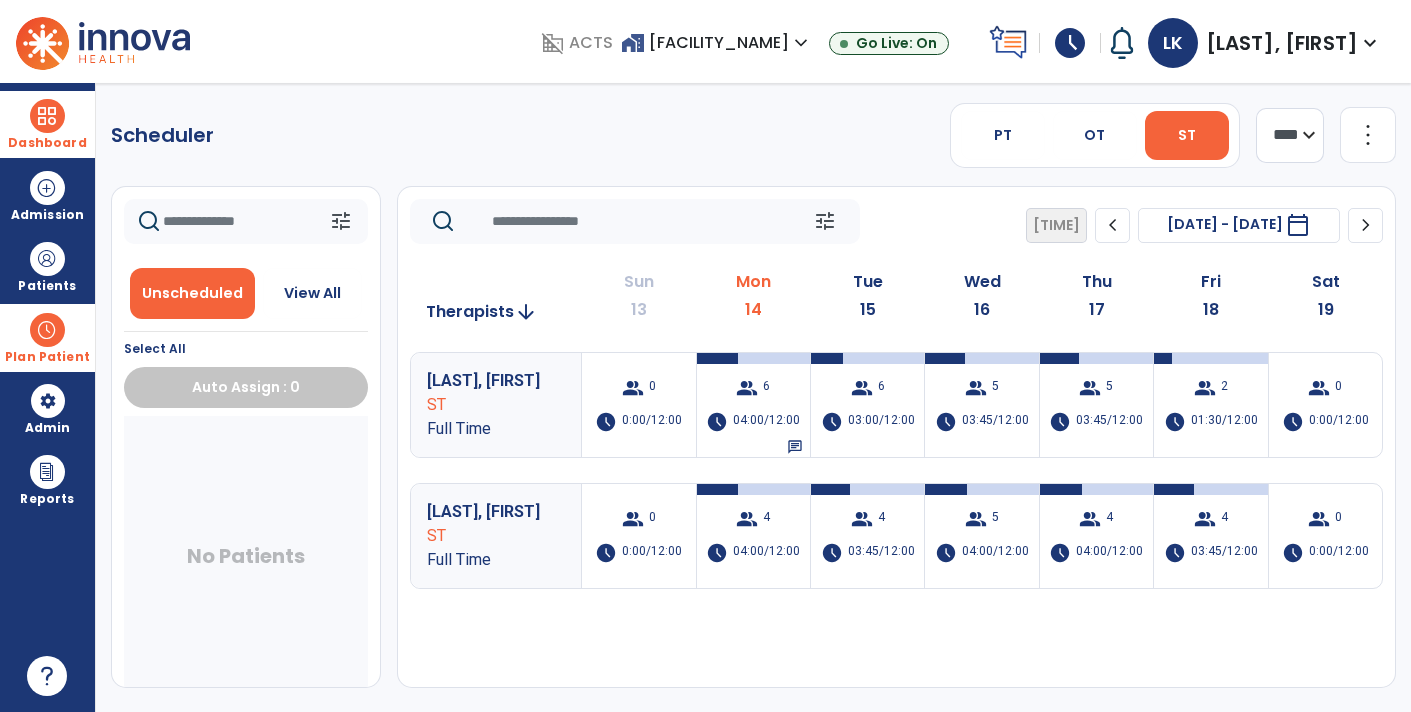 click on "Dashboard  dashboard  Therapist Dashboard  view_quilt  Operations Dashboard" at bounding box center (47, 124) 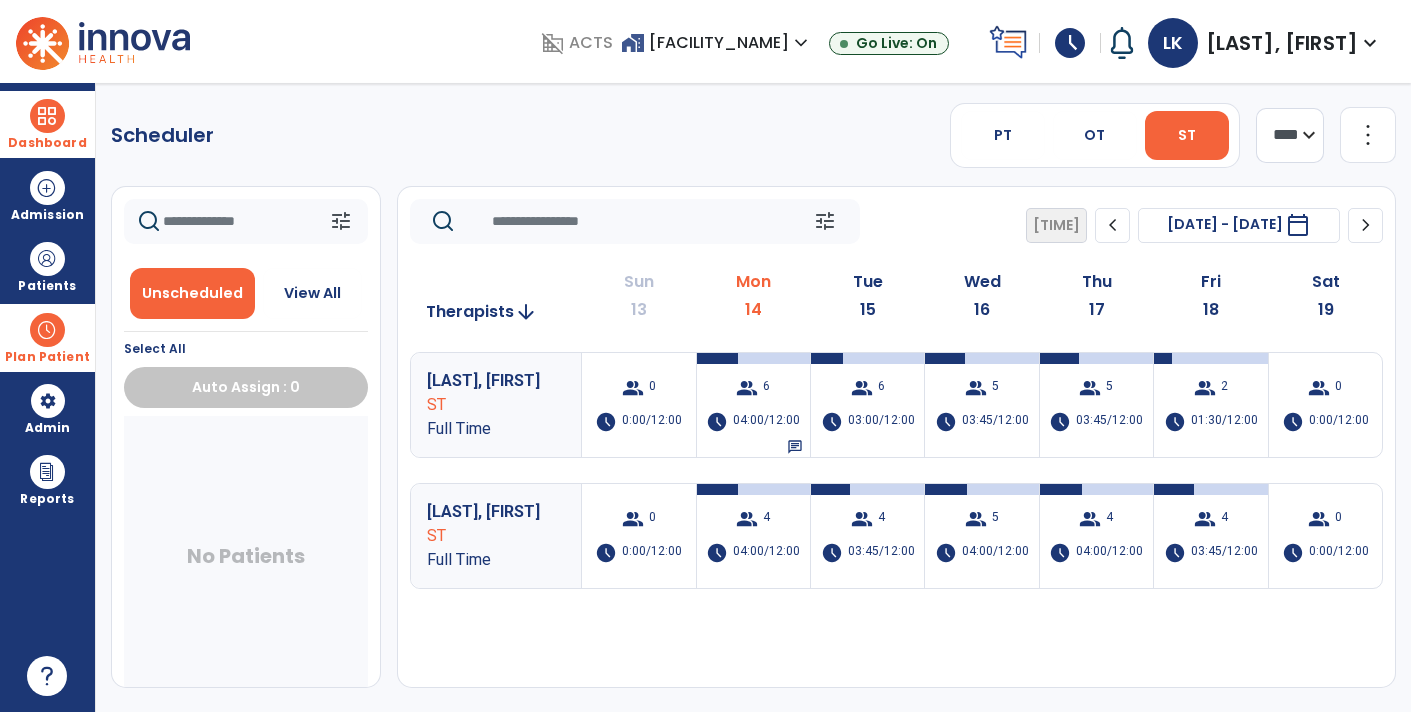 click at bounding box center (47, 116) 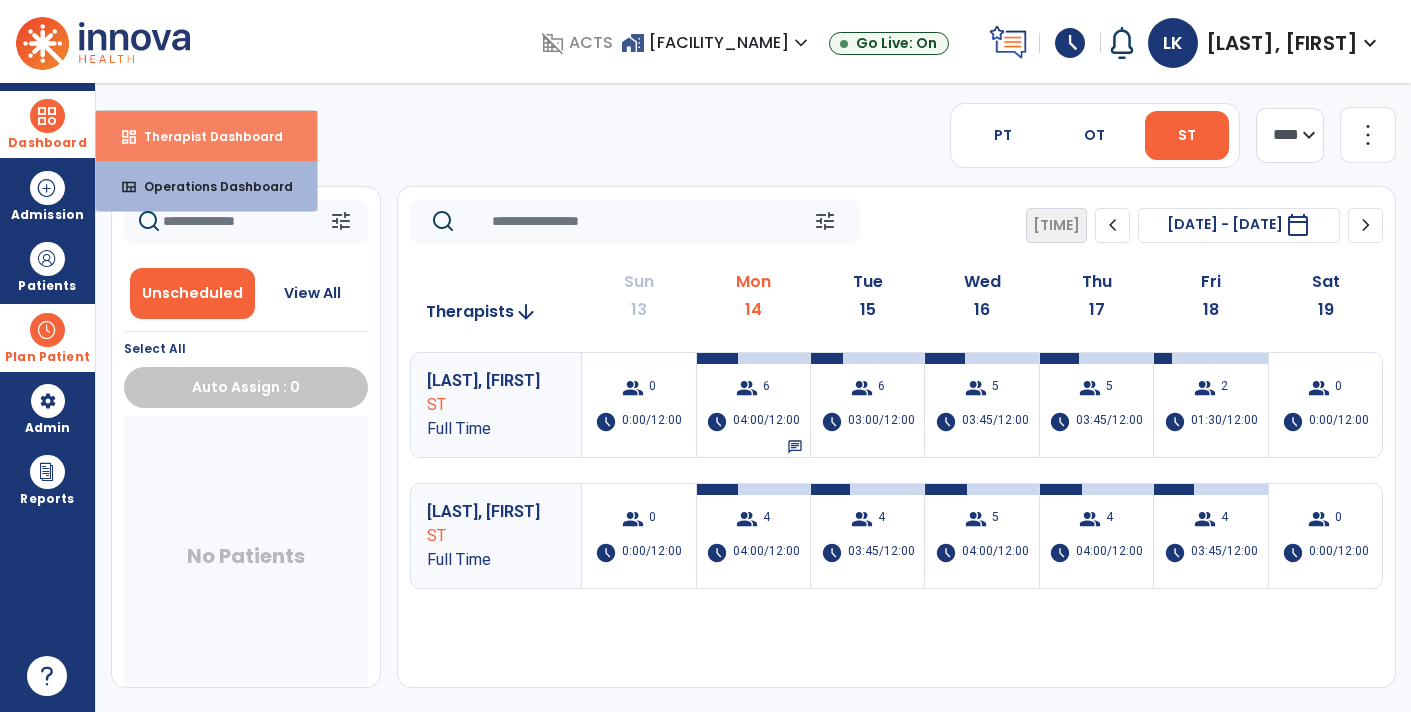 click on "Therapist Dashboard" at bounding box center (205, 136) 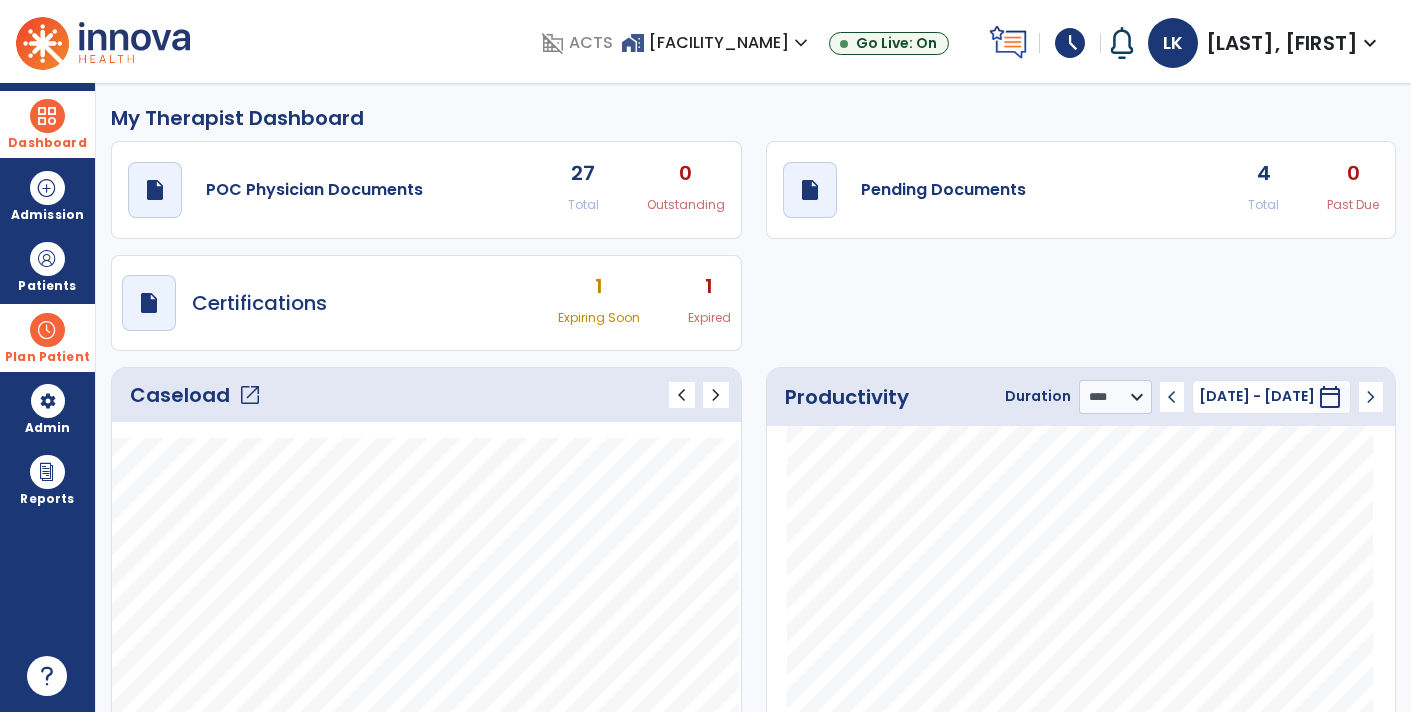 click on "Expired" at bounding box center [709, 318] 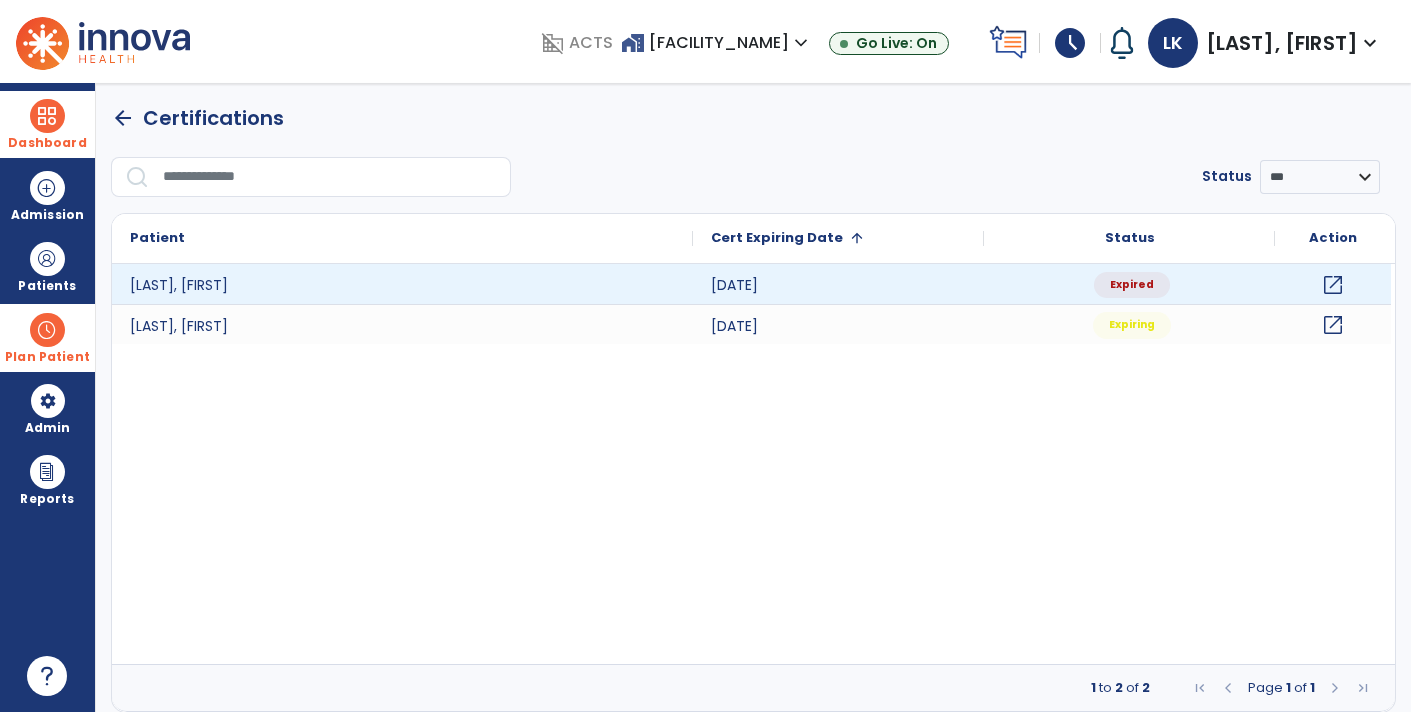 click on "Expired" 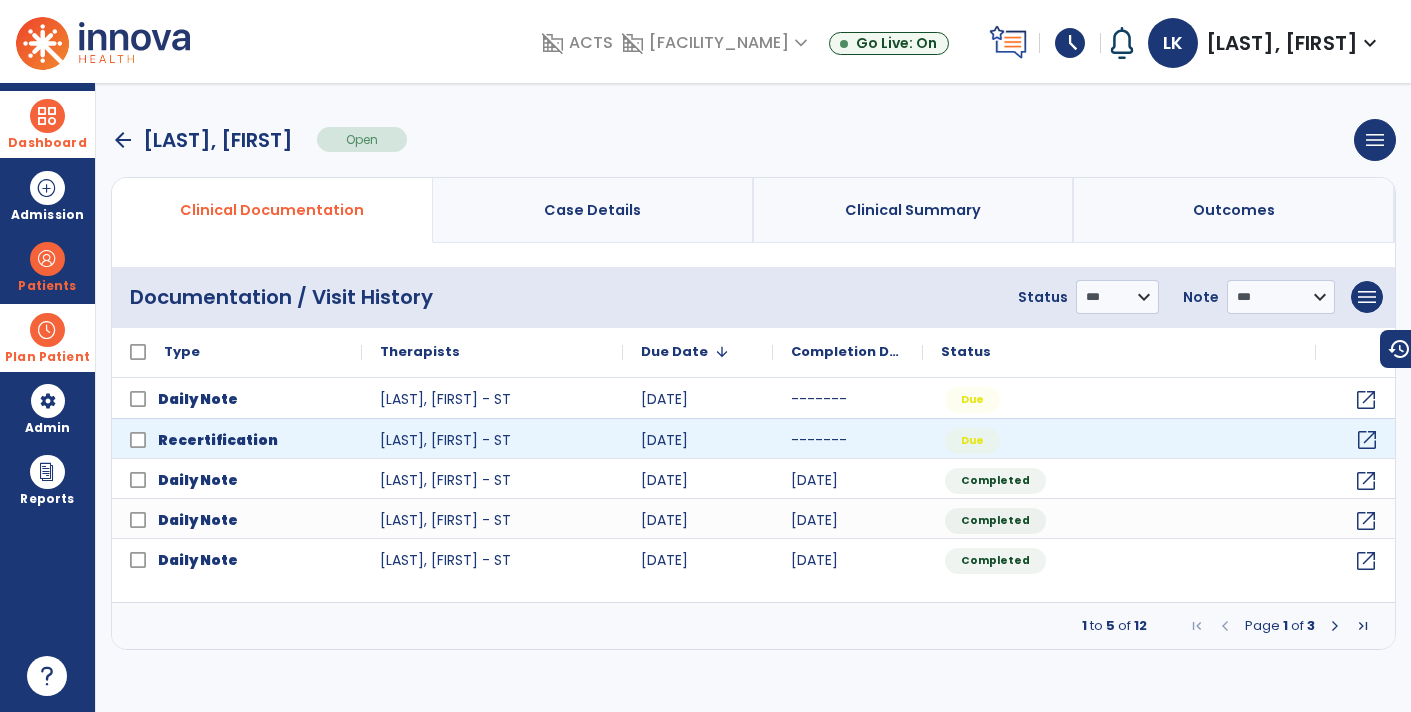click on "open_in_new" 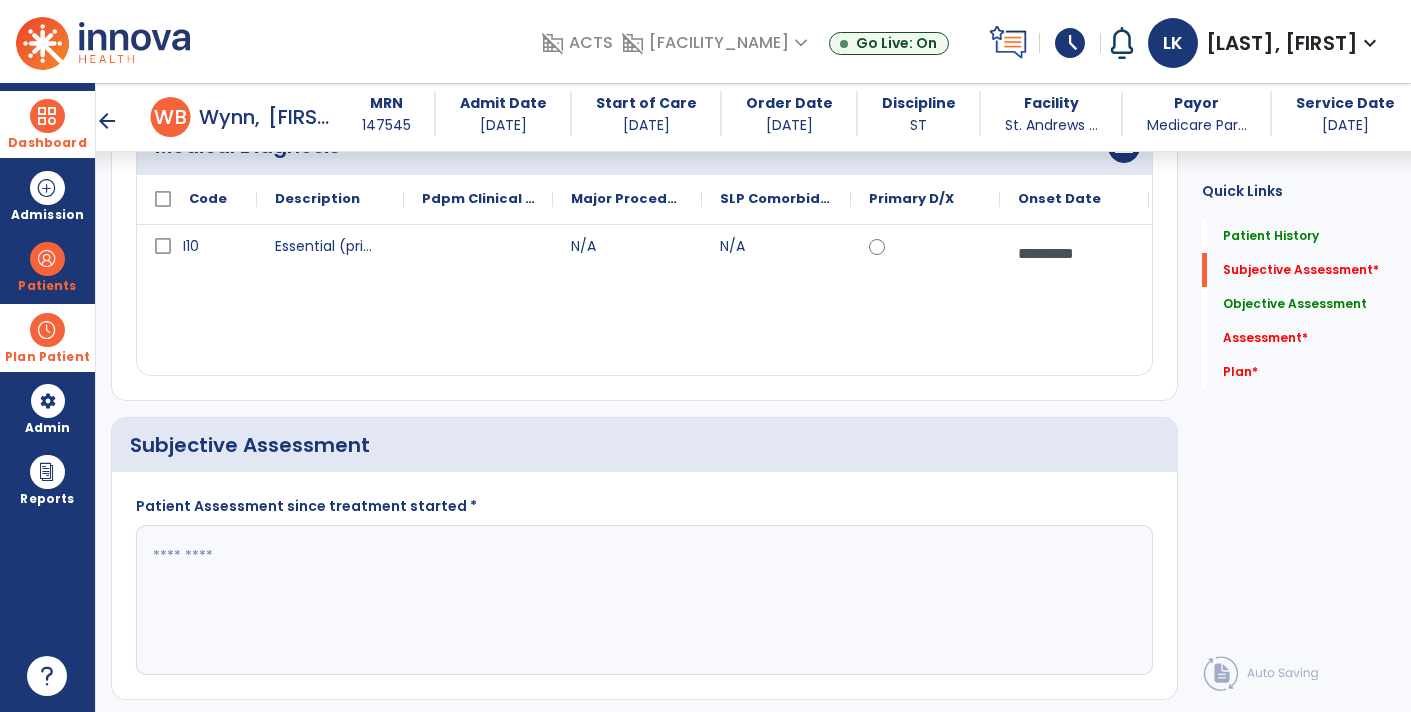 scroll, scrollTop: 389, scrollLeft: 0, axis: vertical 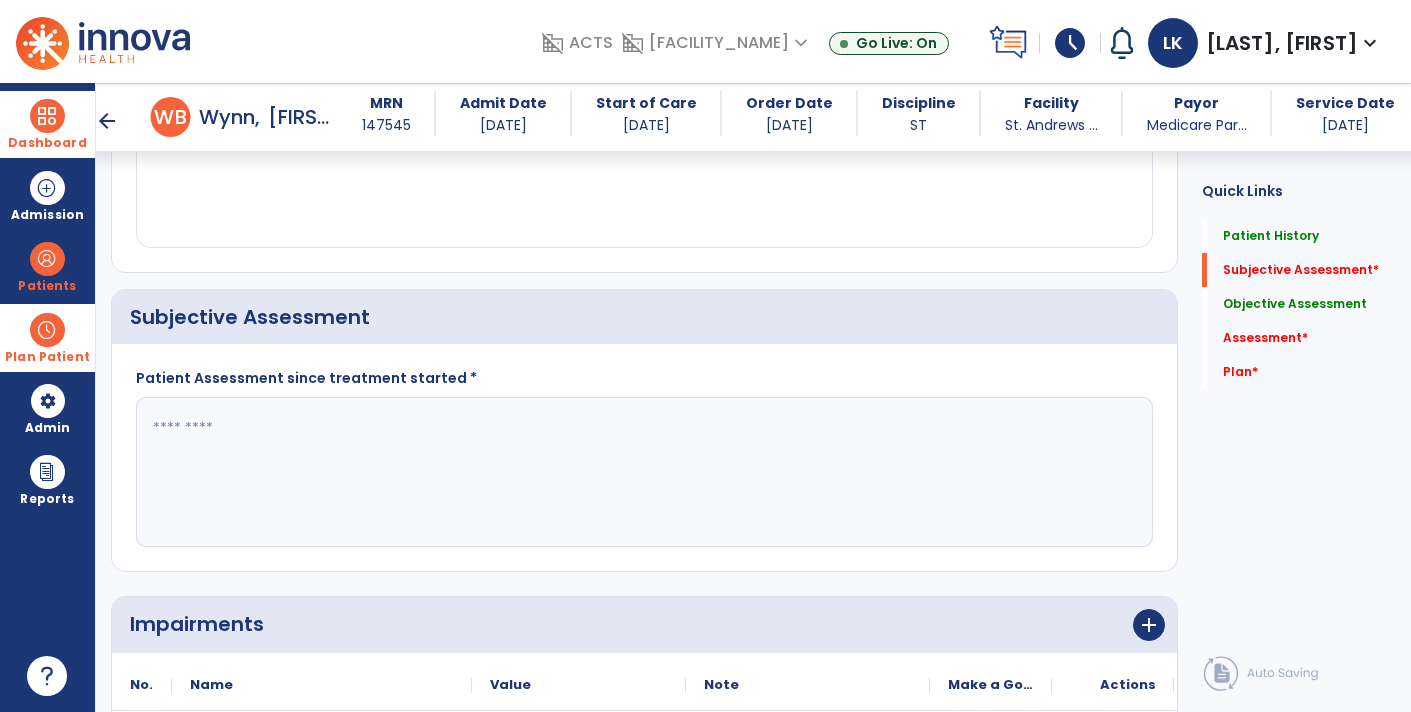 click 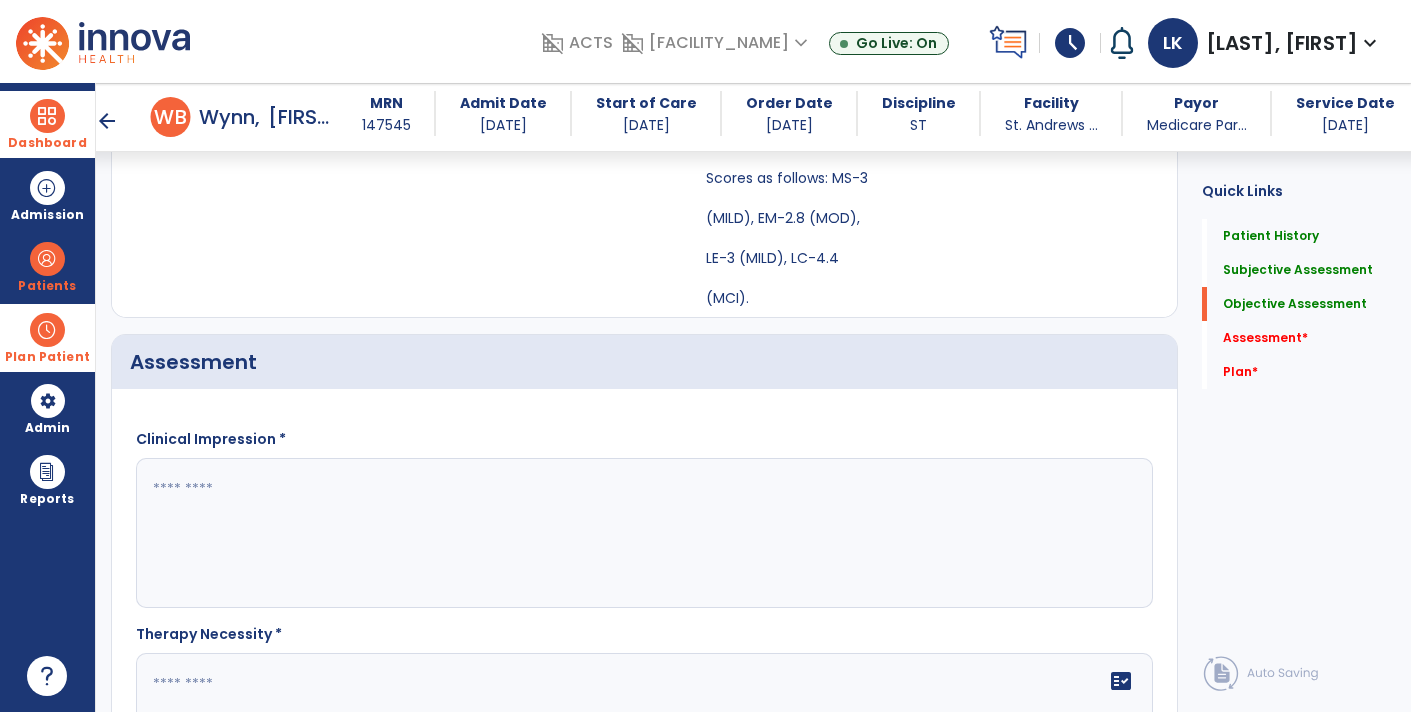 scroll, scrollTop: 2104, scrollLeft: 0, axis: vertical 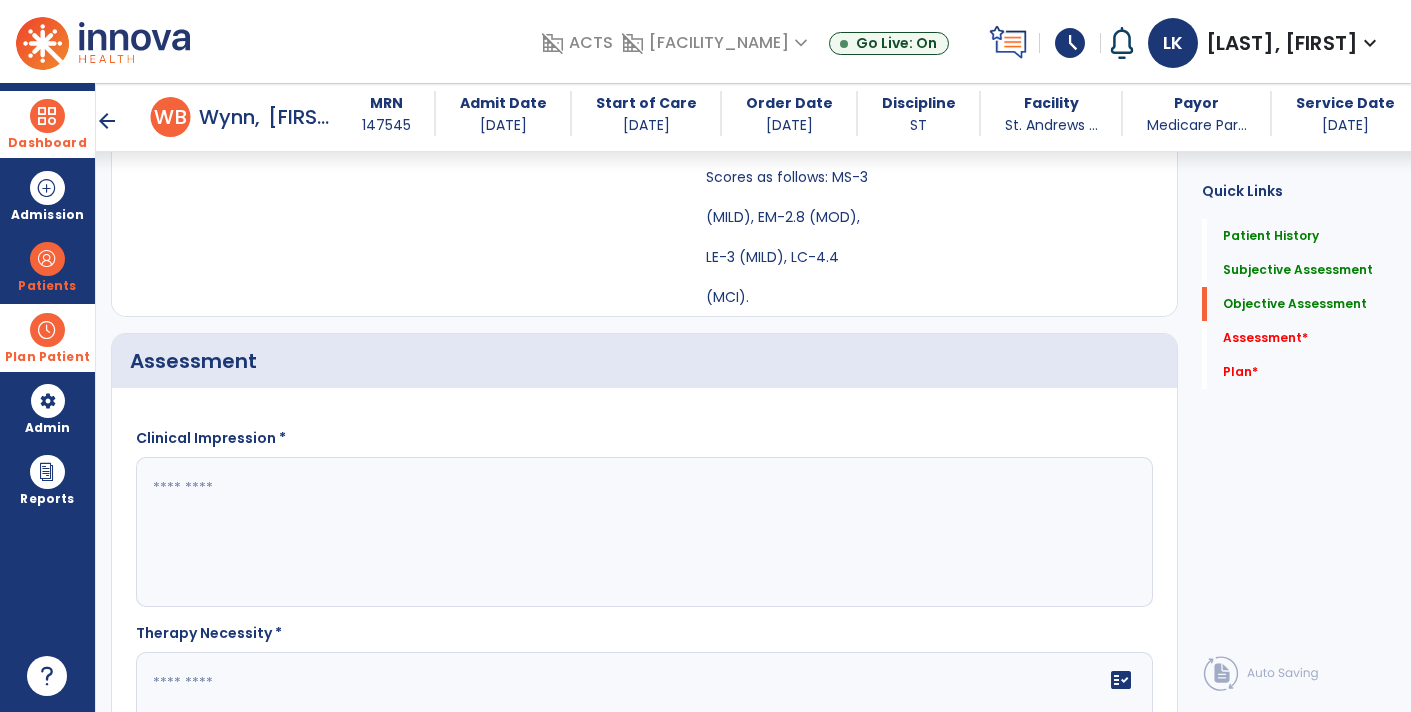 type on "**********" 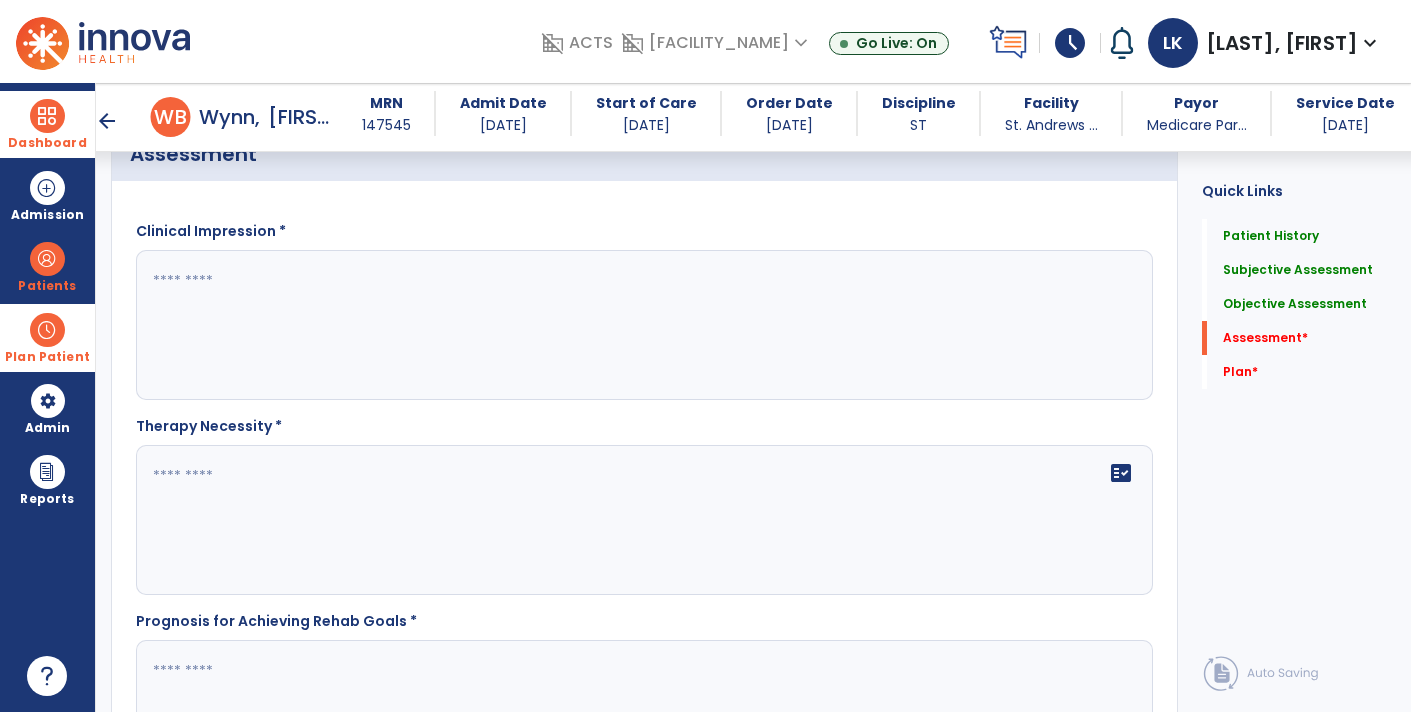 scroll, scrollTop: 2357, scrollLeft: 0, axis: vertical 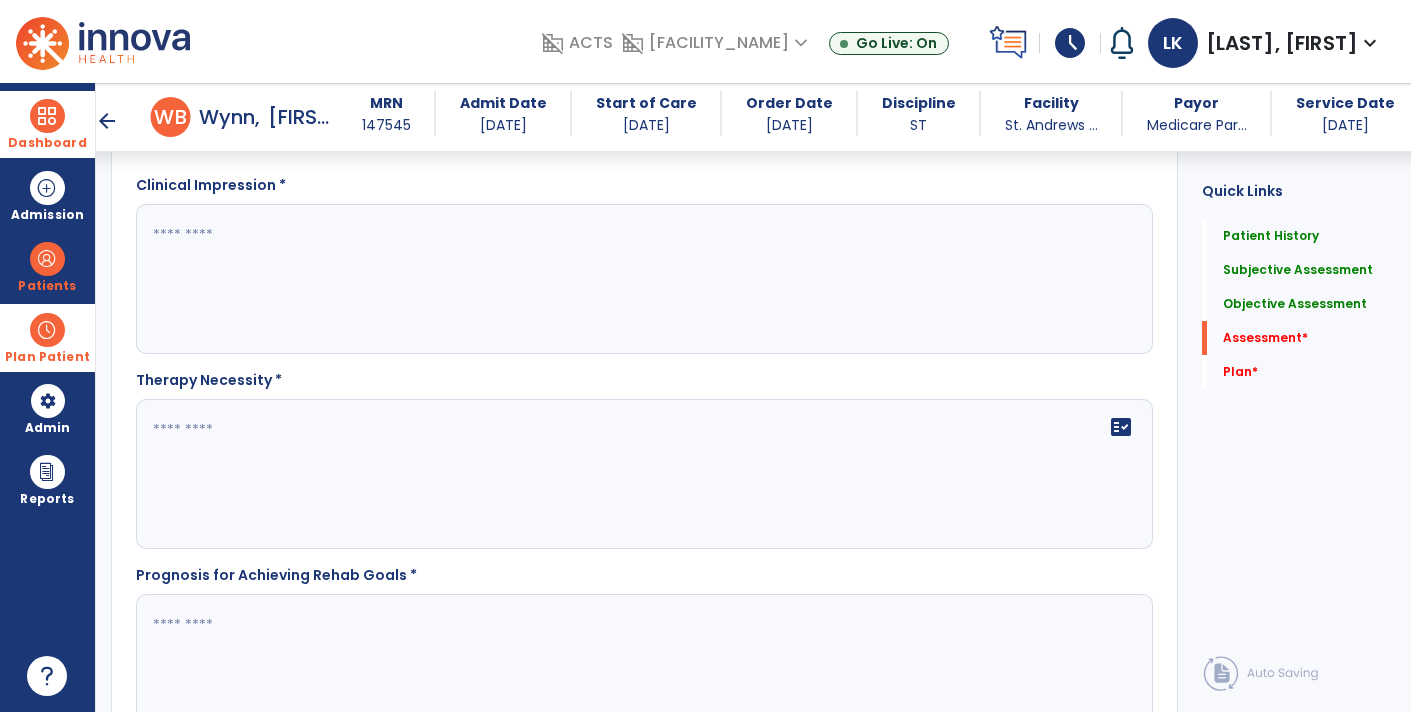 click 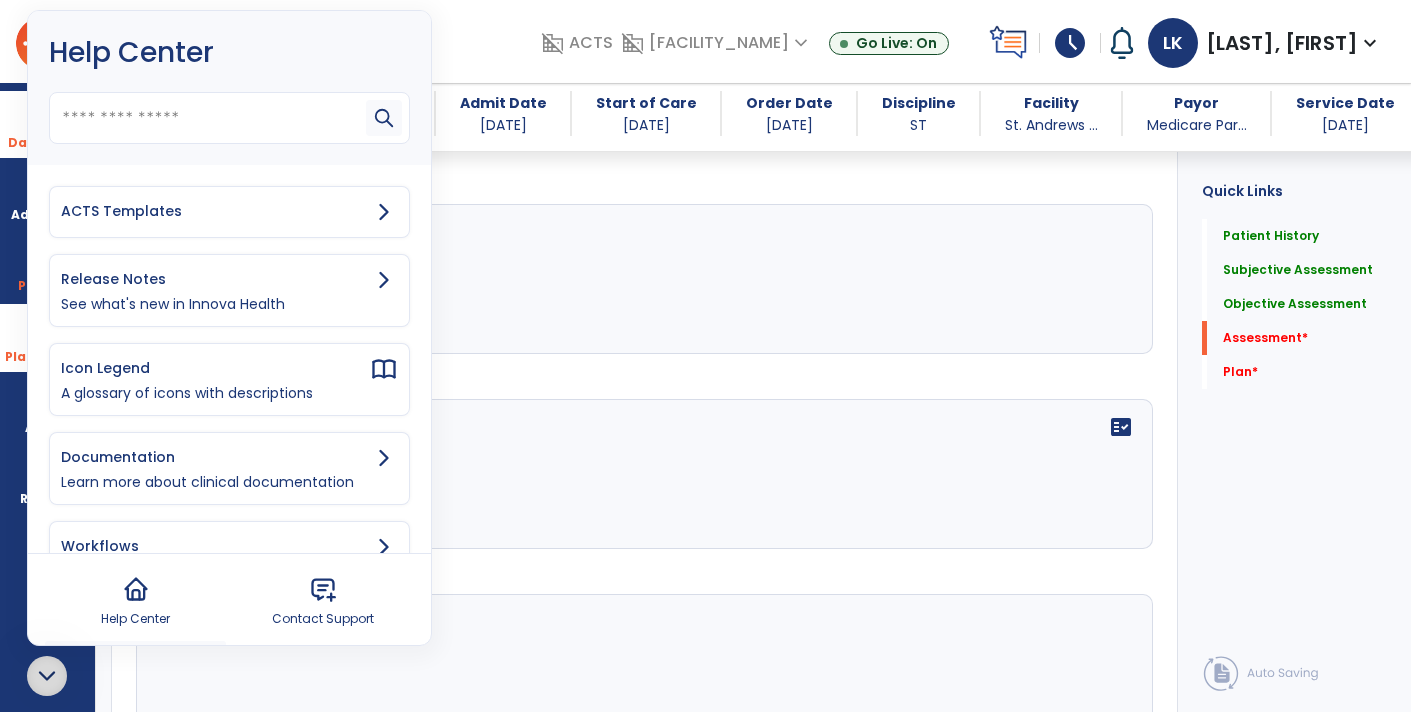 click 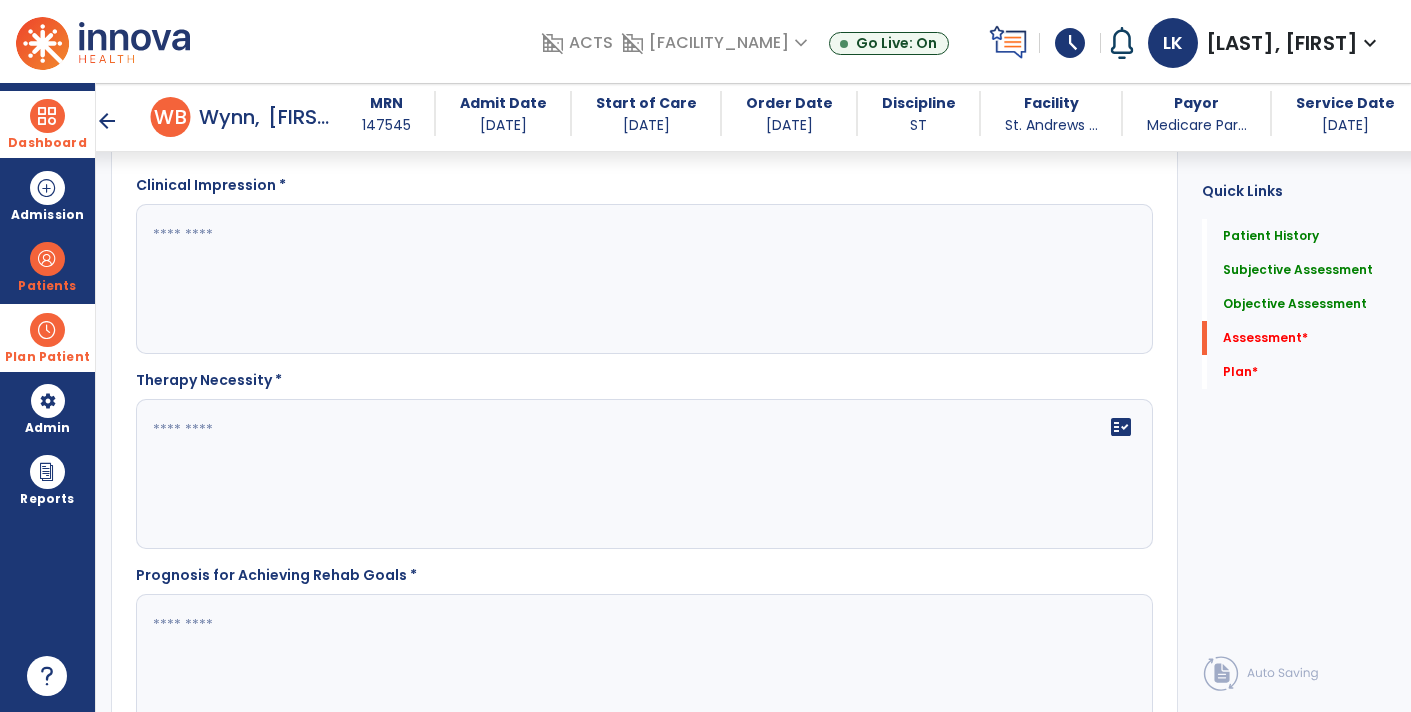 click 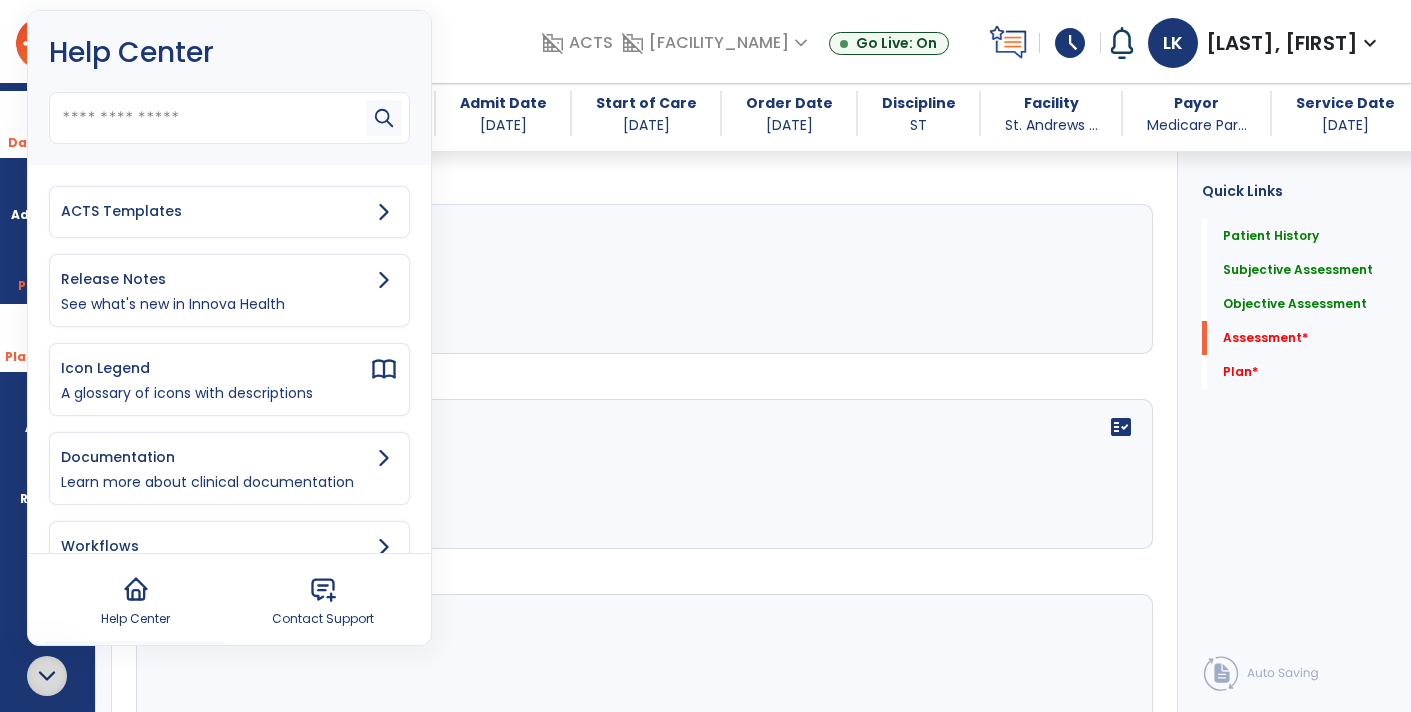 click on "ACTS Templates" at bounding box center [215, 211] 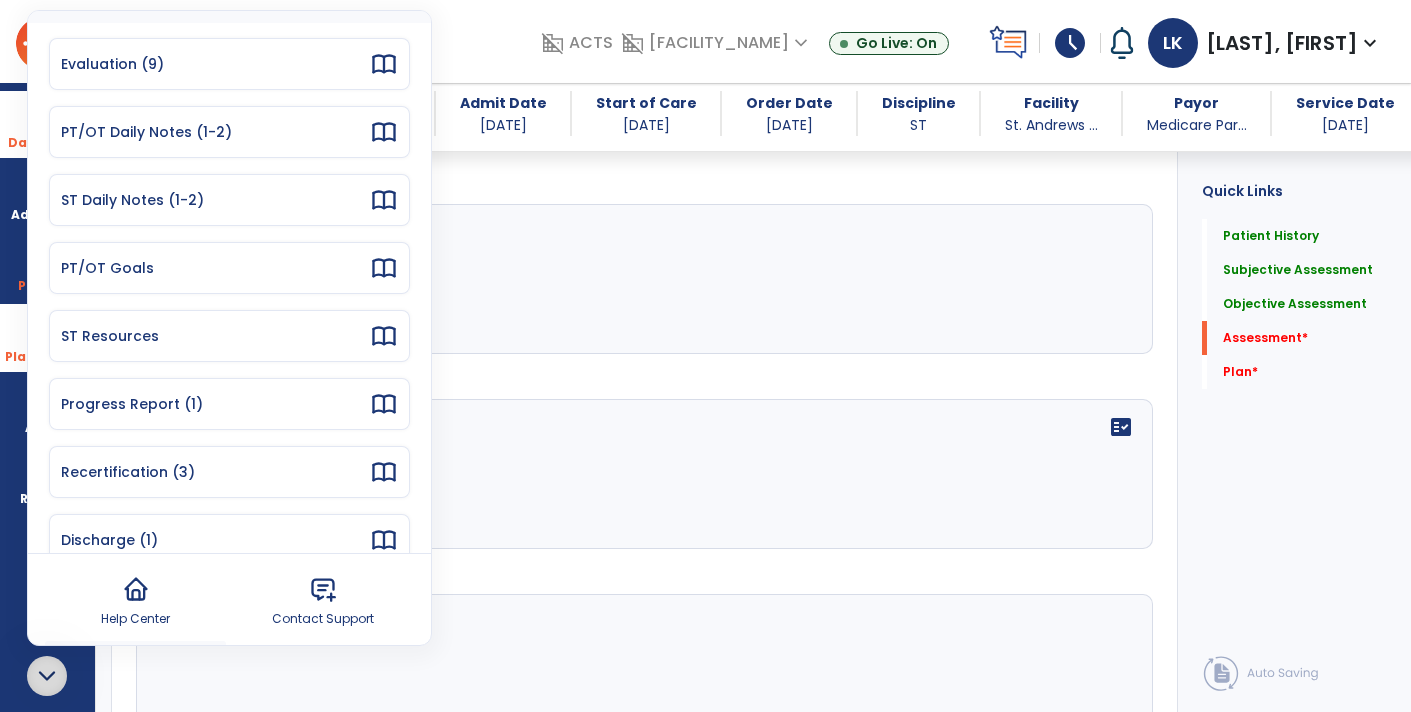 scroll, scrollTop: 81, scrollLeft: 0, axis: vertical 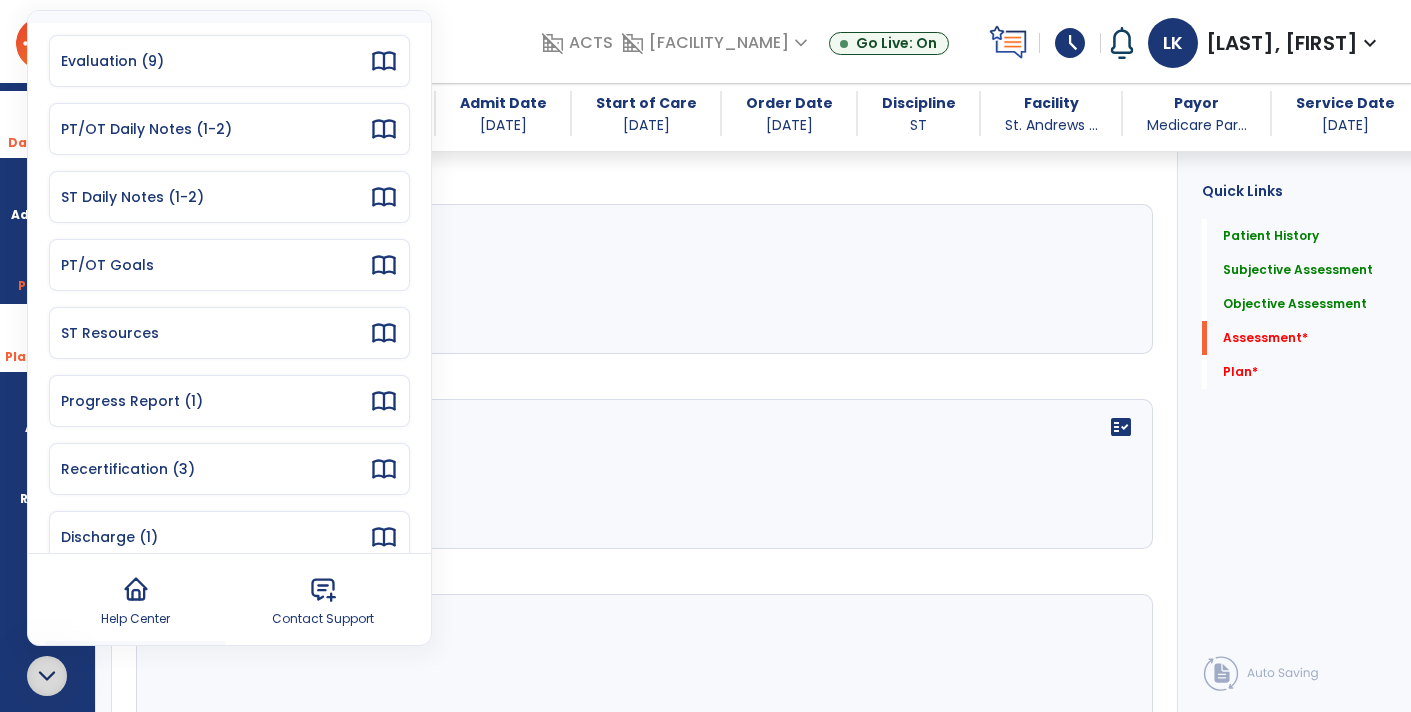 click on "Recertification (3)" at bounding box center [229, 469] 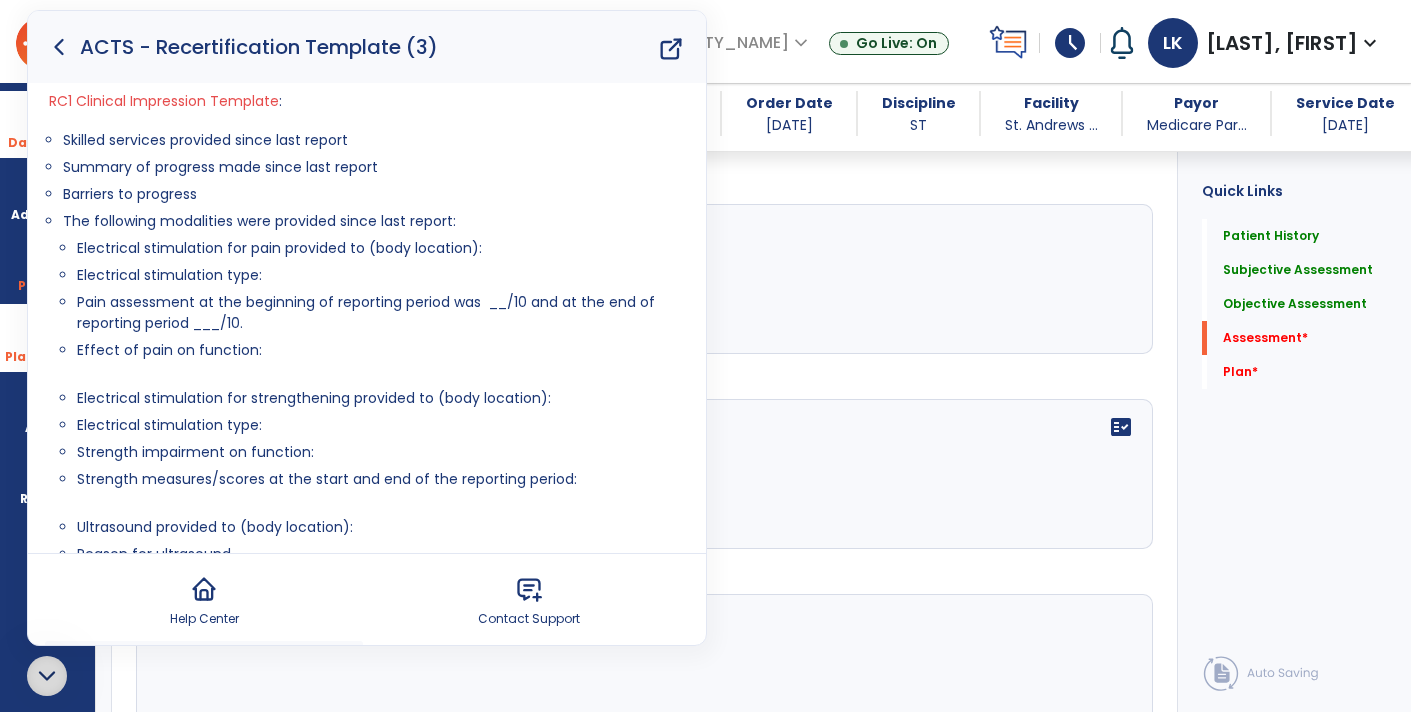 scroll, scrollTop: 53, scrollLeft: 0, axis: vertical 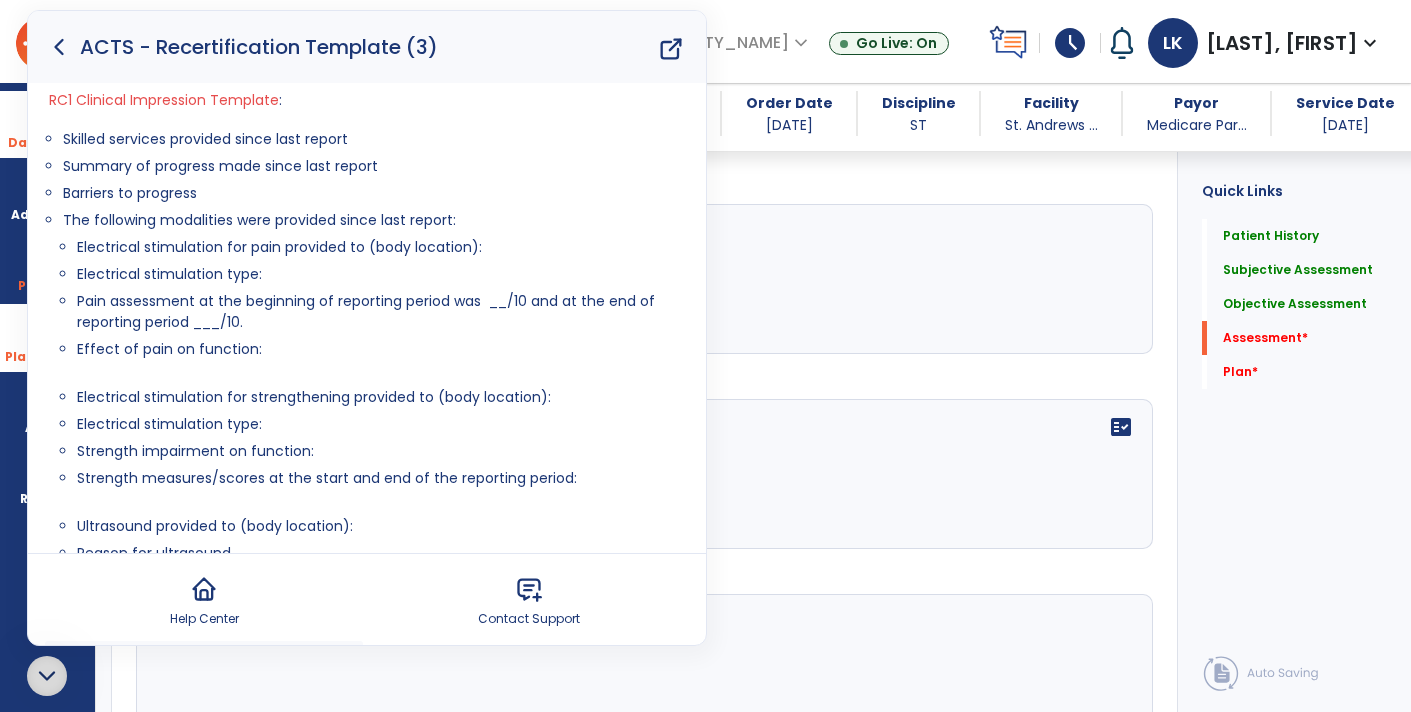 drag, startPoint x: 60, startPoint y: 138, endPoint x: 210, endPoint y: 188, distance: 158.11388 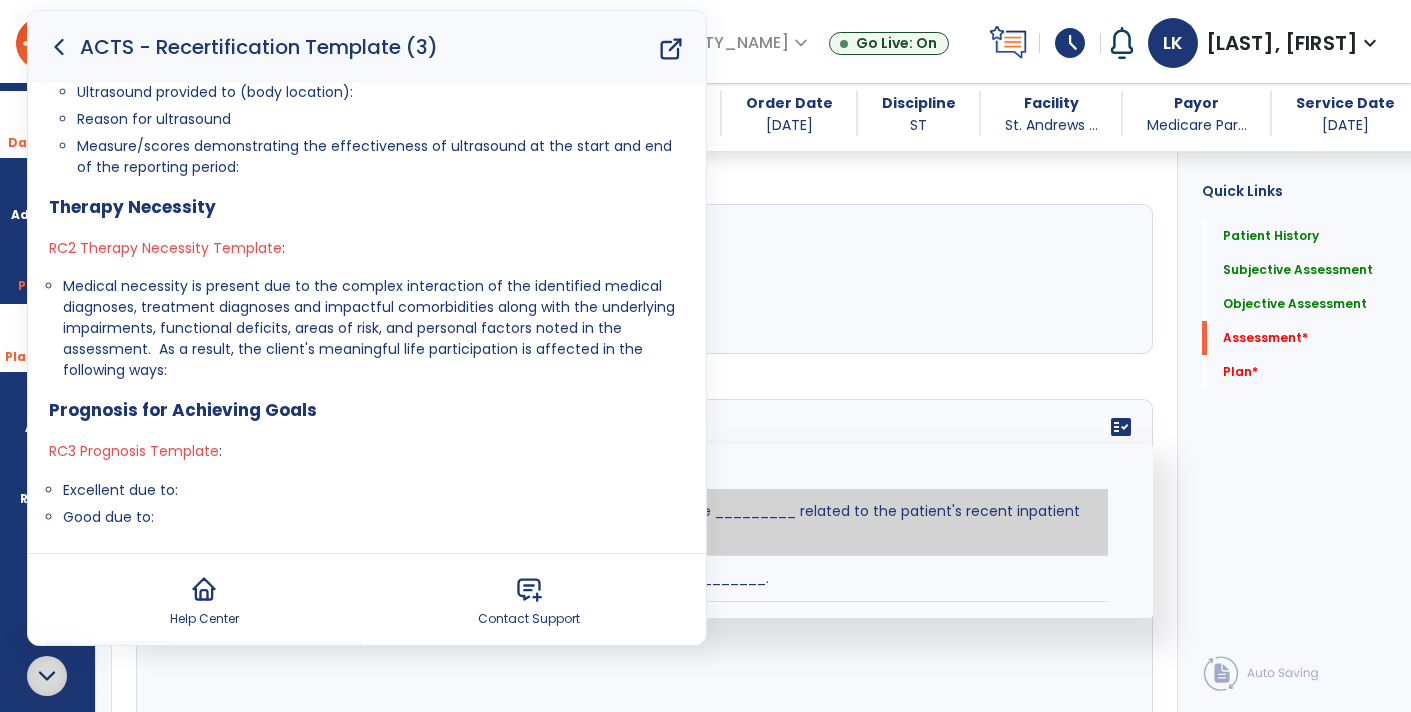 scroll, scrollTop: 486, scrollLeft: 0, axis: vertical 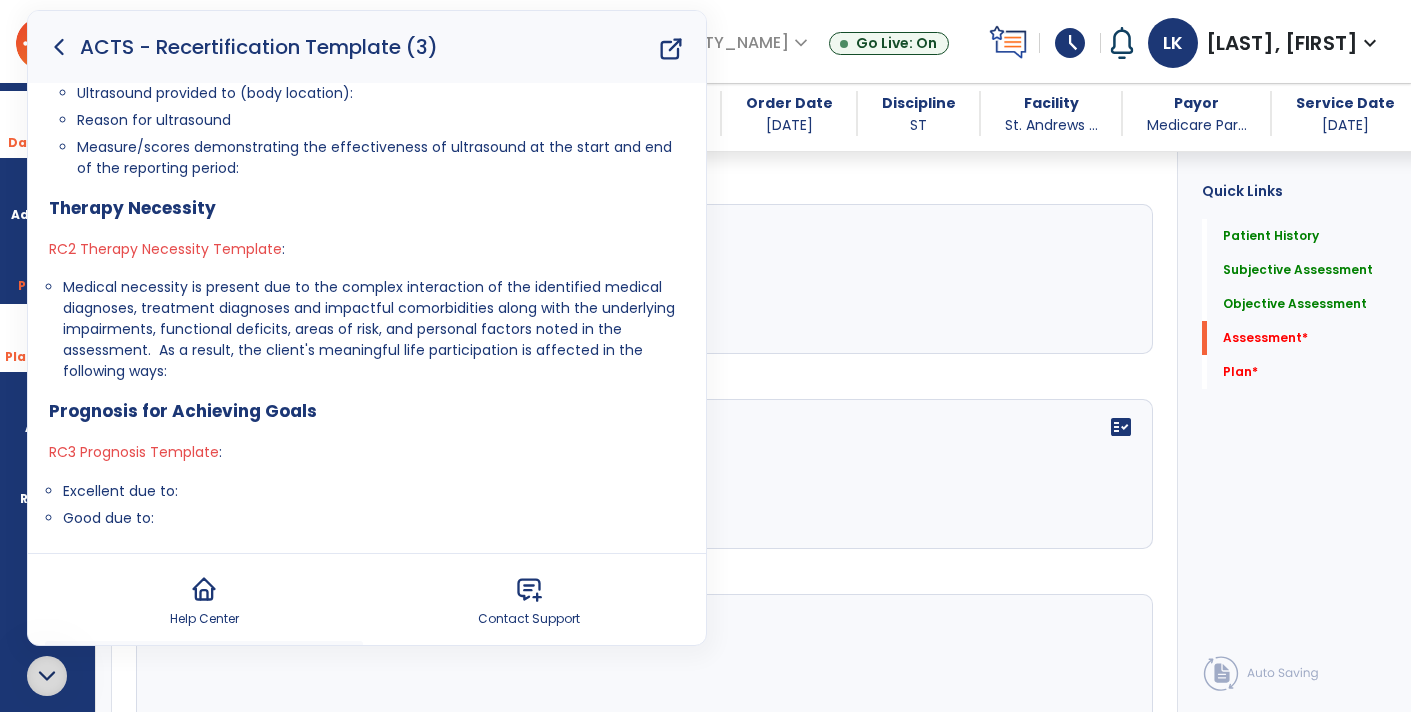 drag, startPoint x: 183, startPoint y: 379, endPoint x: 64, endPoint y: 281, distance: 154.15901 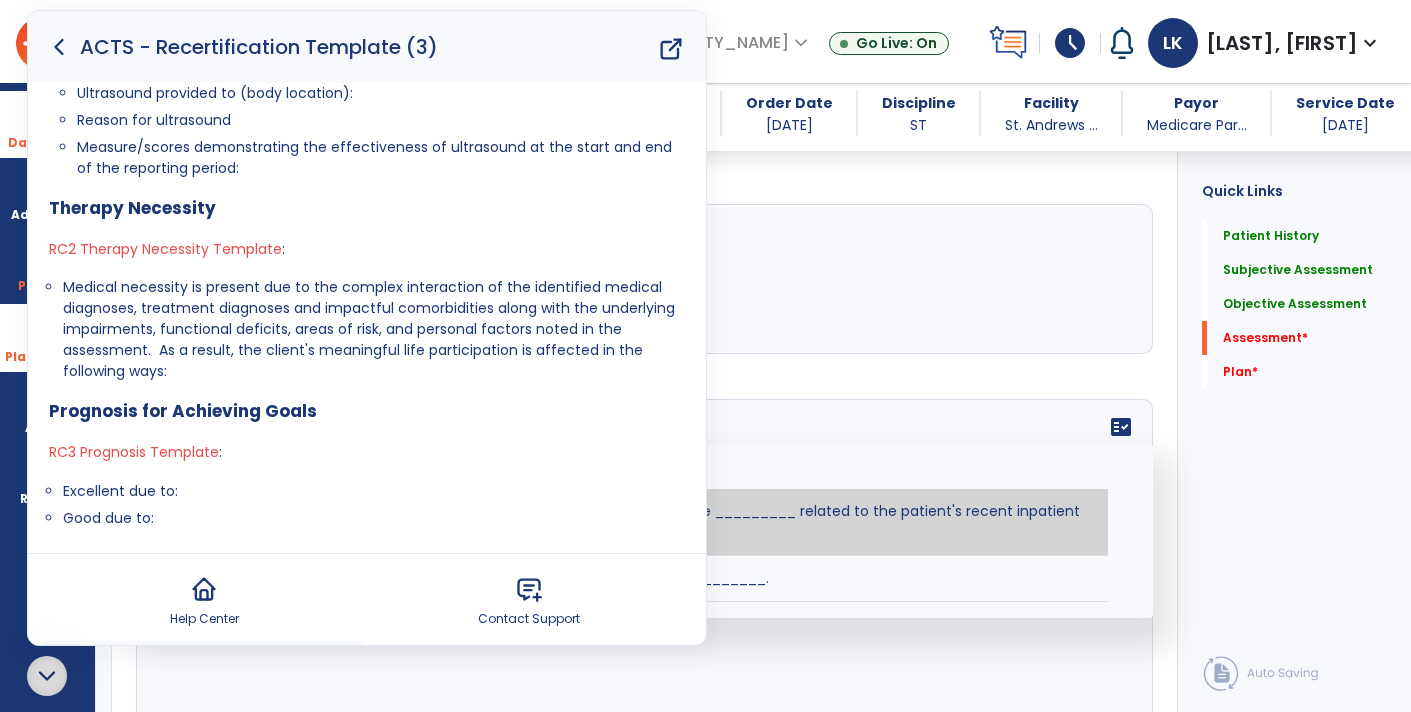 paste on "**********" 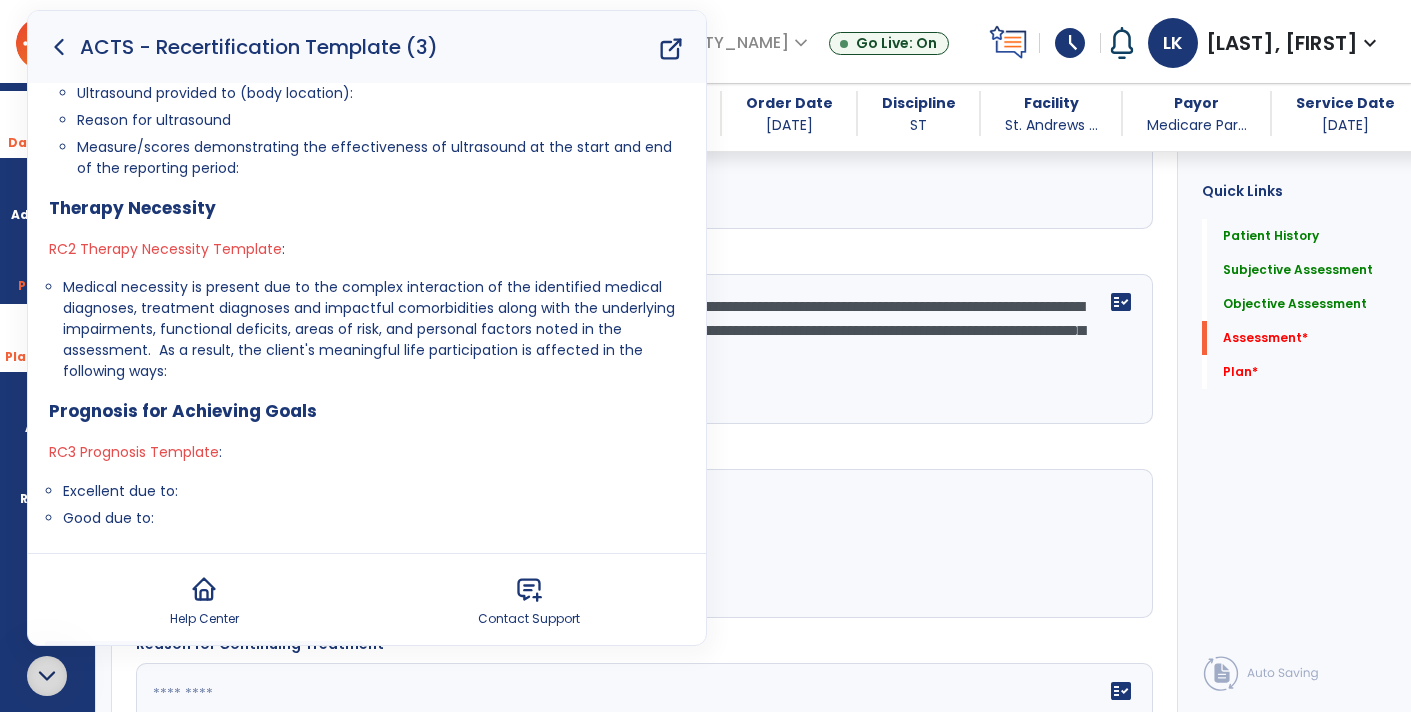scroll, scrollTop: 2583, scrollLeft: 0, axis: vertical 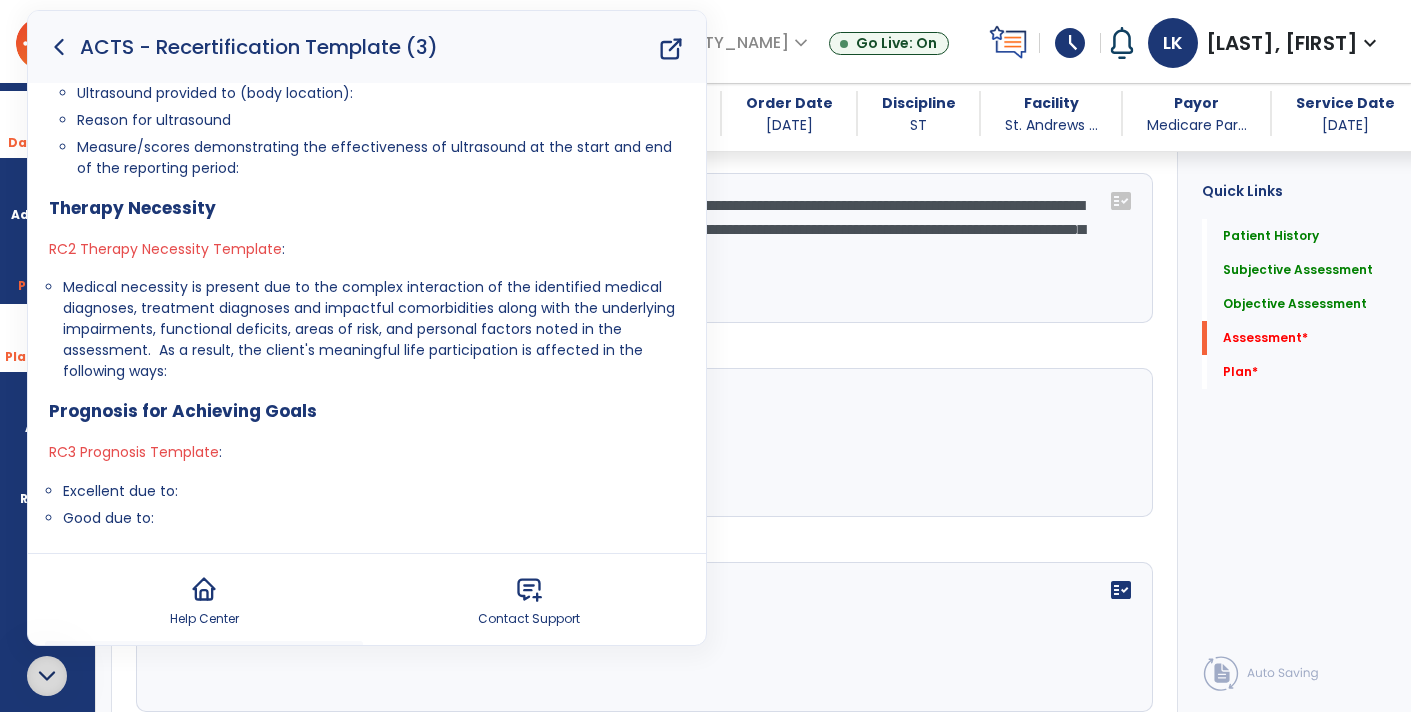 type on "**********" 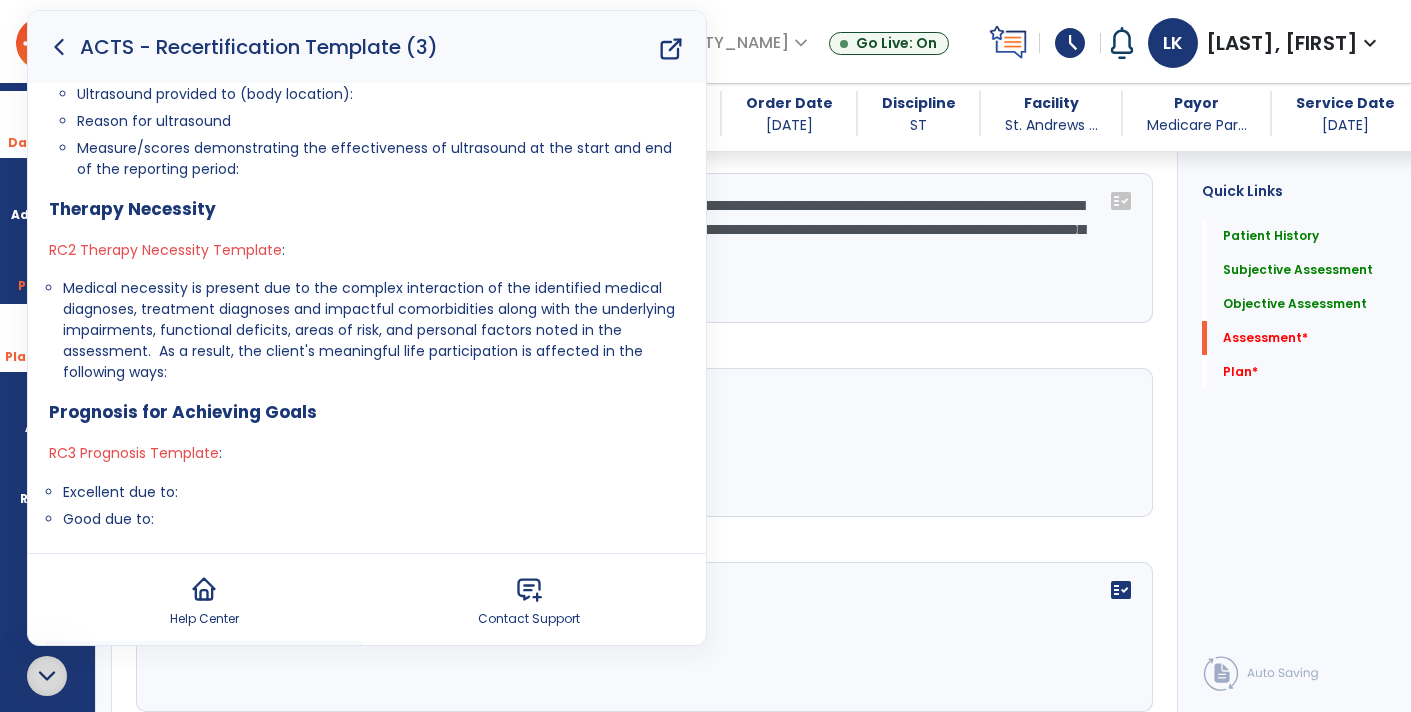 scroll, scrollTop: 487, scrollLeft: 0, axis: vertical 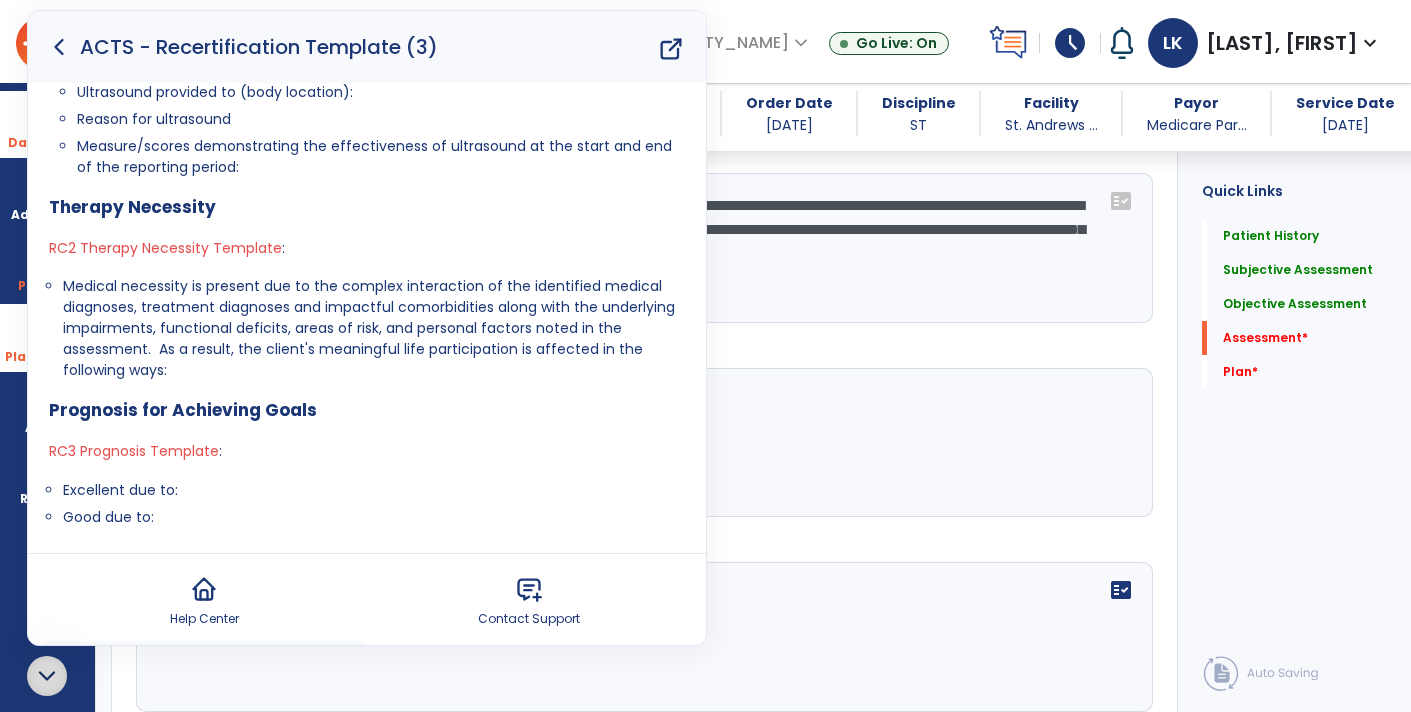 click 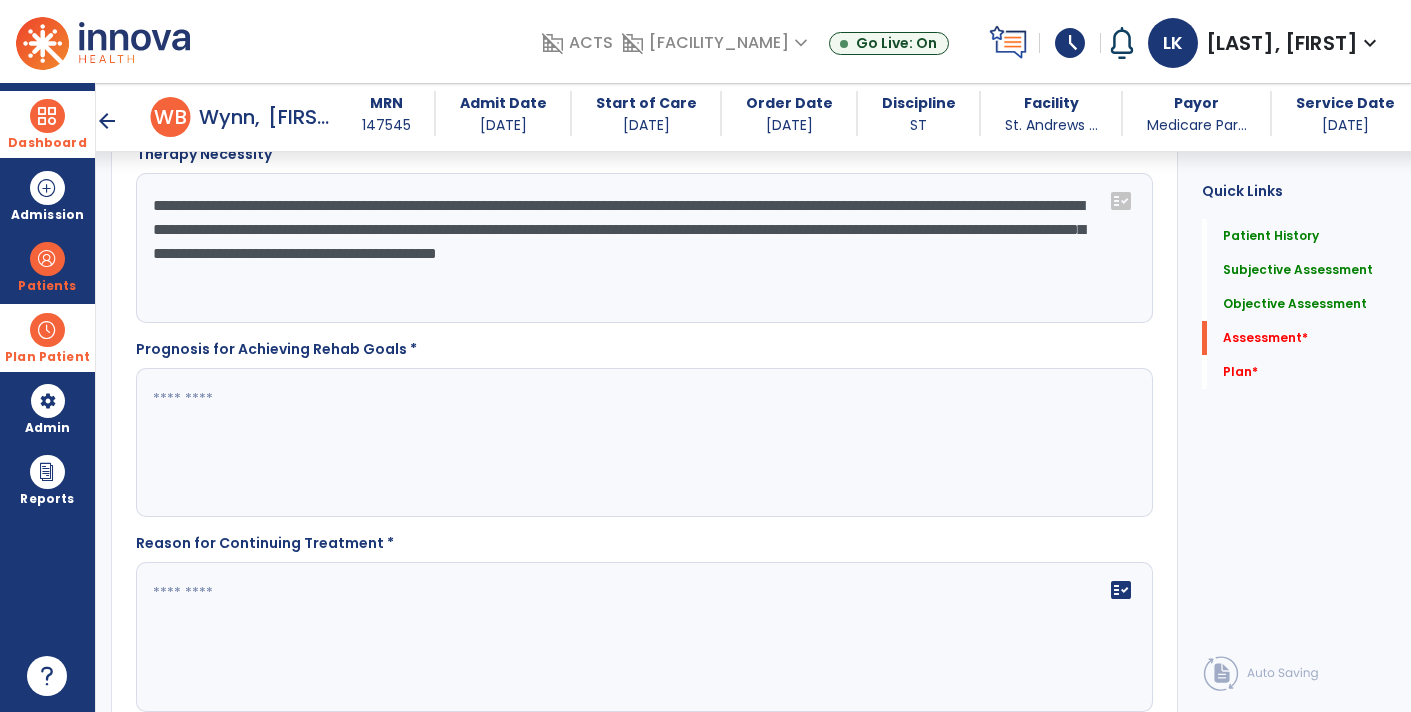 scroll, scrollTop: 0, scrollLeft: 0, axis: both 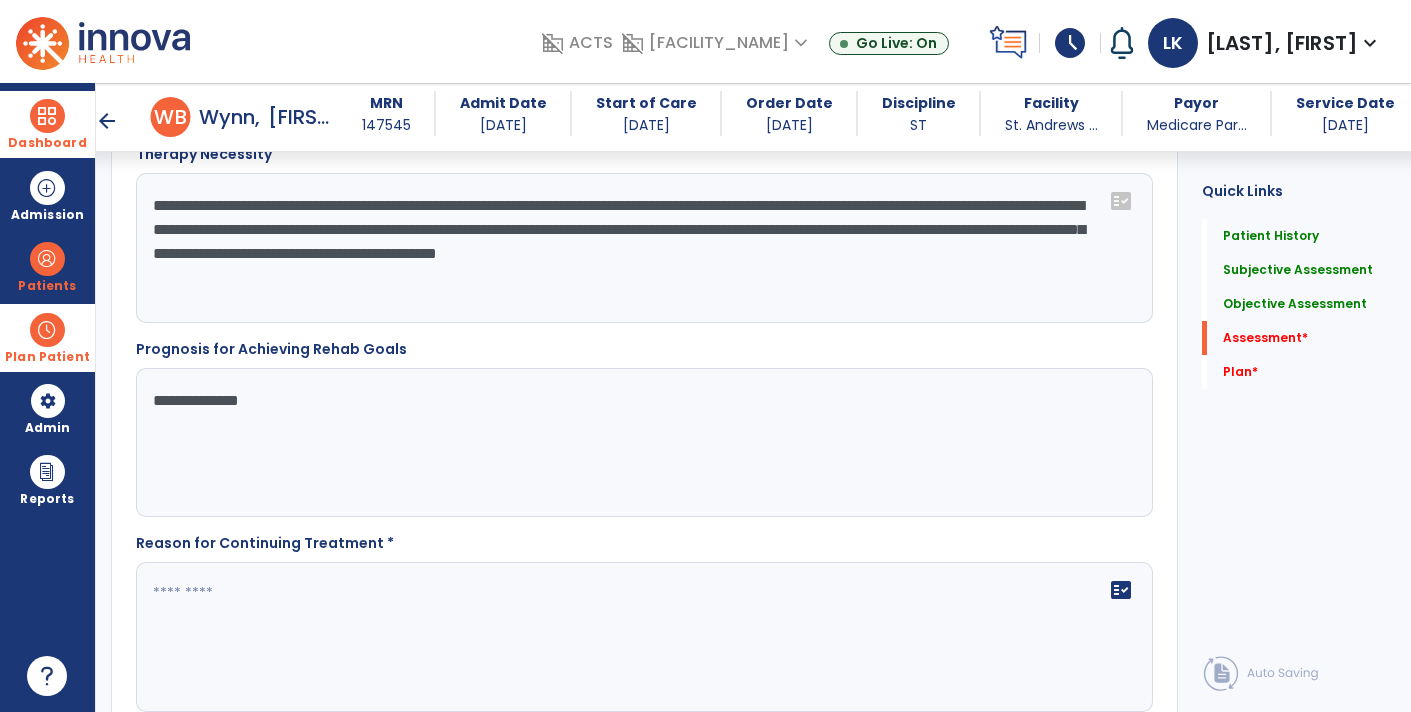 type on "**********" 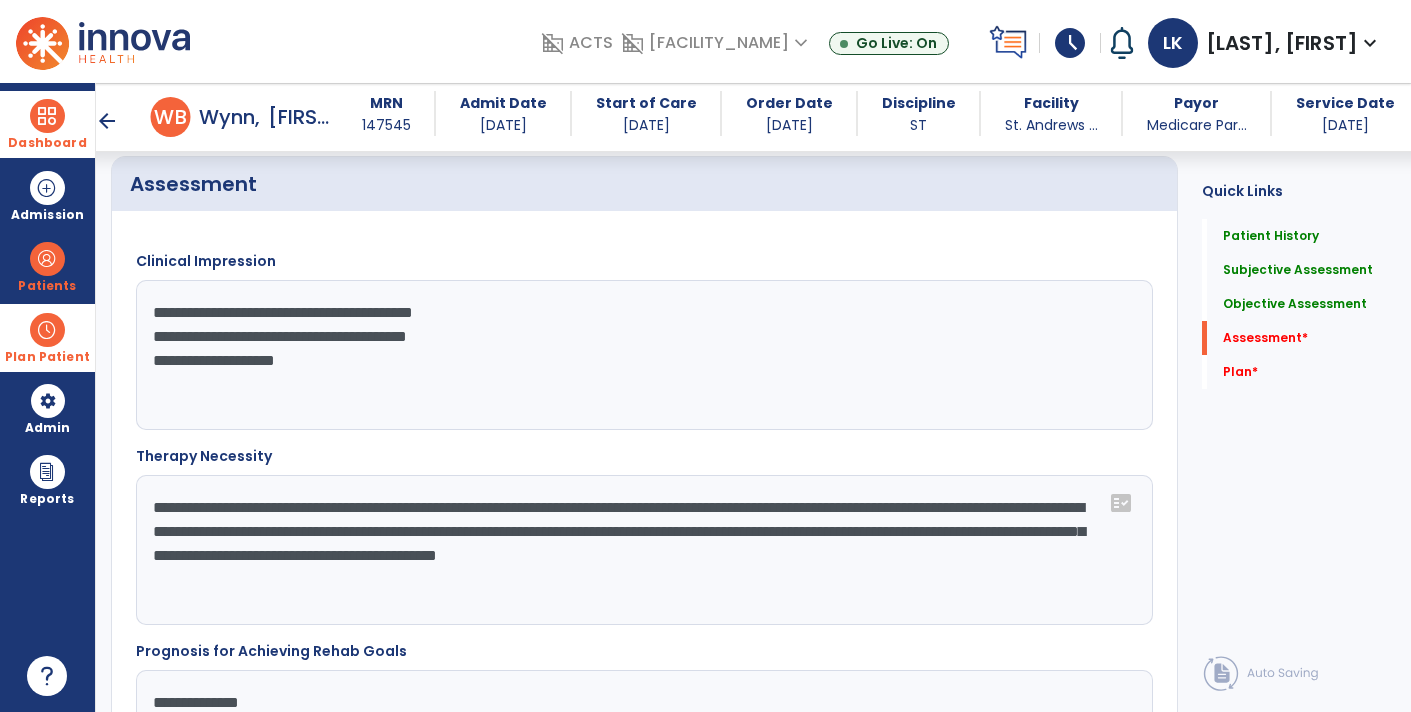 scroll, scrollTop: 2280, scrollLeft: 0, axis: vertical 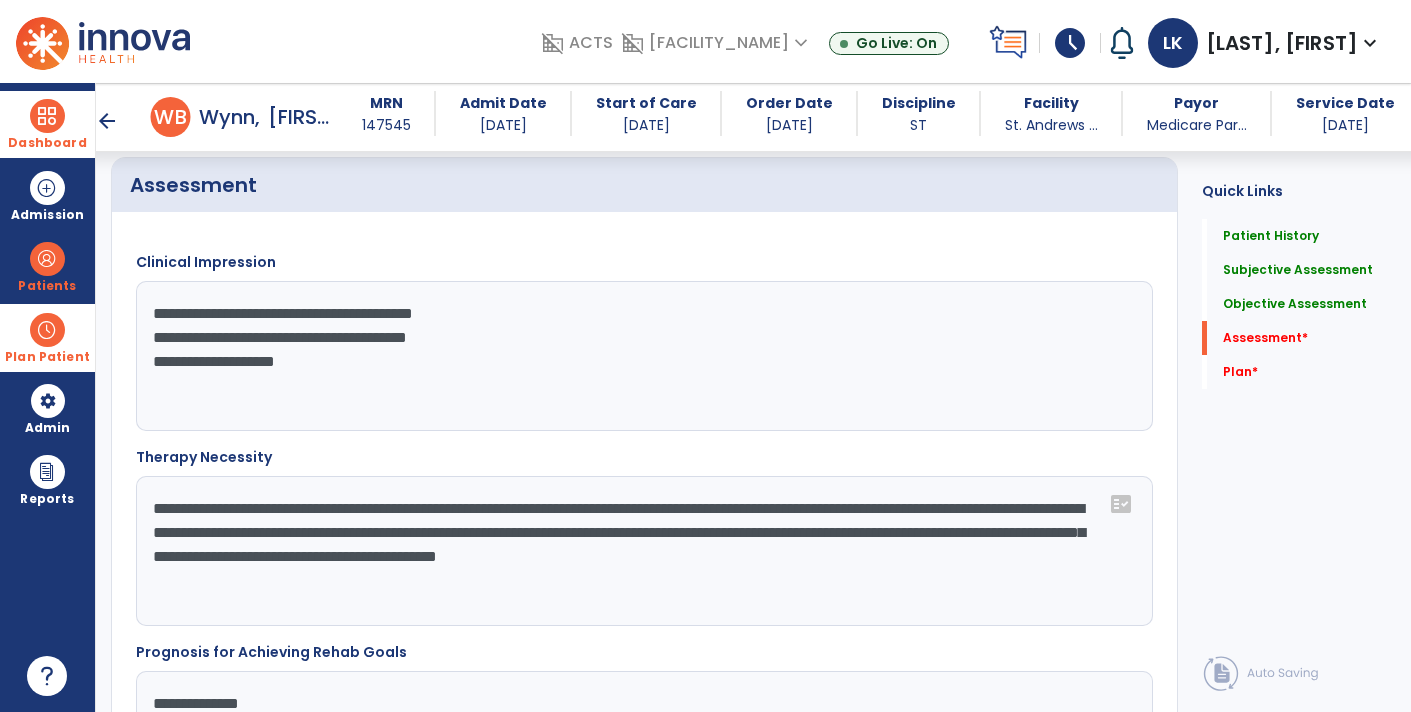 click on "**********" 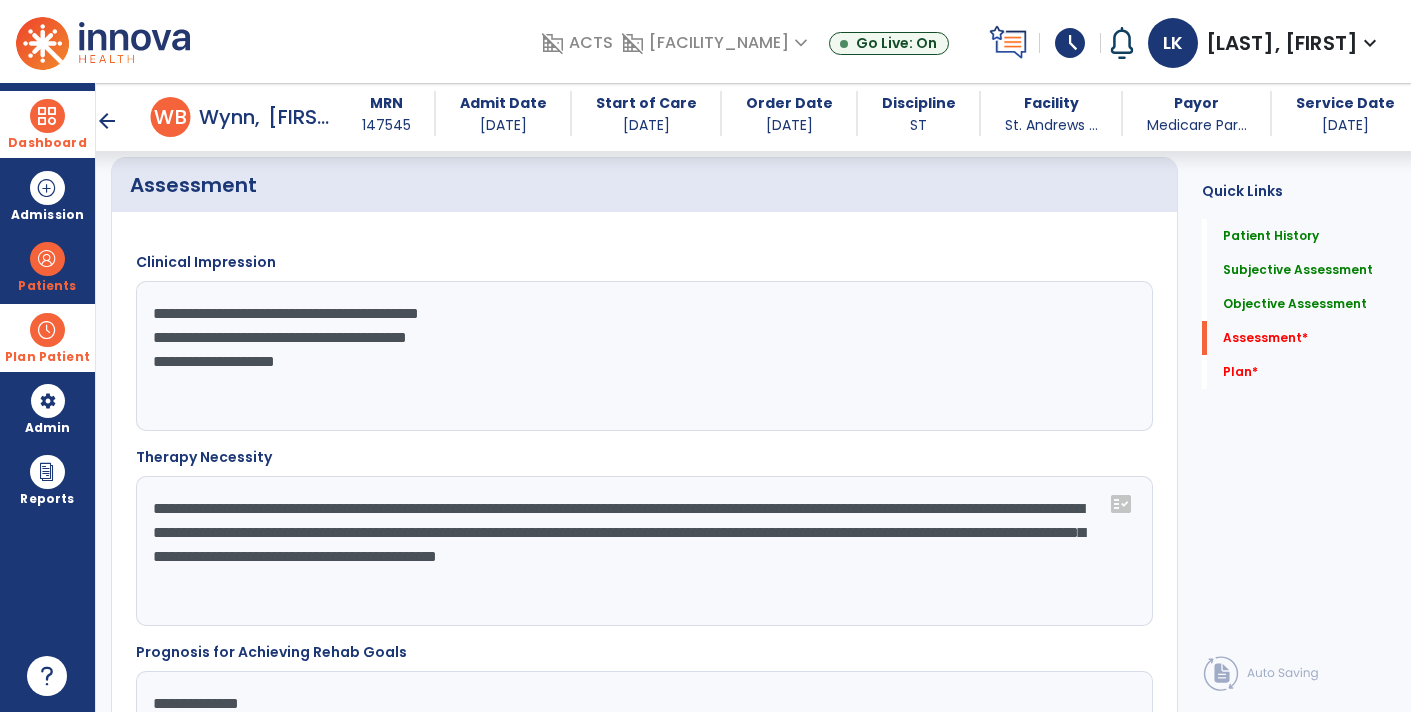 paste on "**********" 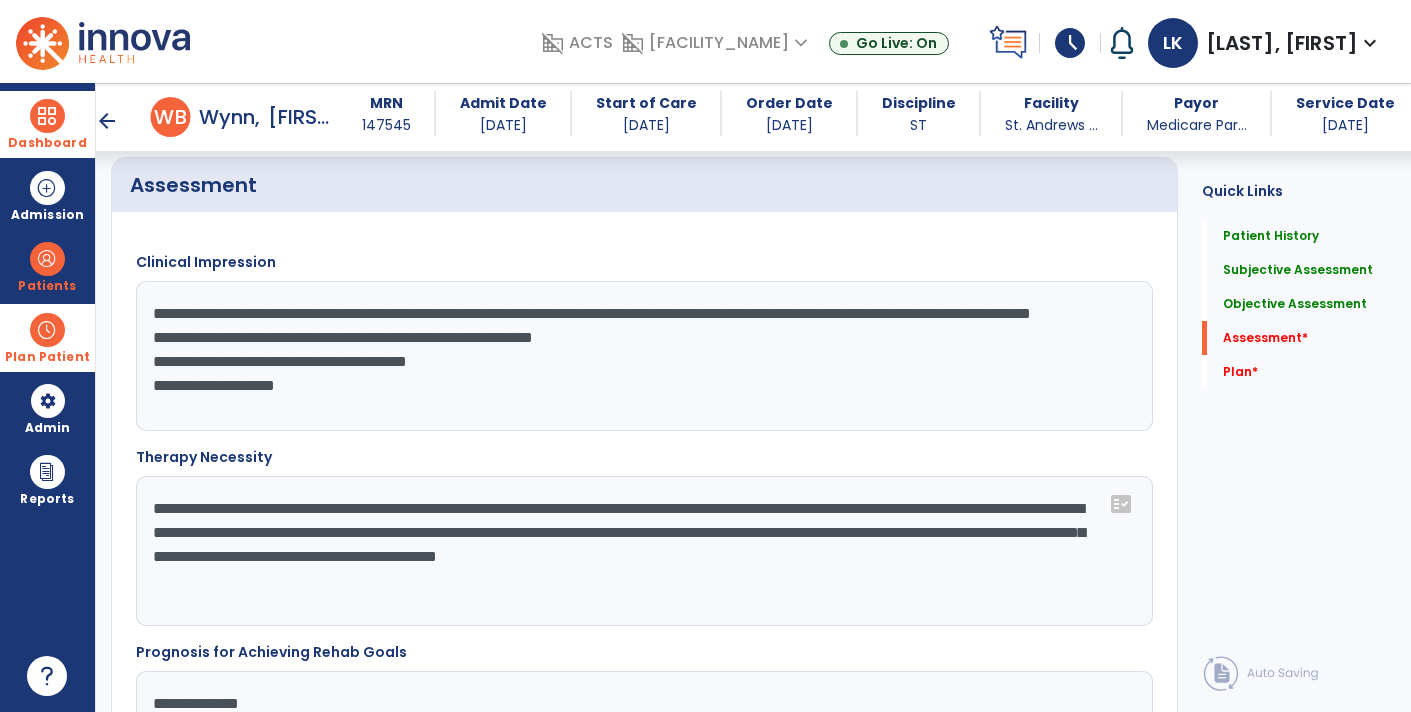 click on "**********" 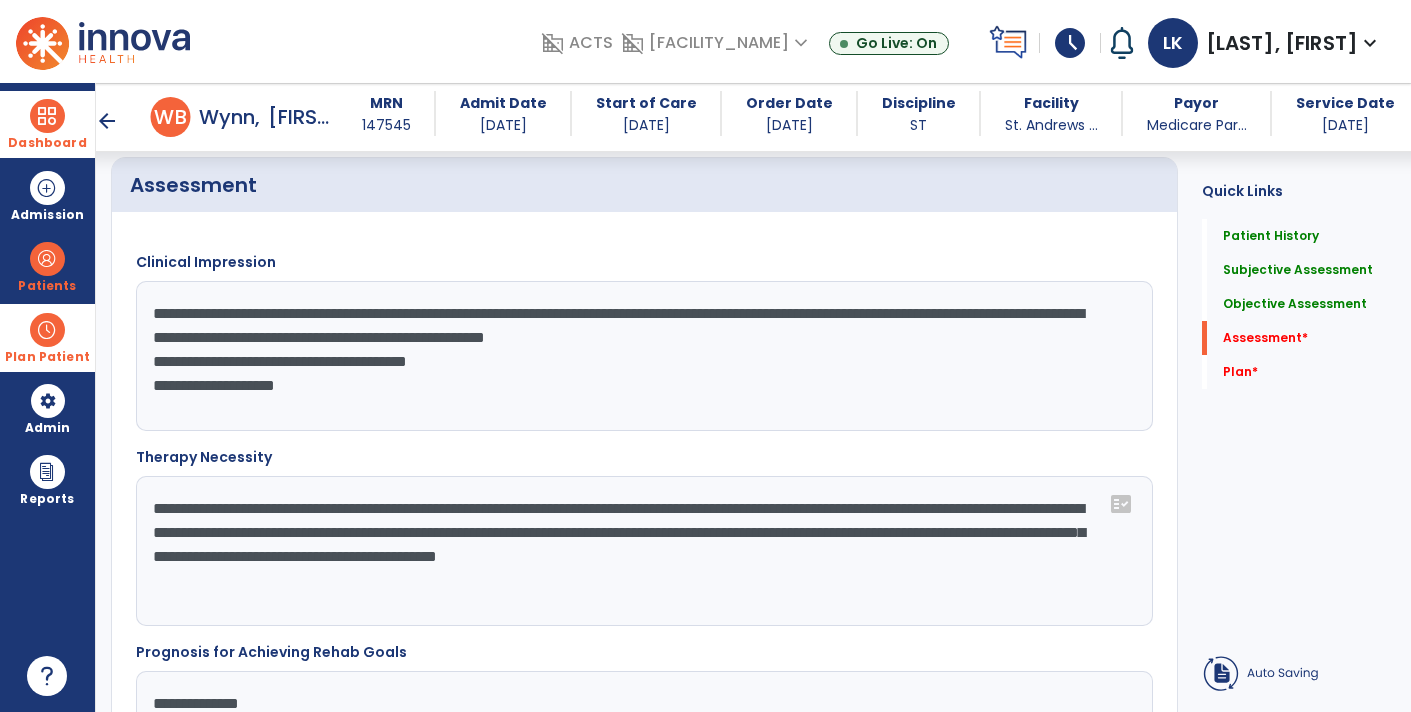 click on "**********" 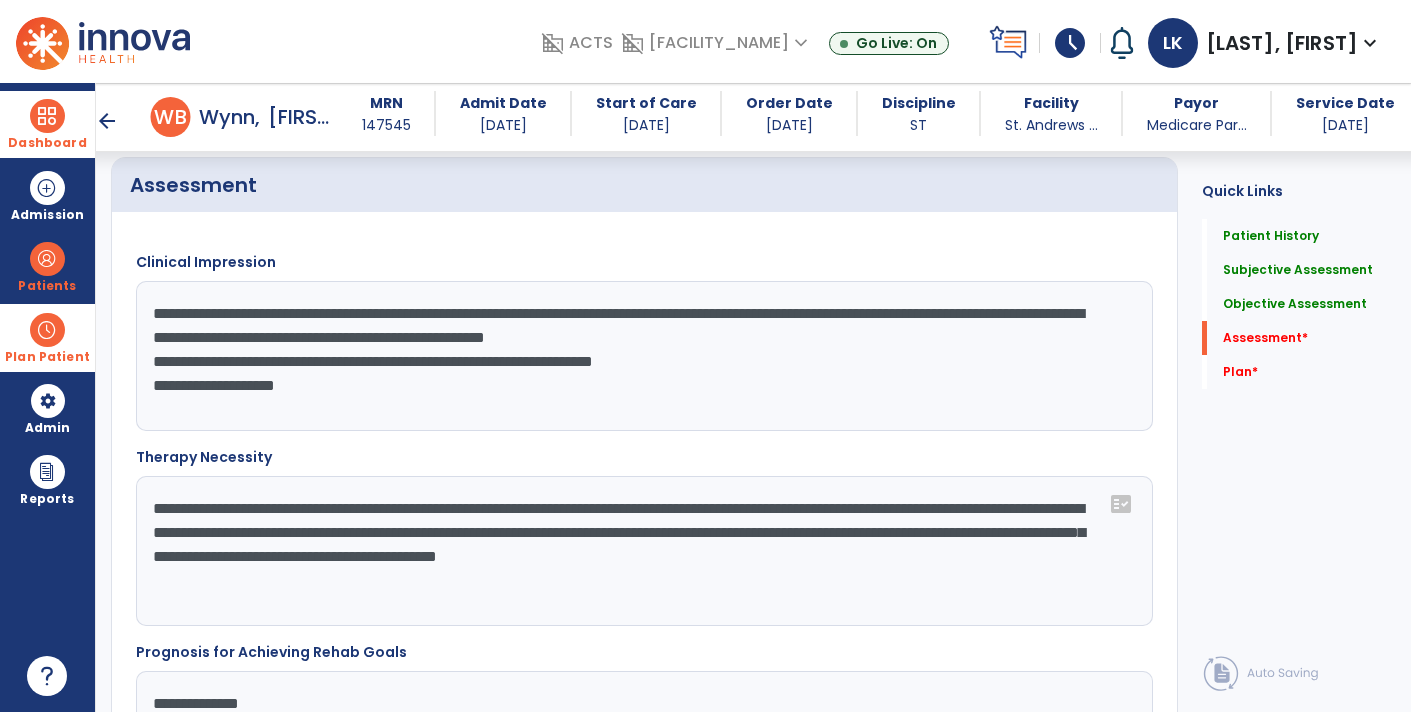 click on "**********" 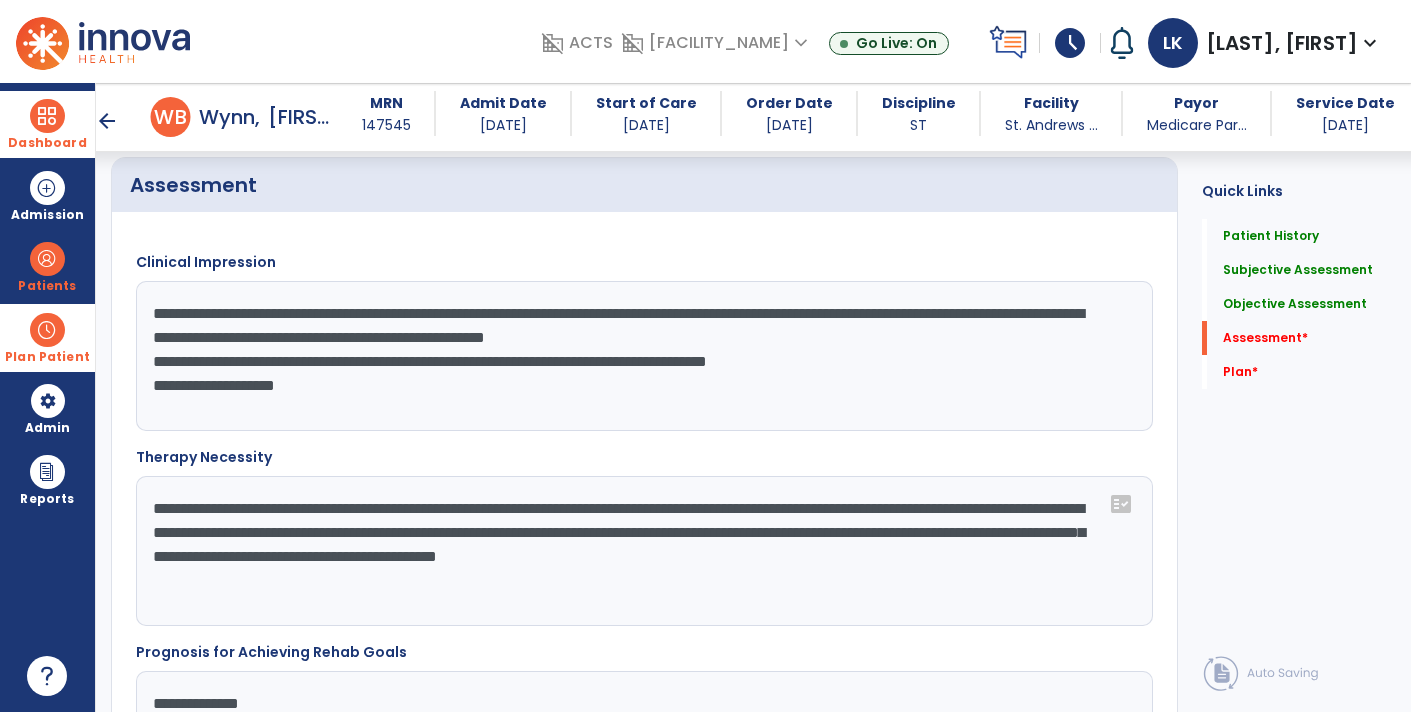 click on "**********" 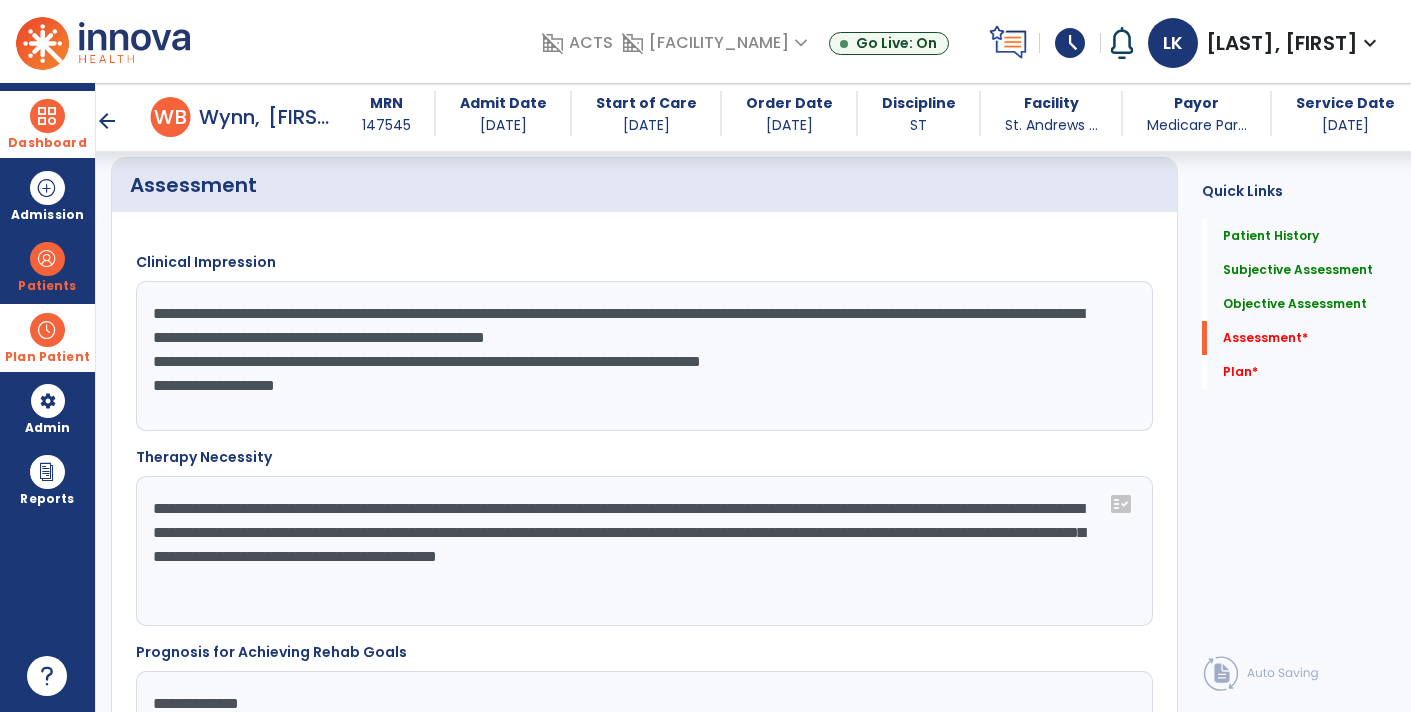 click on "**********" 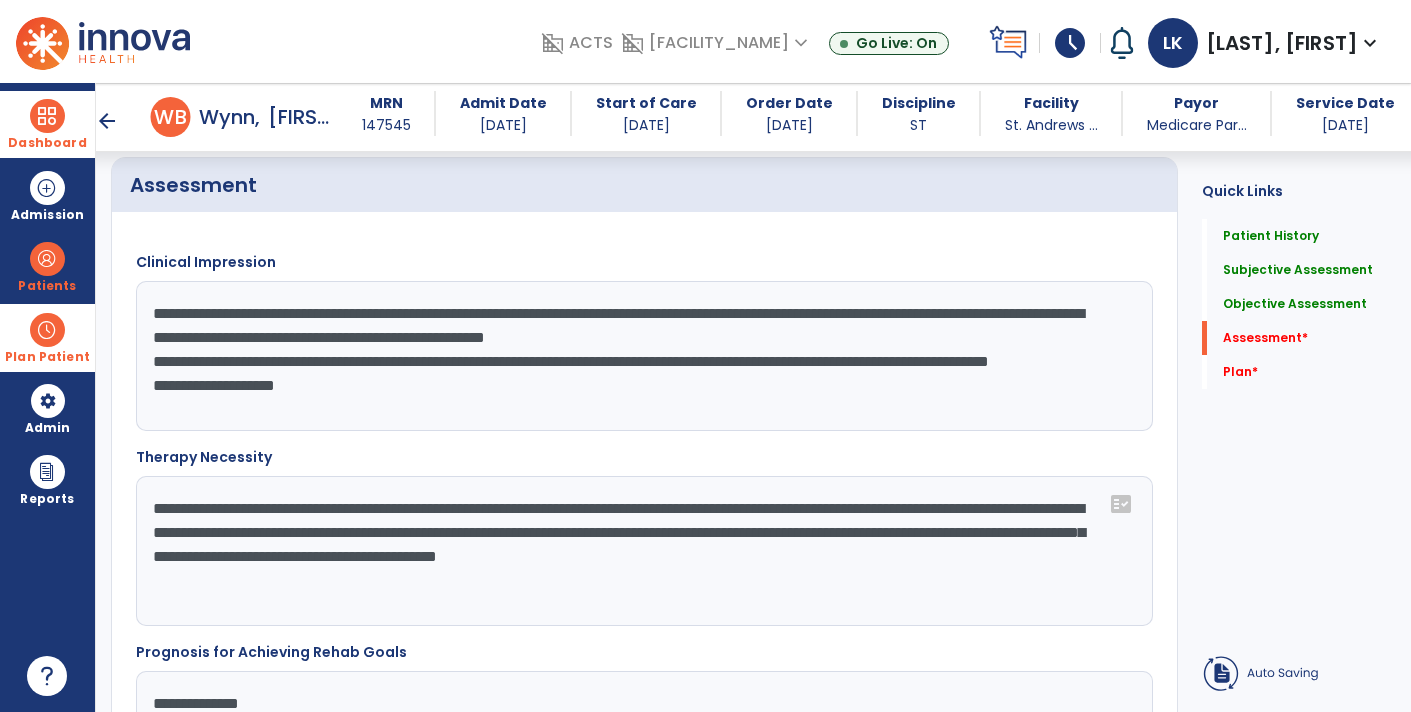 click on "**********" 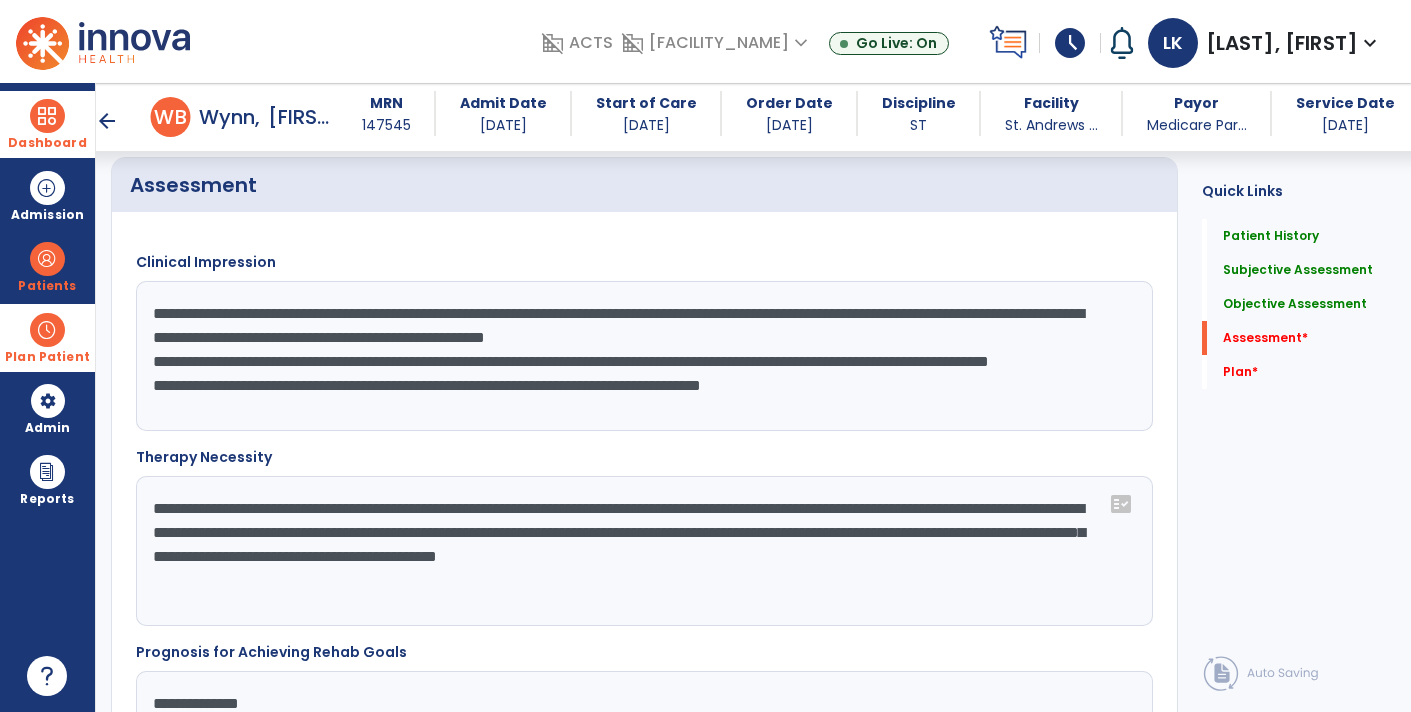 scroll, scrollTop: 2408, scrollLeft: 0, axis: vertical 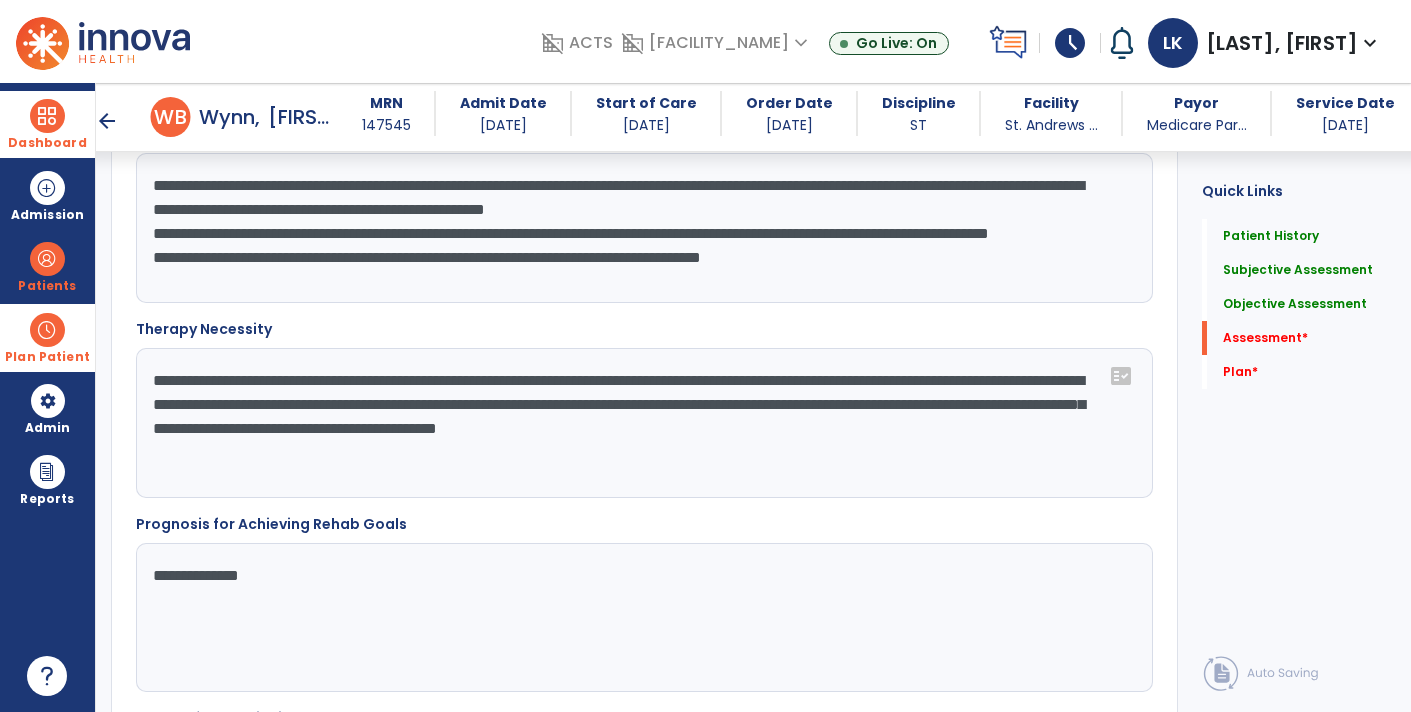 type on "**********" 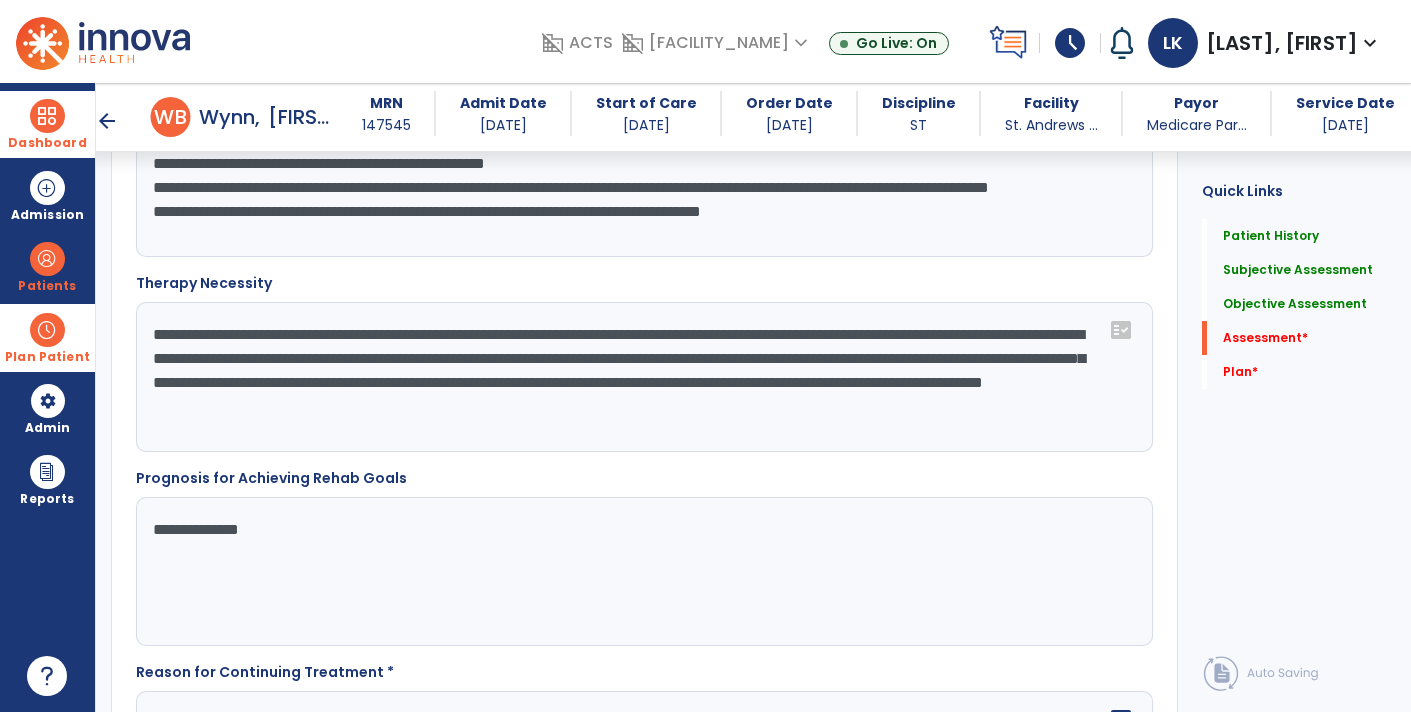 scroll, scrollTop: 2456, scrollLeft: 0, axis: vertical 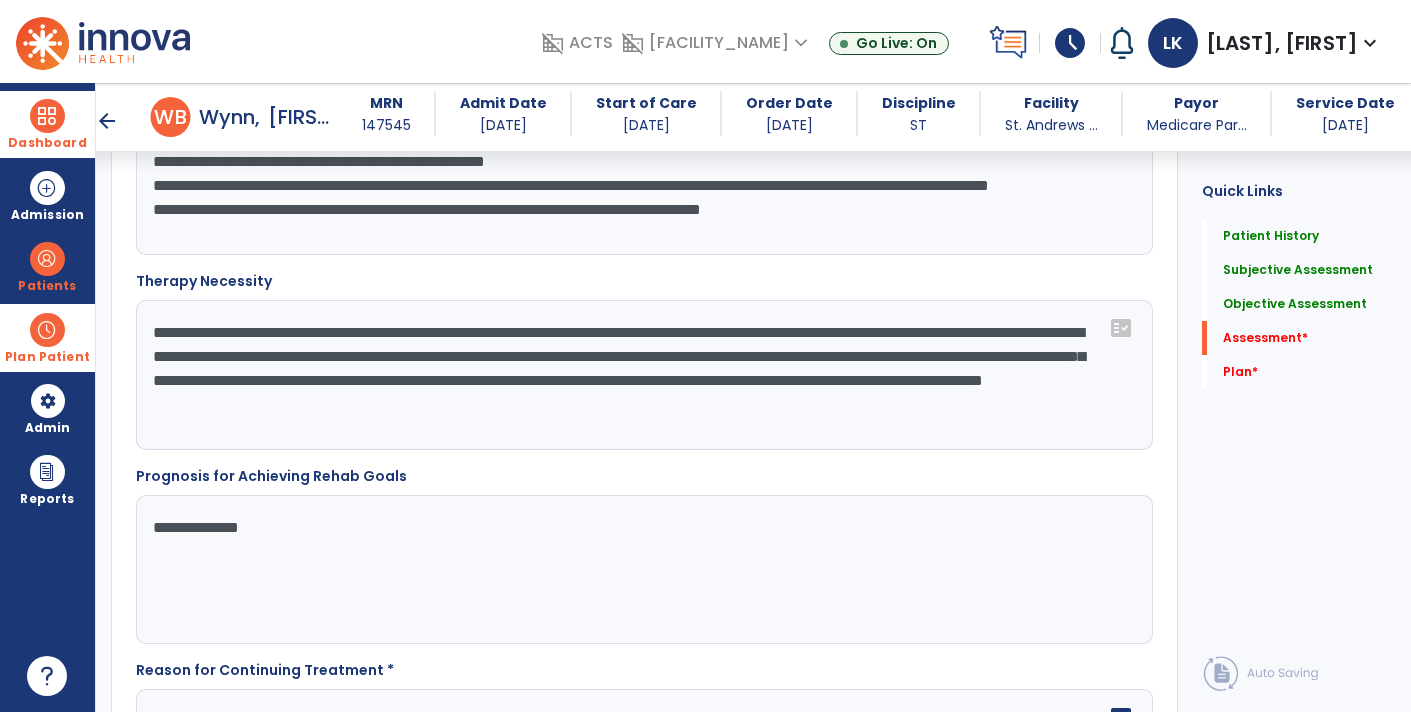 type on "**********" 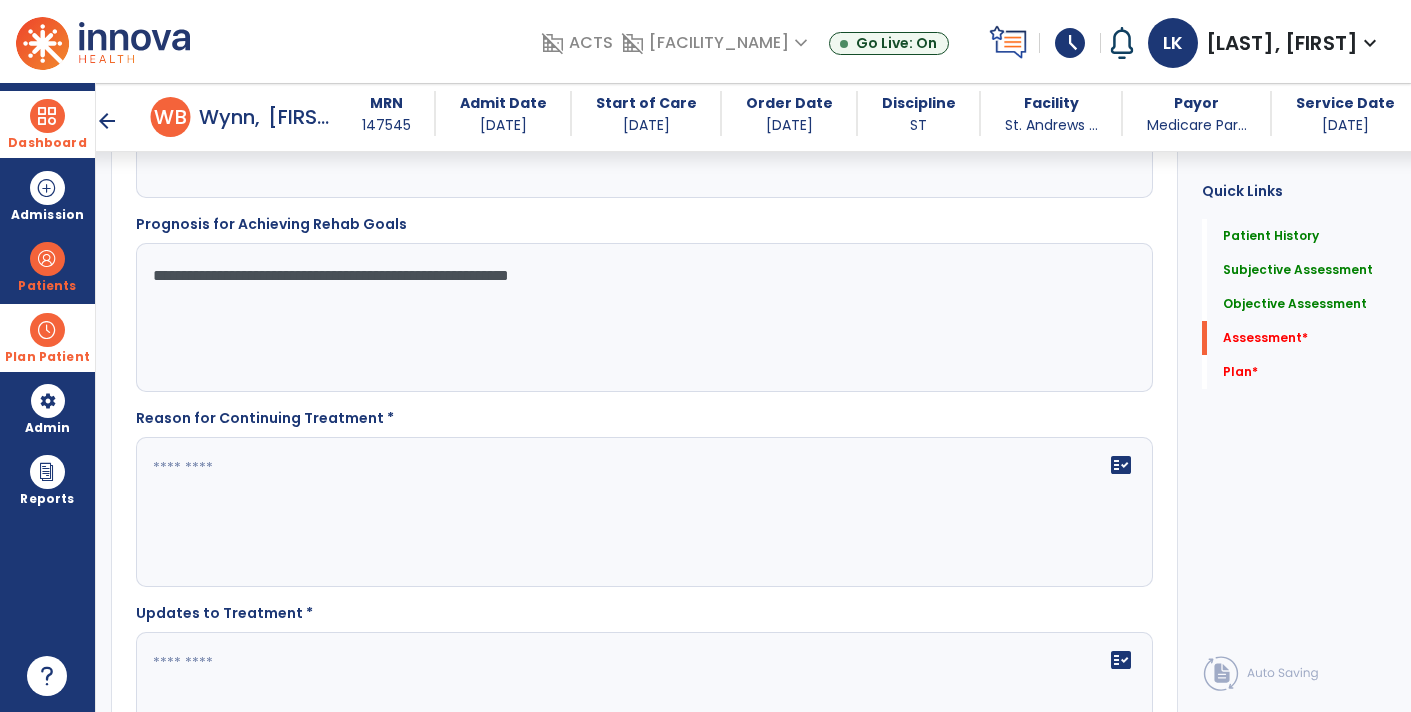 scroll, scrollTop: 2713, scrollLeft: 0, axis: vertical 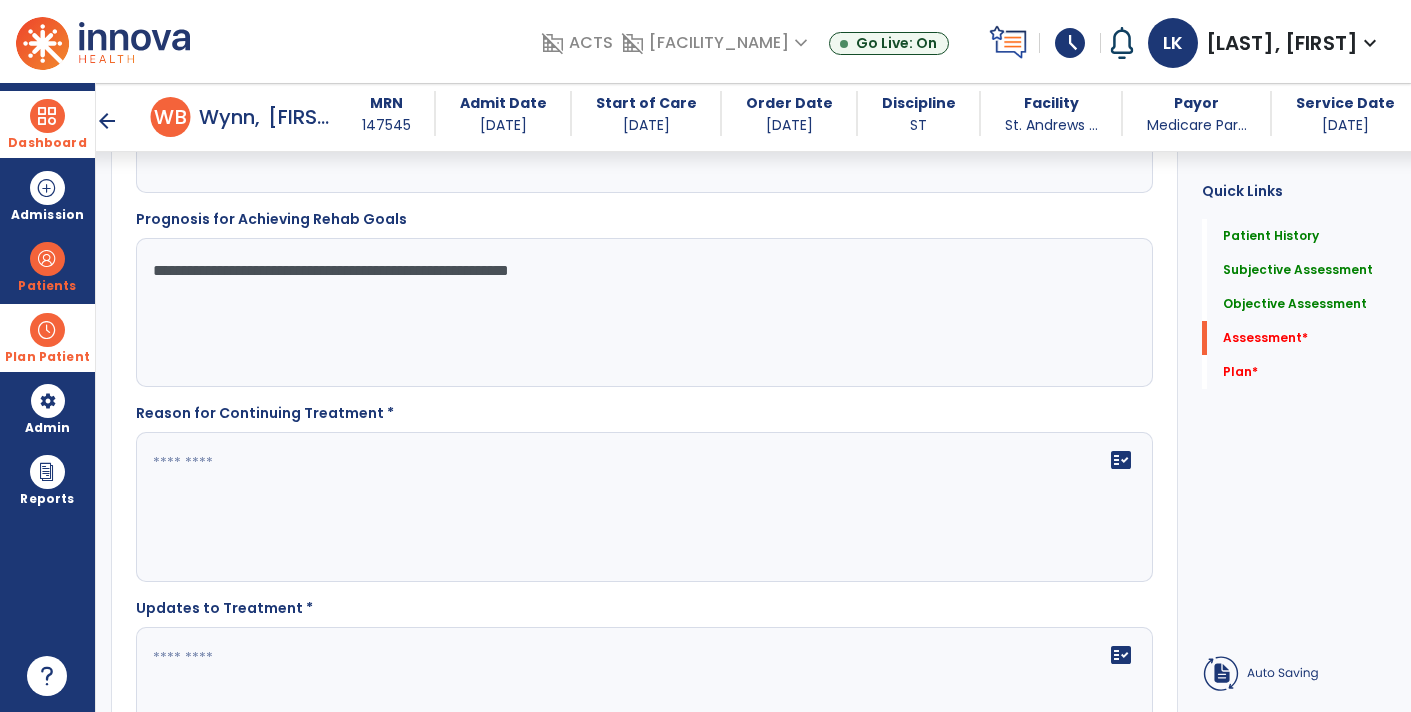 type on "**********" 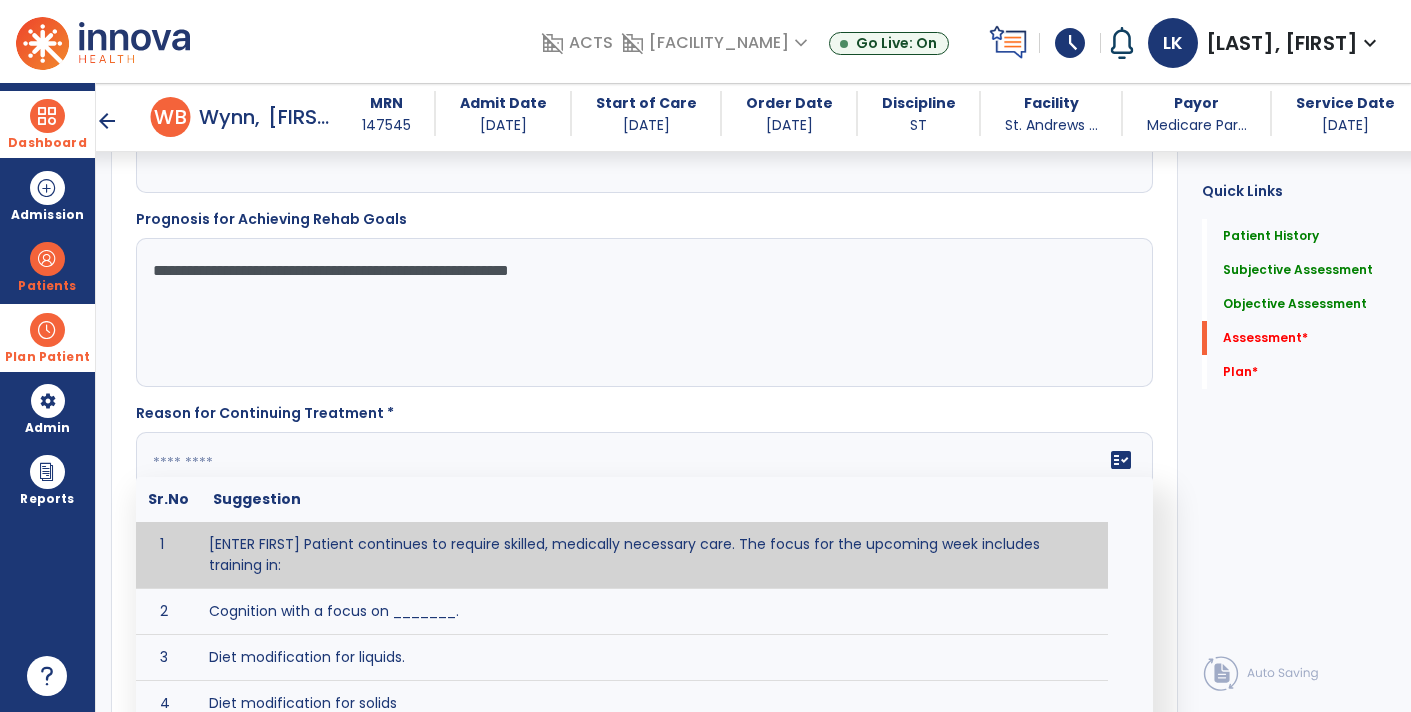 type on "*" 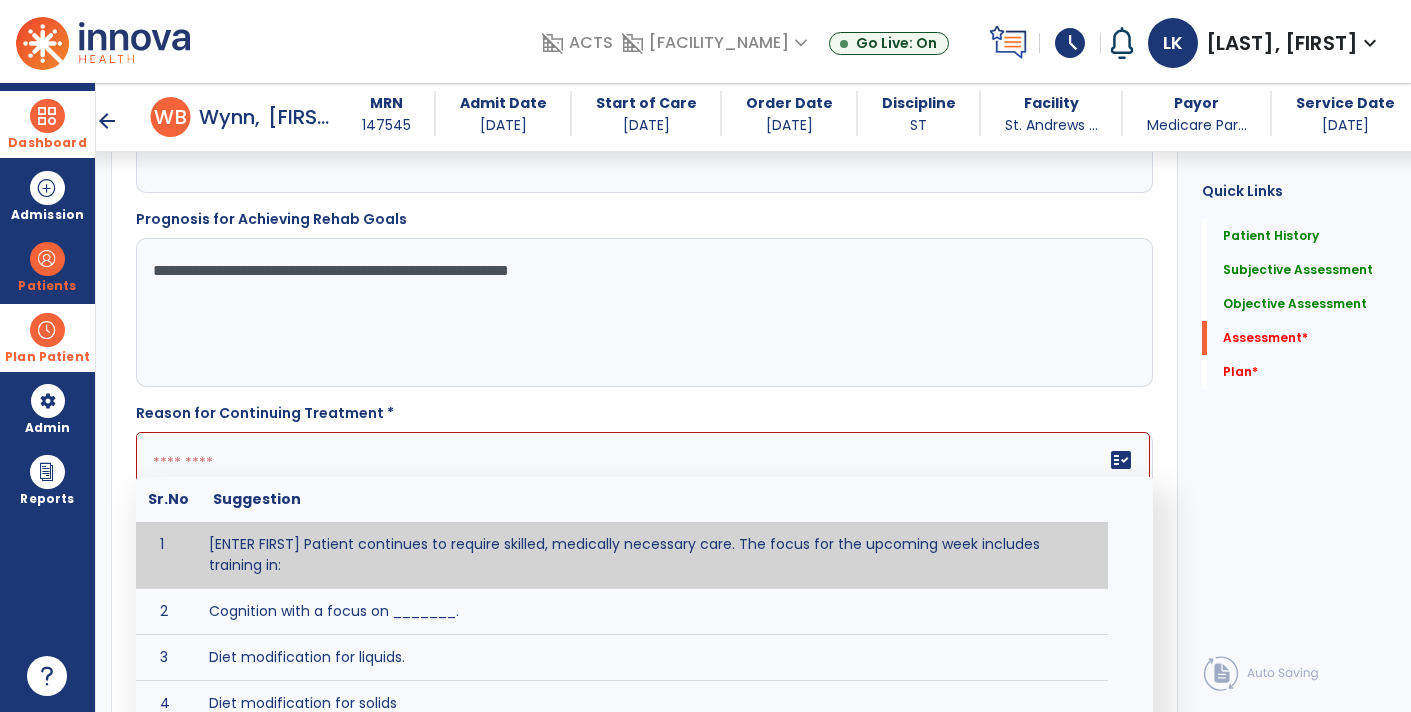 paste on "**********" 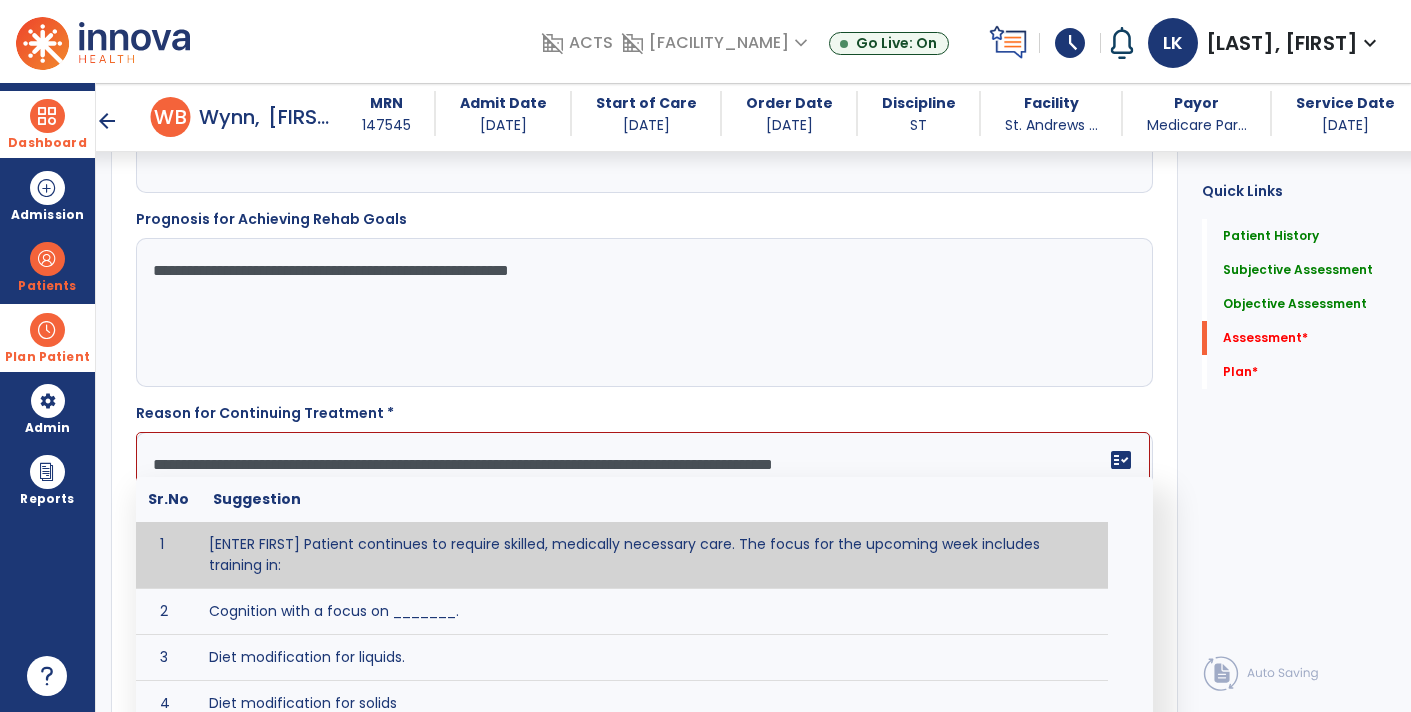 scroll, scrollTop: 14, scrollLeft: 0, axis: vertical 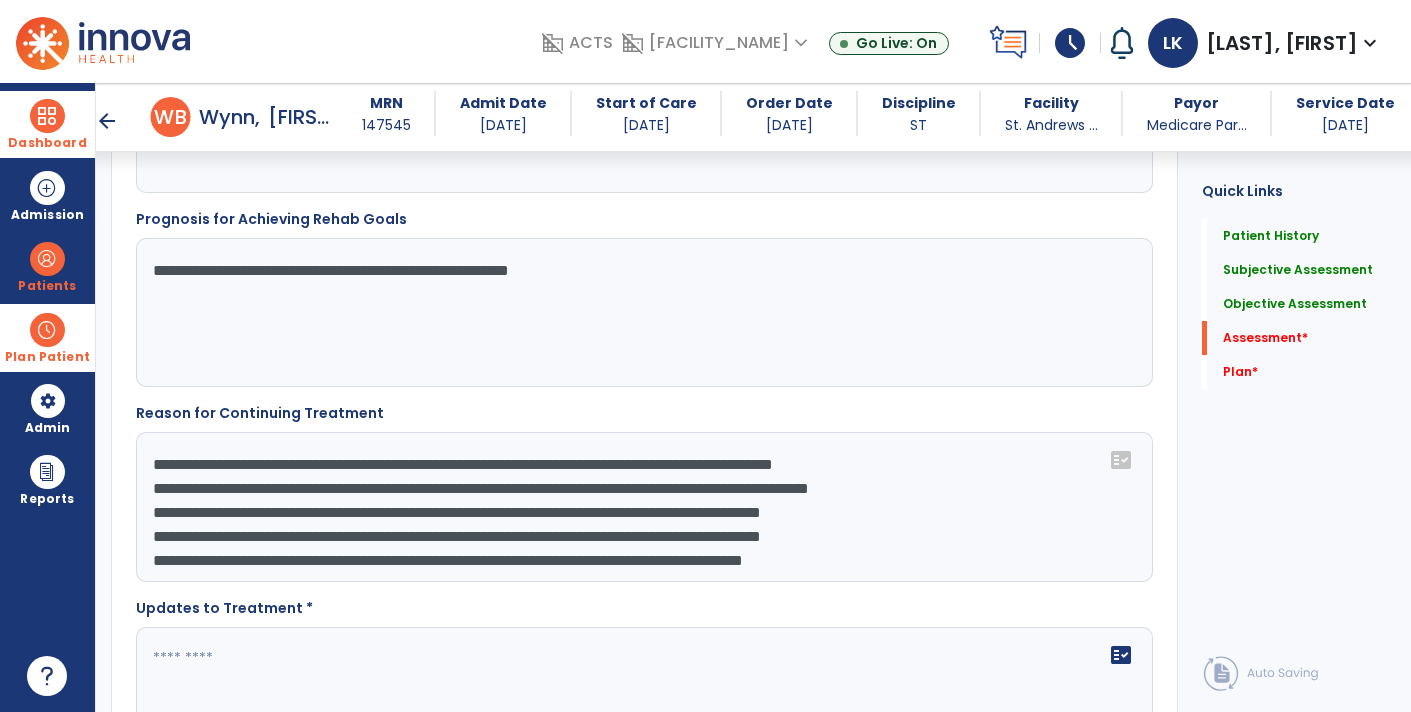 click on "**********" 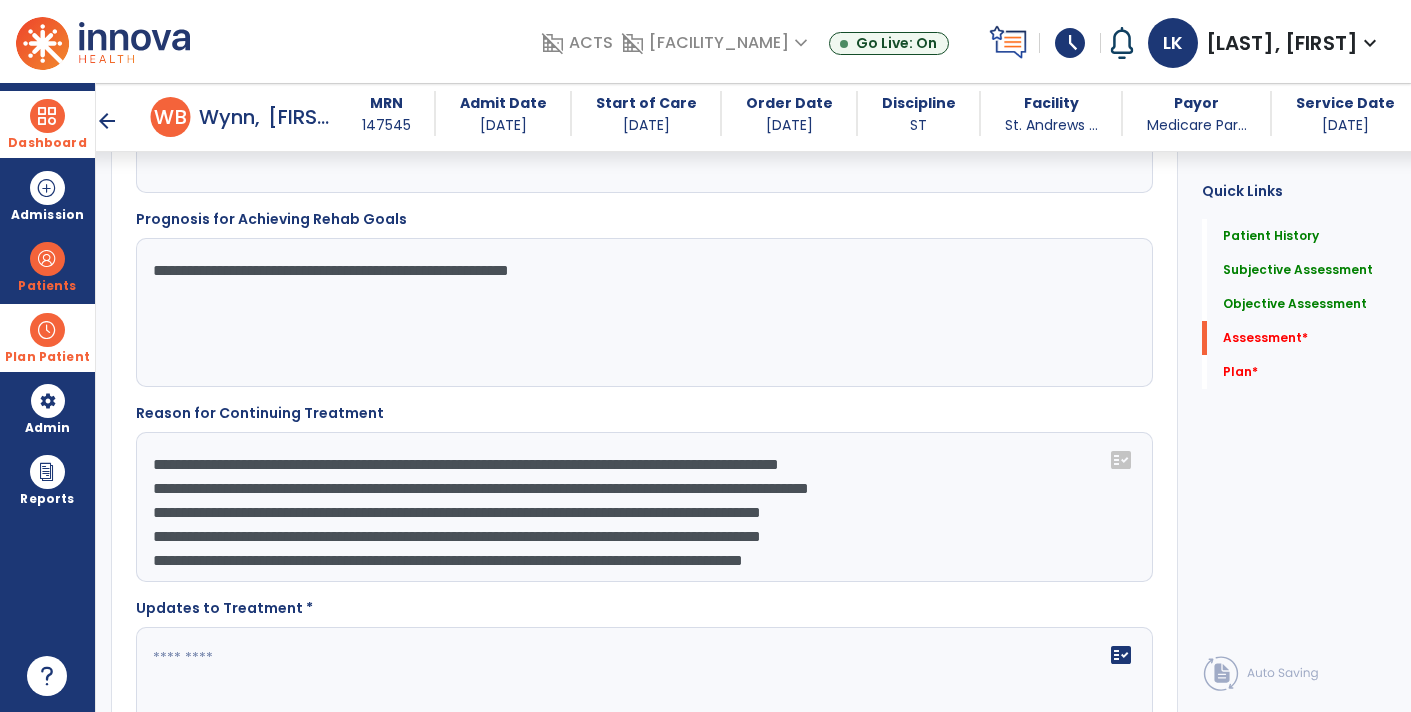 scroll, scrollTop: 23, scrollLeft: 0, axis: vertical 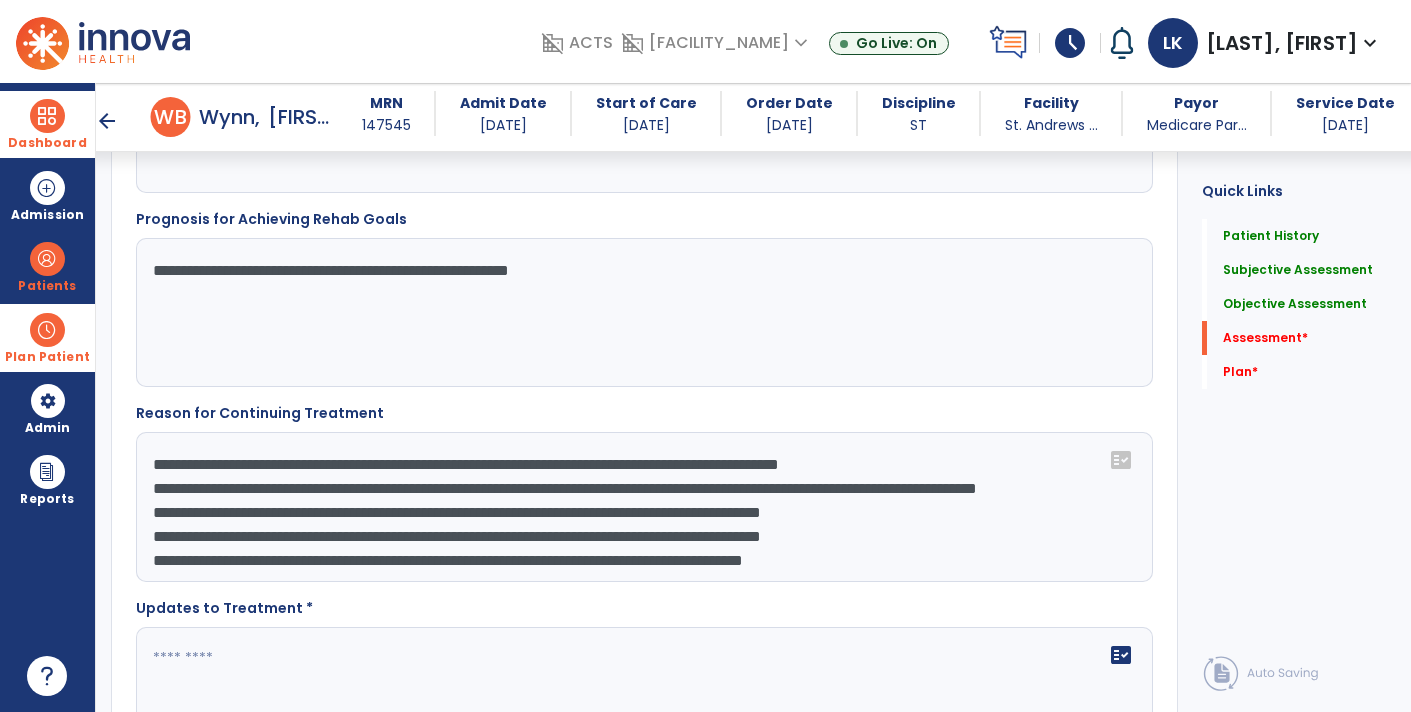 click on "**********" 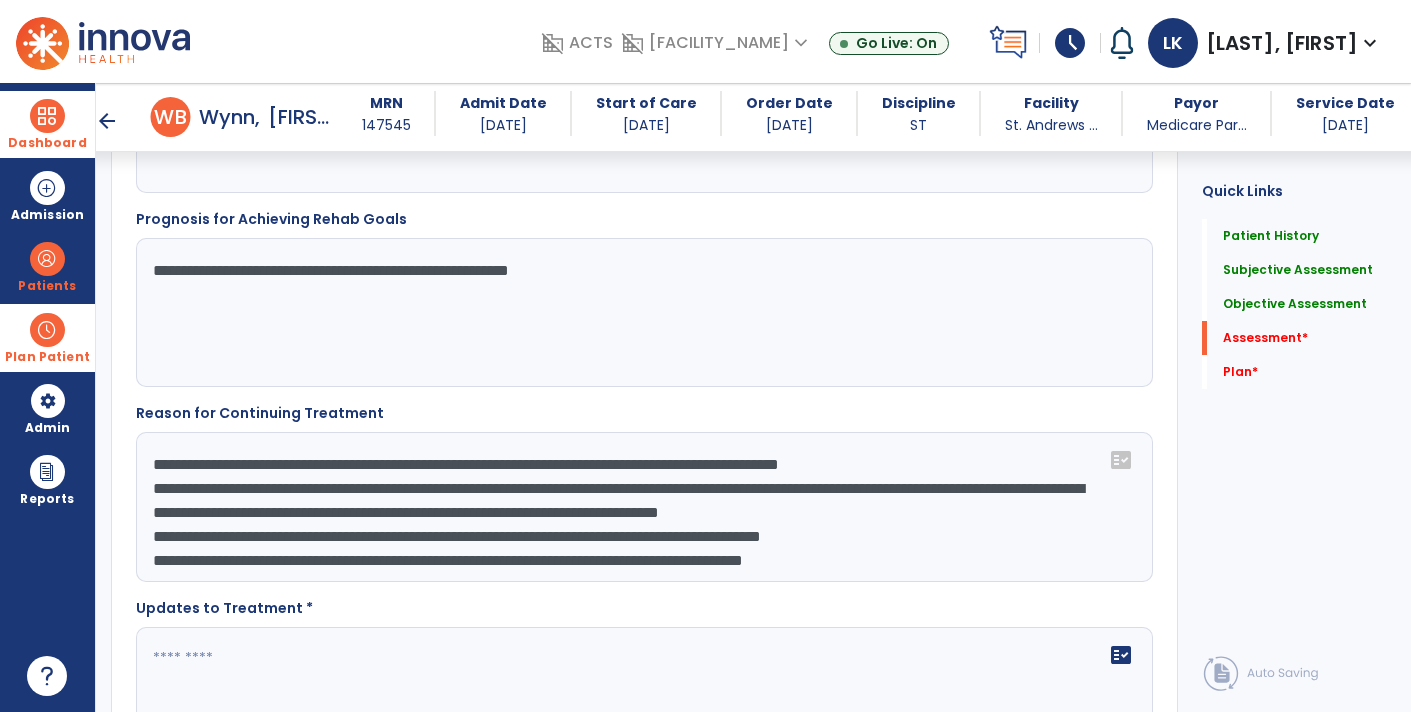 click on "**********" 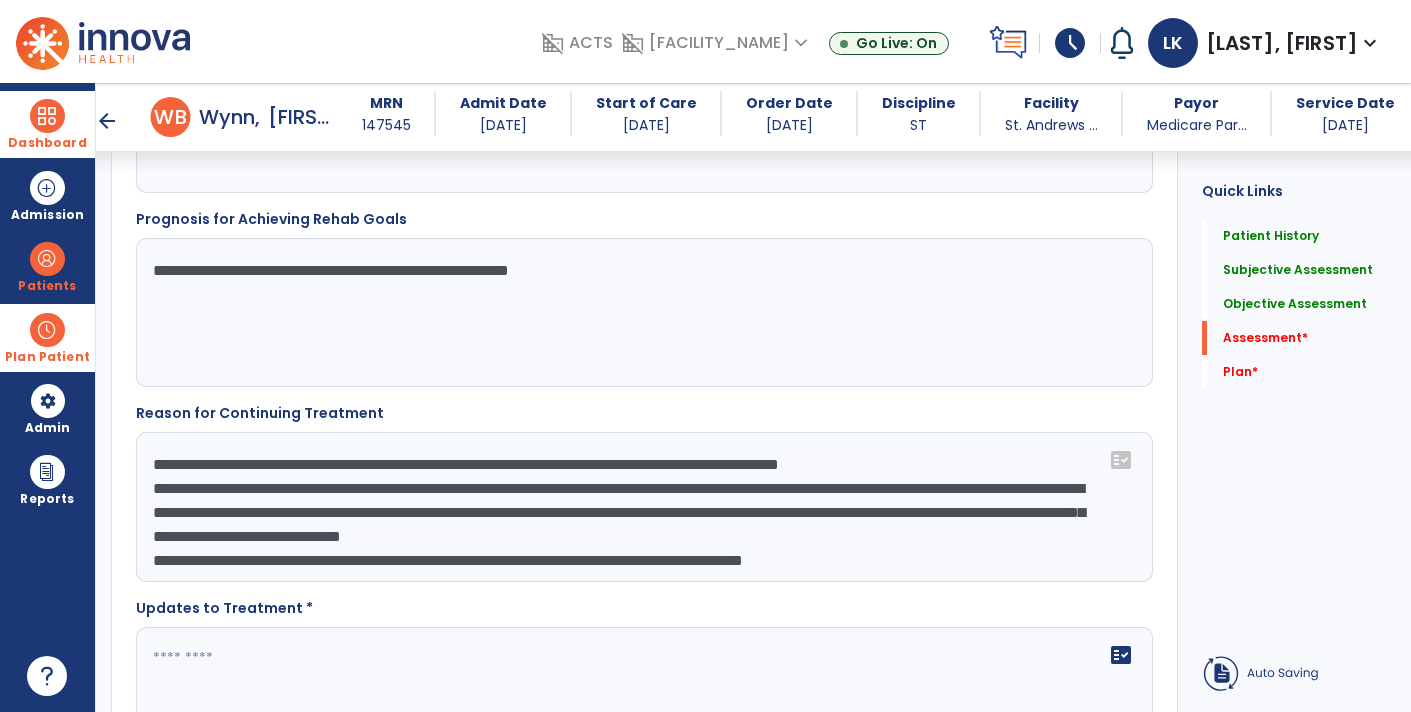 click on "**********" 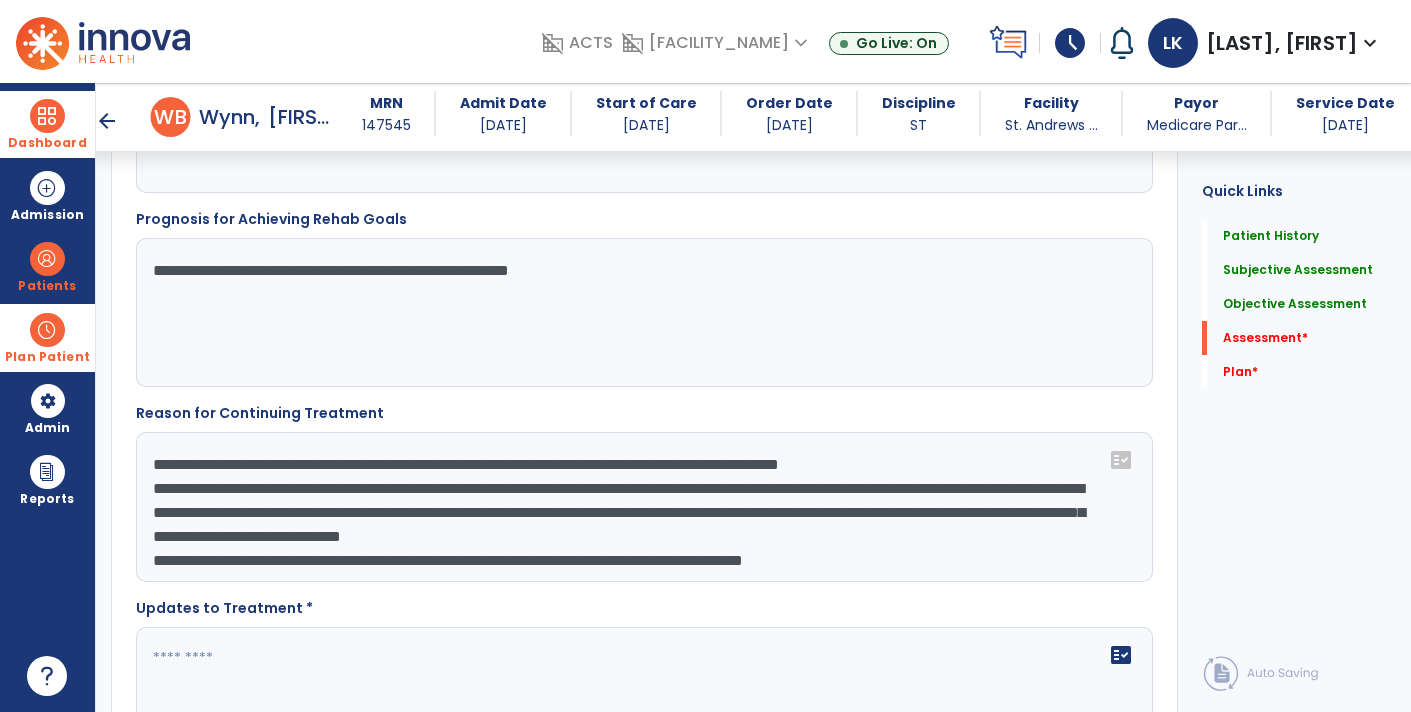 drag, startPoint x: 537, startPoint y: 518, endPoint x: 997, endPoint y: 547, distance: 460.91324 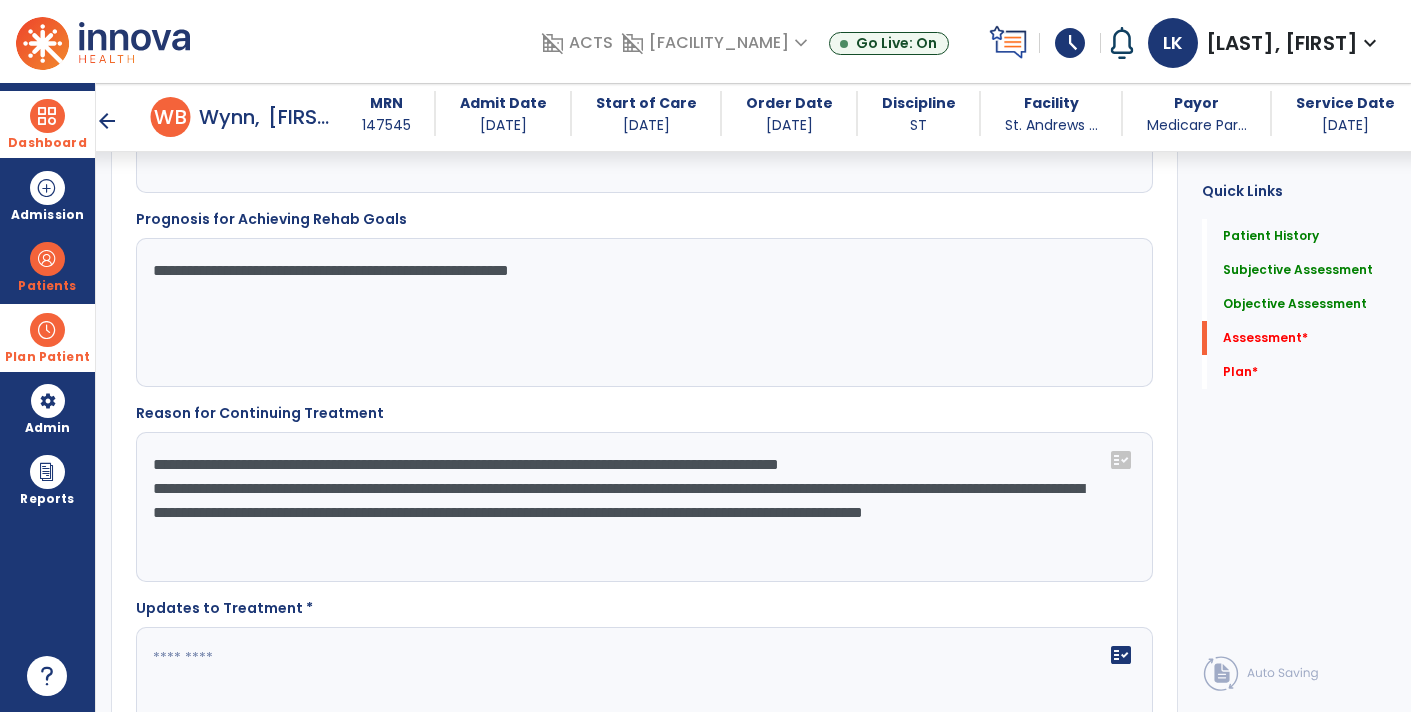 scroll, scrollTop: 0, scrollLeft: 0, axis: both 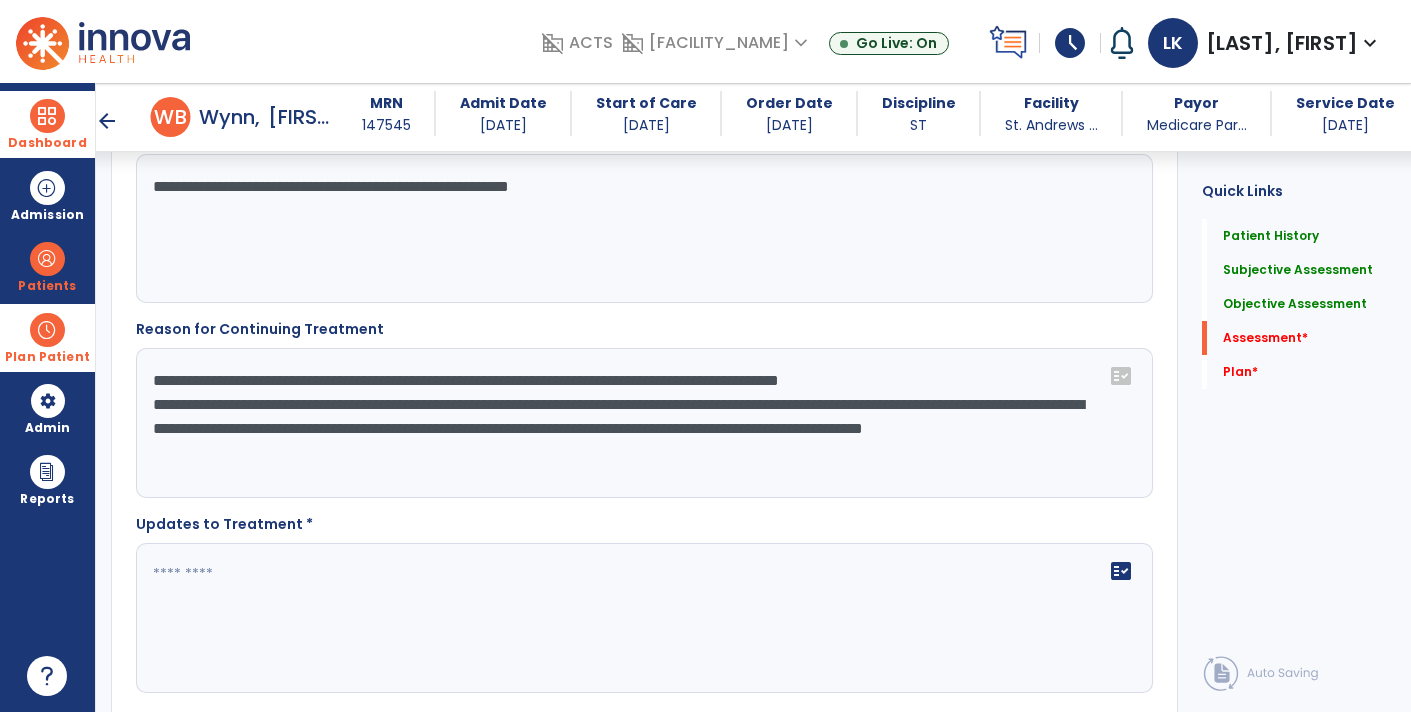 type on "**********" 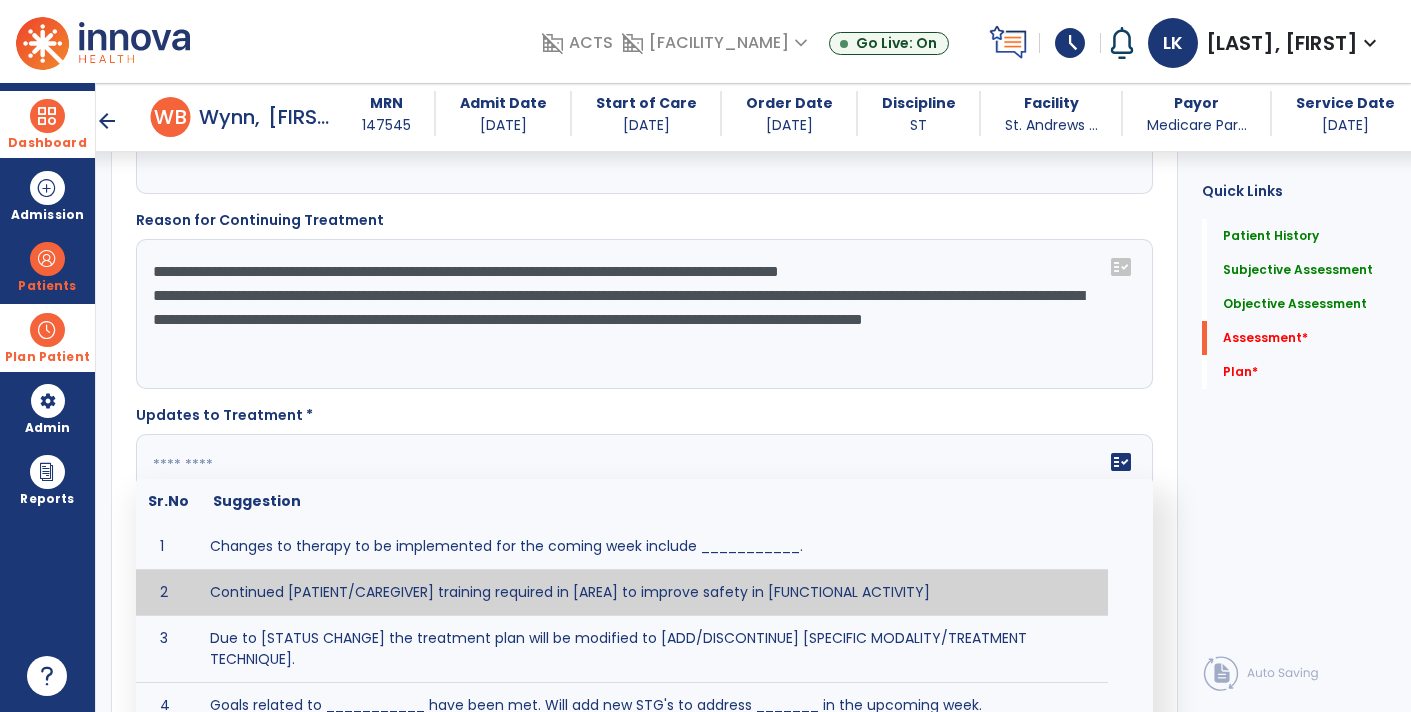 scroll, scrollTop: 2907, scrollLeft: 0, axis: vertical 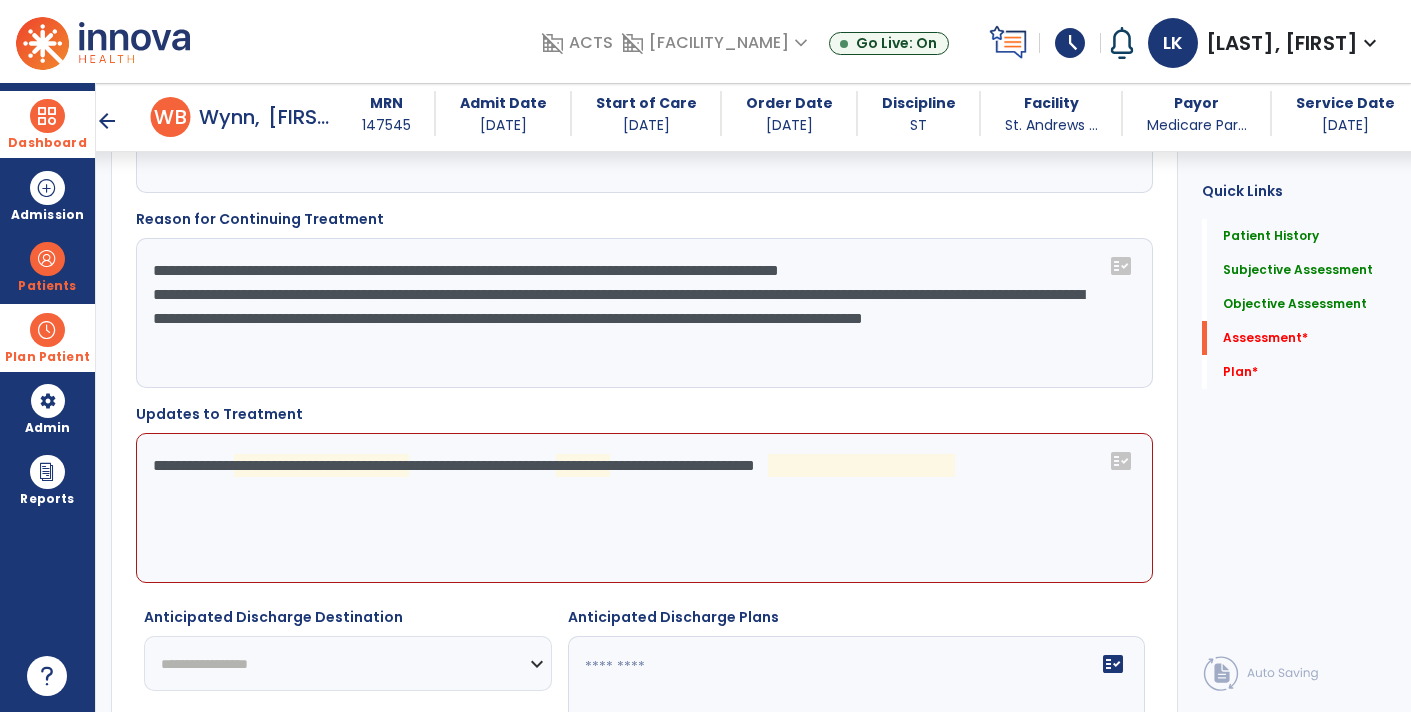 click on "**********" 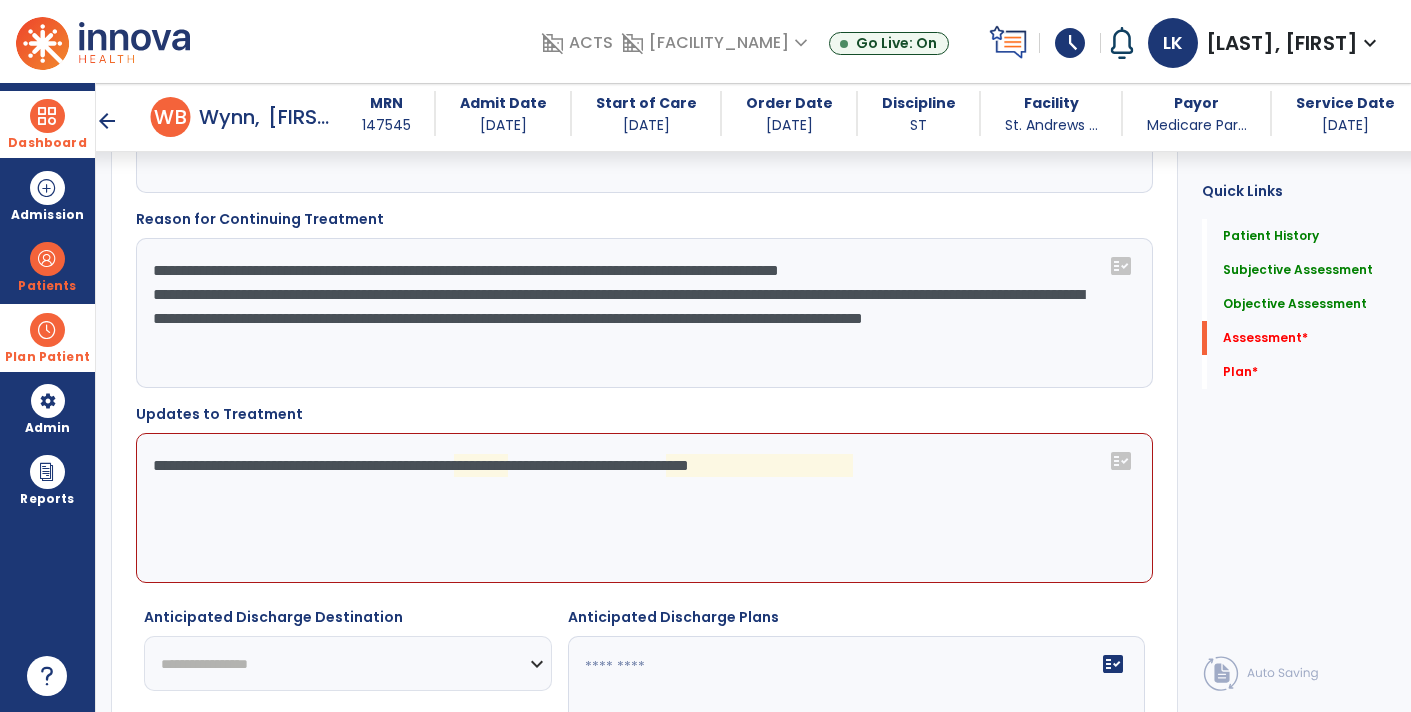 click on "**********" 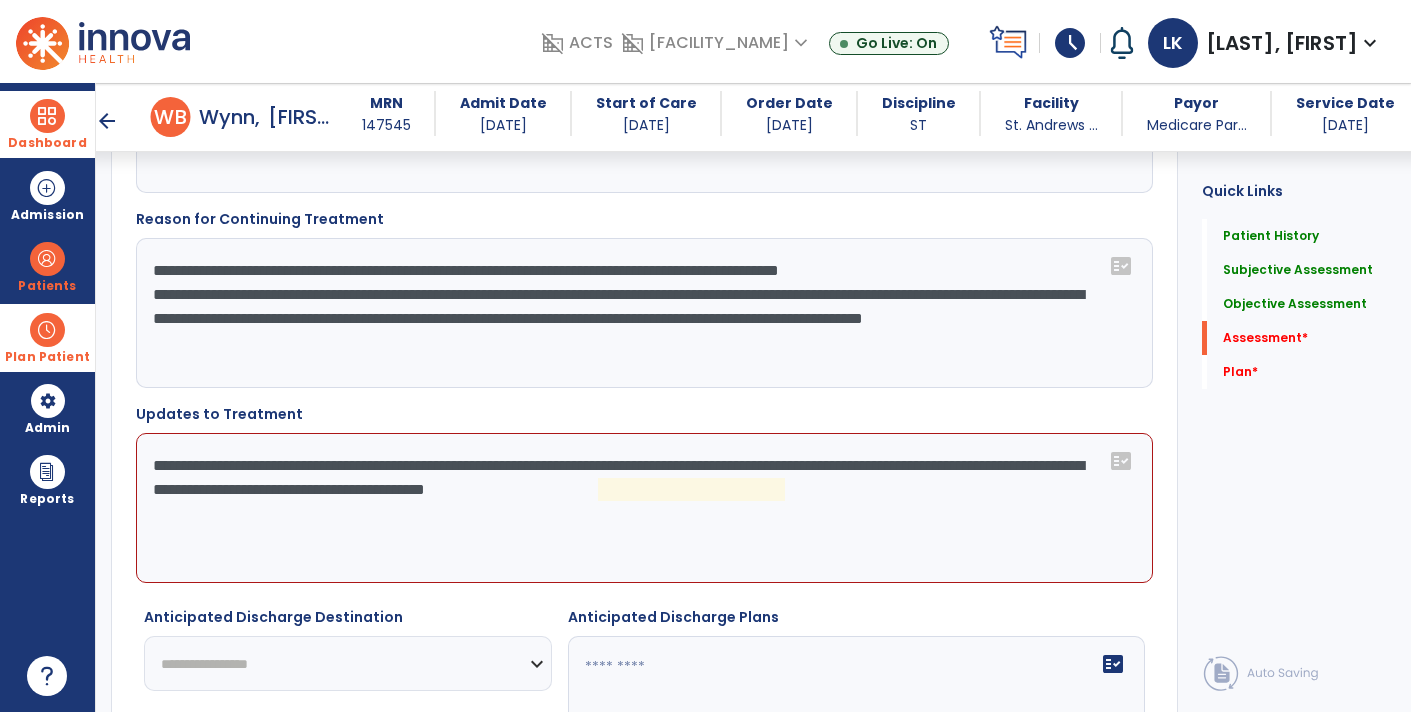 click on "**********" 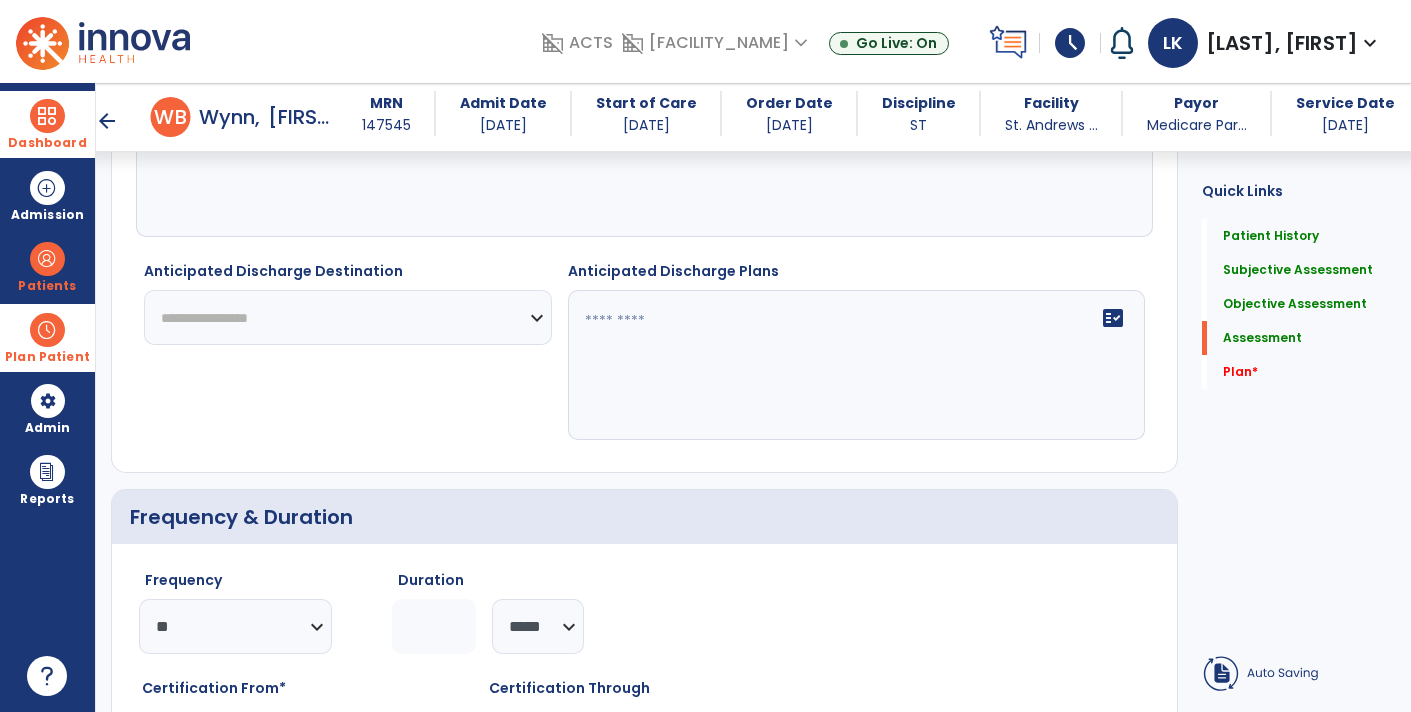 scroll, scrollTop: 3288, scrollLeft: 0, axis: vertical 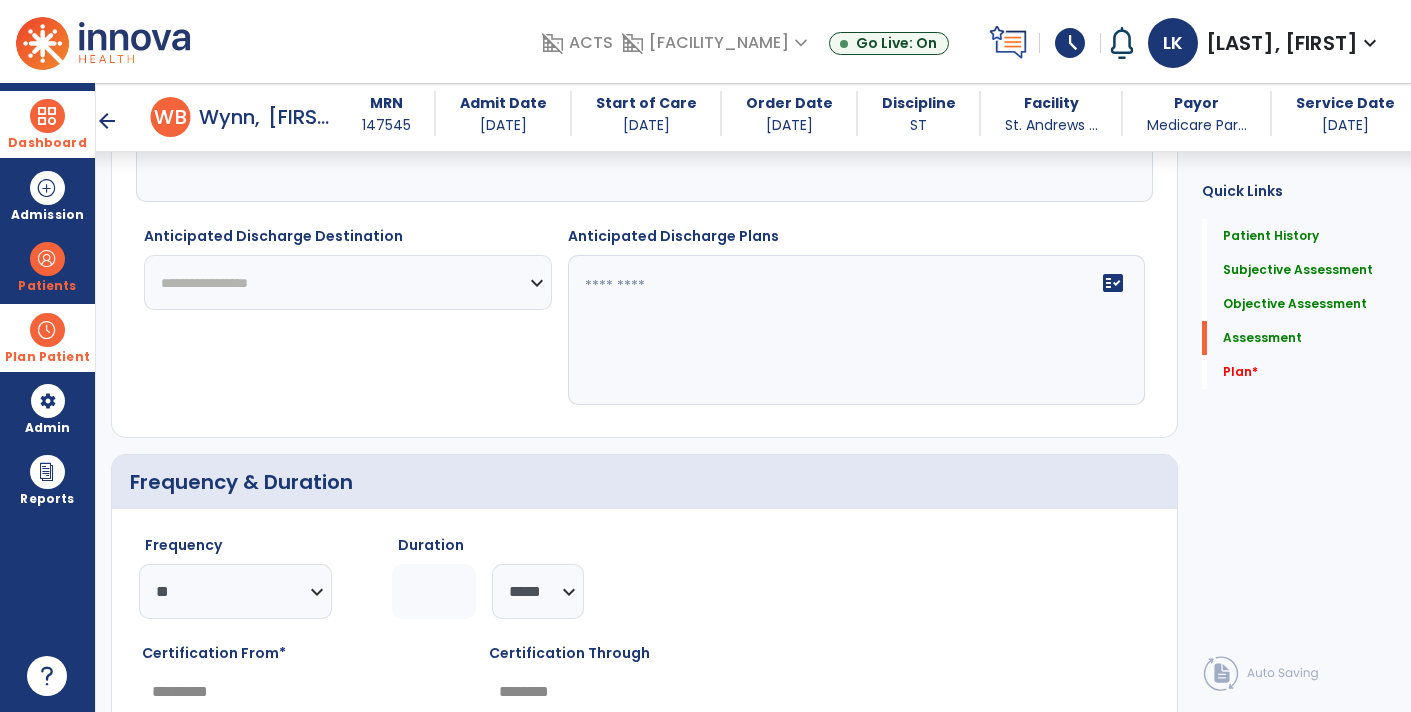 type on "**********" 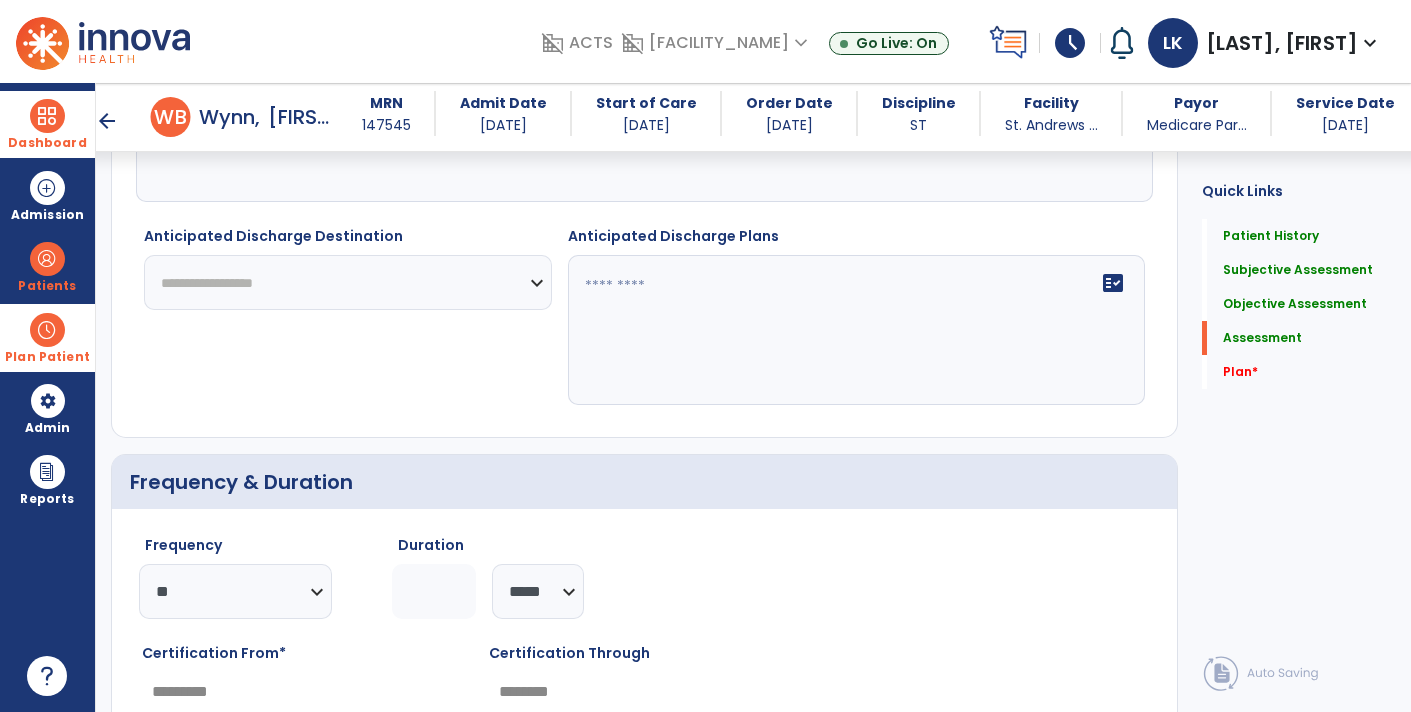click on "**********" 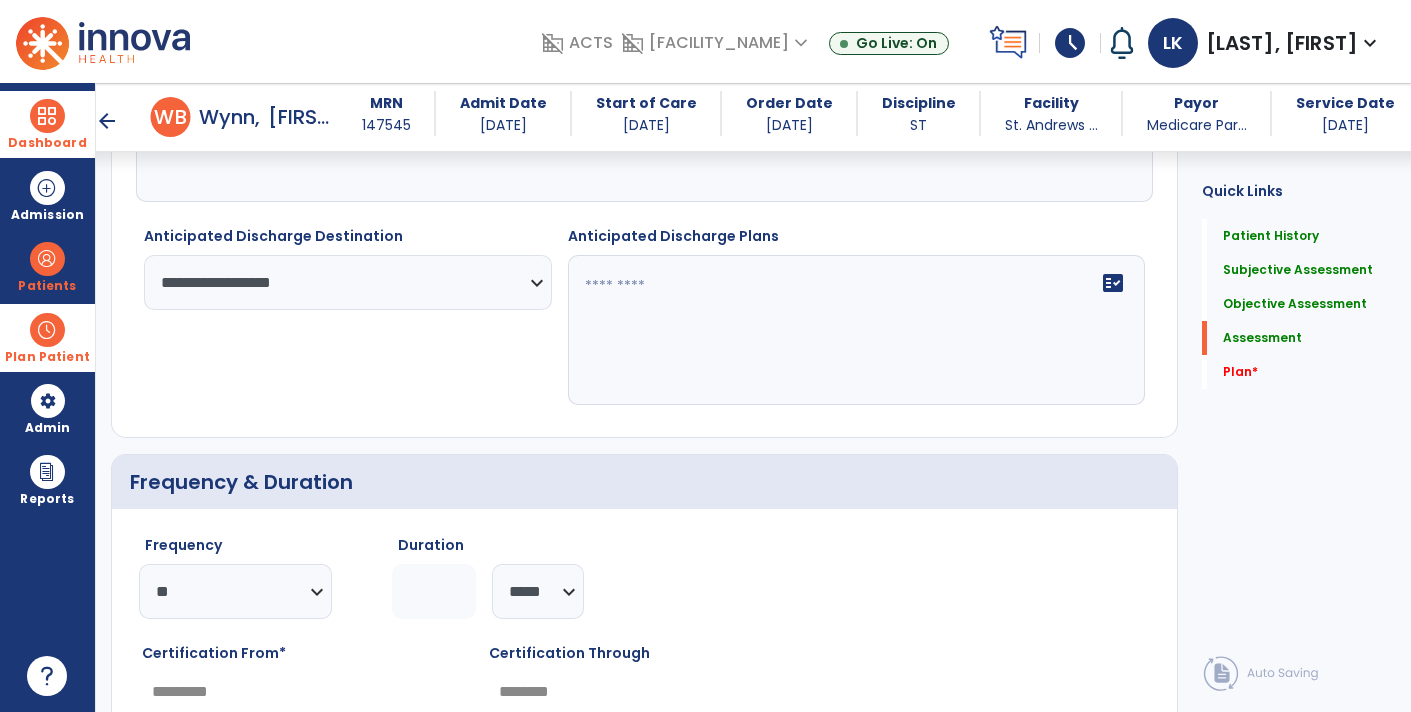click on "fact_check" 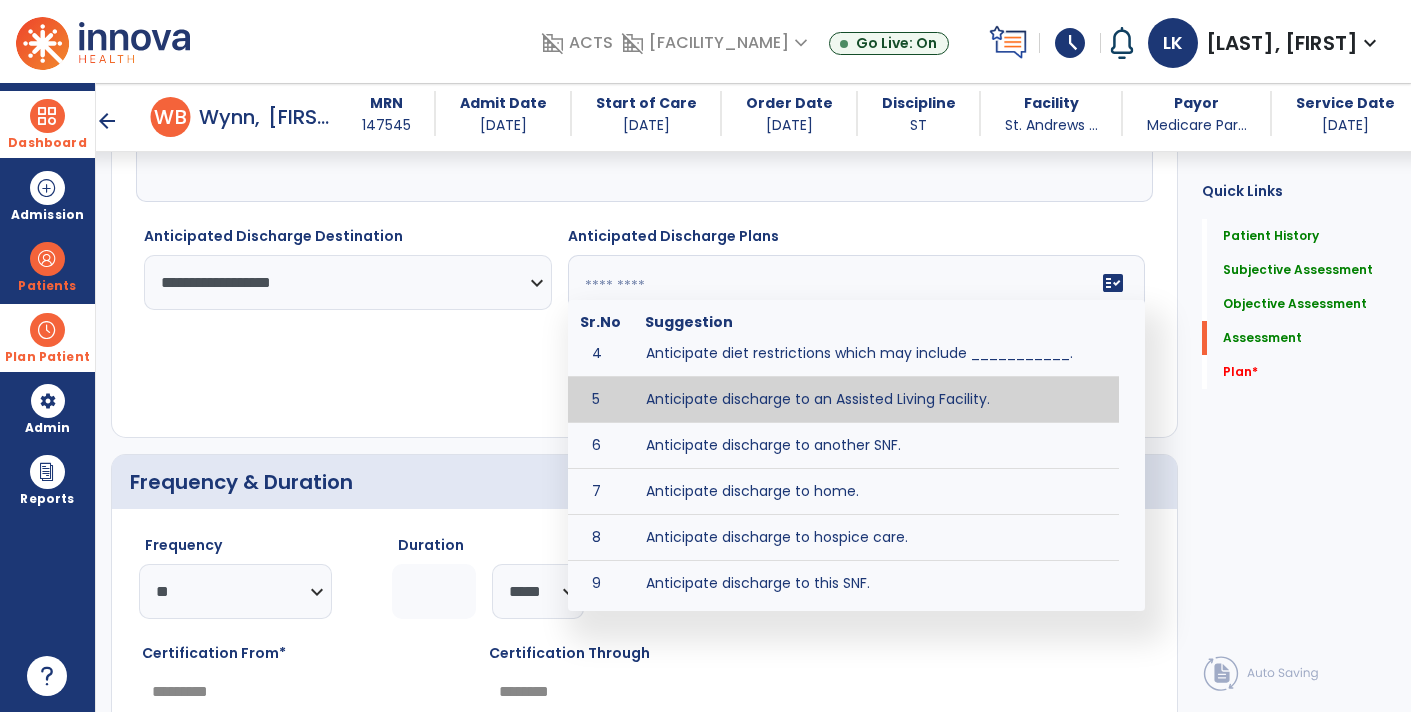 scroll, scrollTop: 157, scrollLeft: 0, axis: vertical 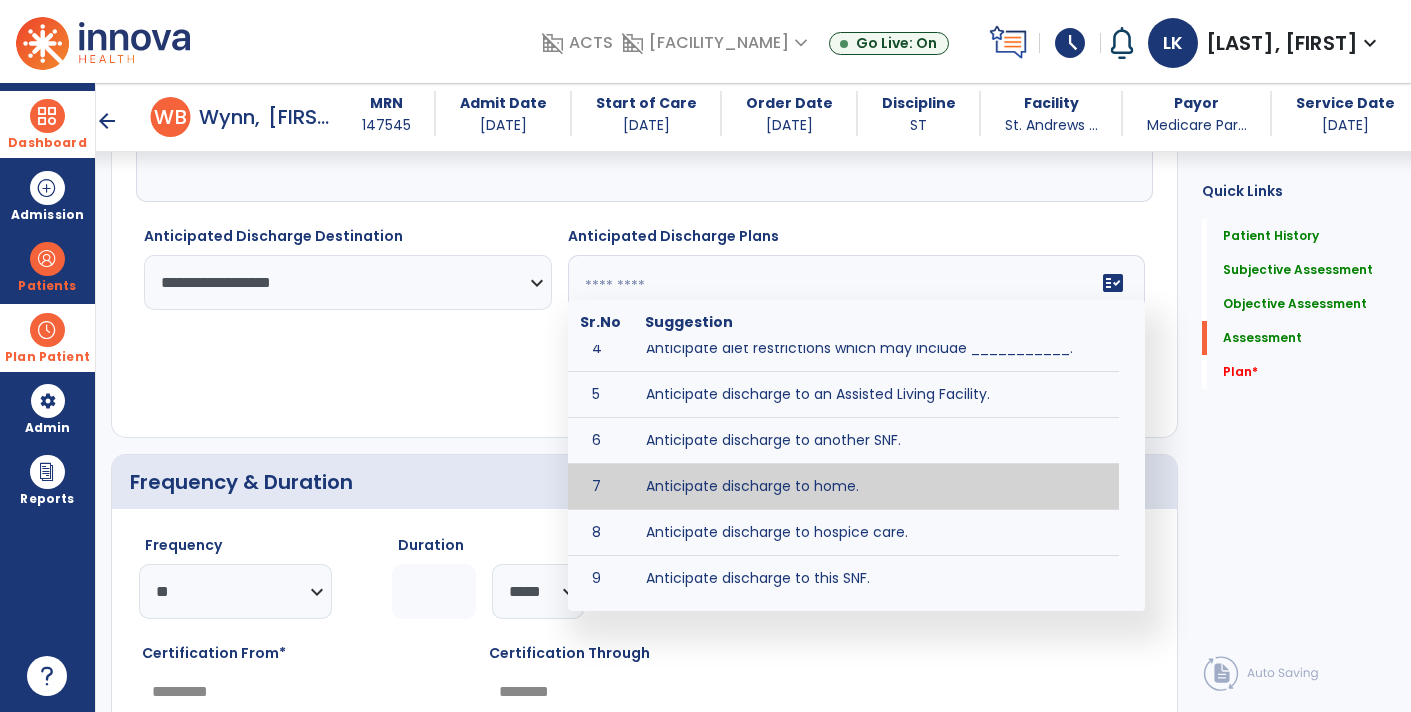 type on "**********" 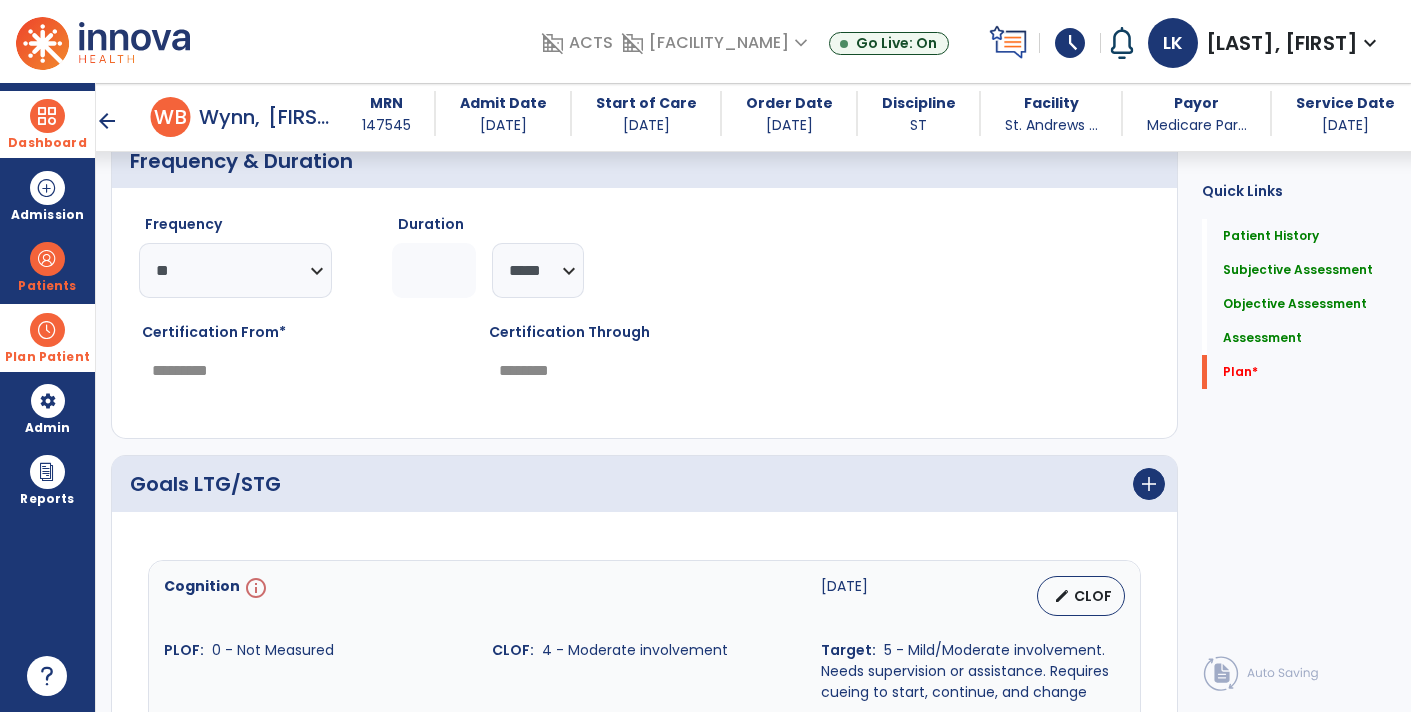 scroll, scrollTop: 3613, scrollLeft: 0, axis: vertical 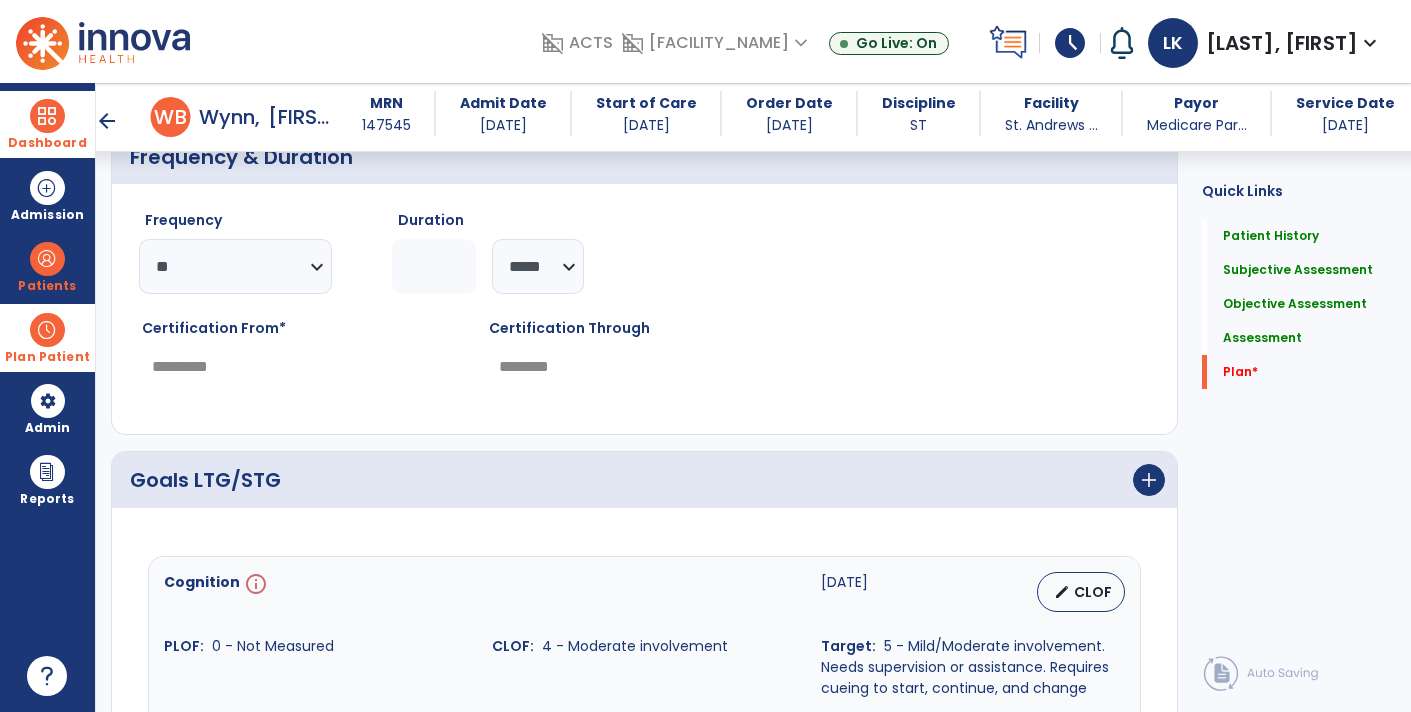 click on "*" 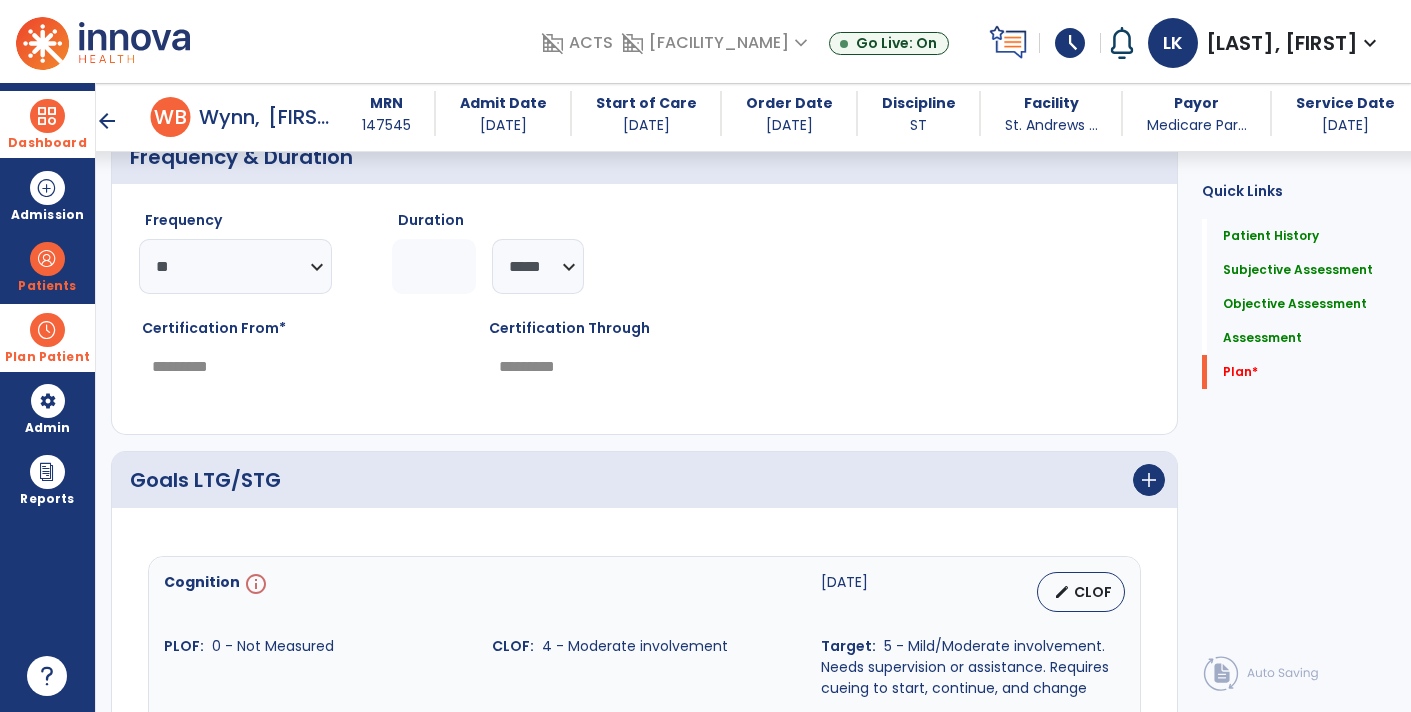 type on "*" 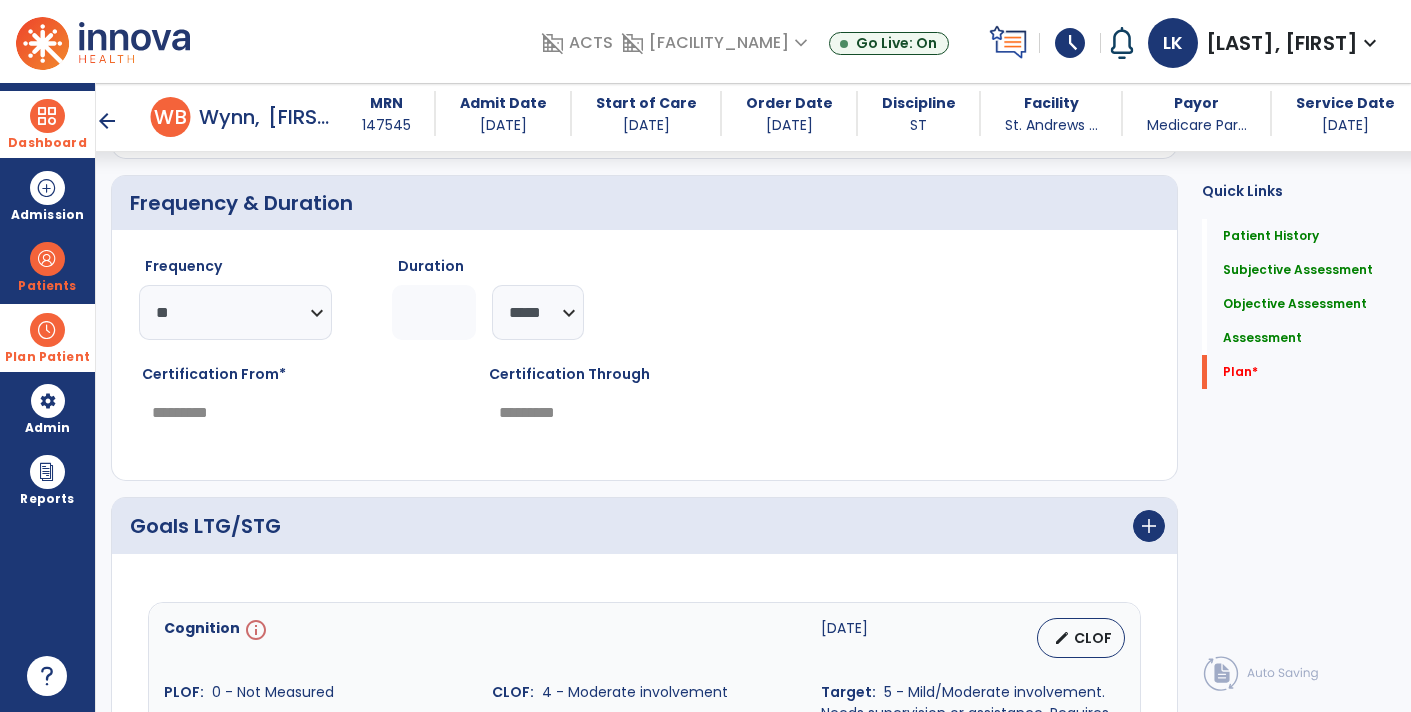 scroll, scrollTop: 3562, scrollLeft: 0, axis: vertical 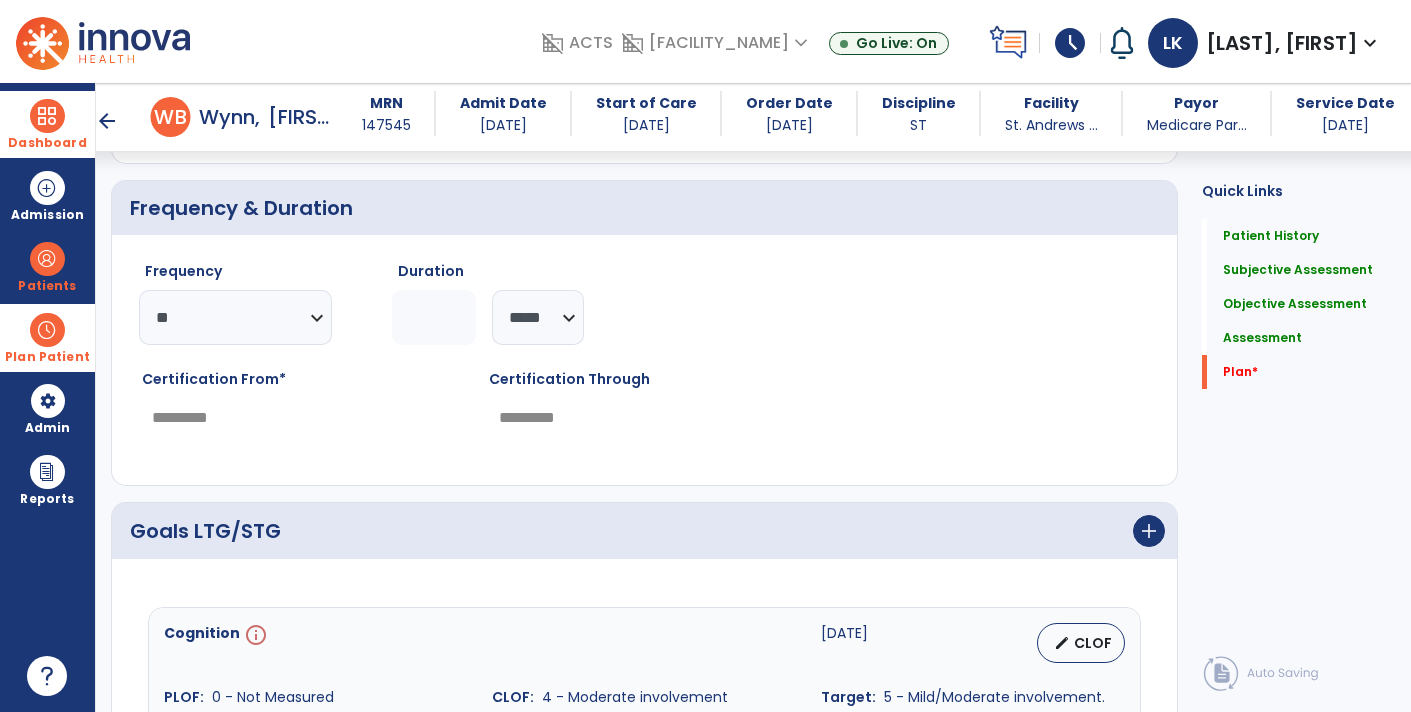 click on "Certification Through" at bounding box center [297, 379] 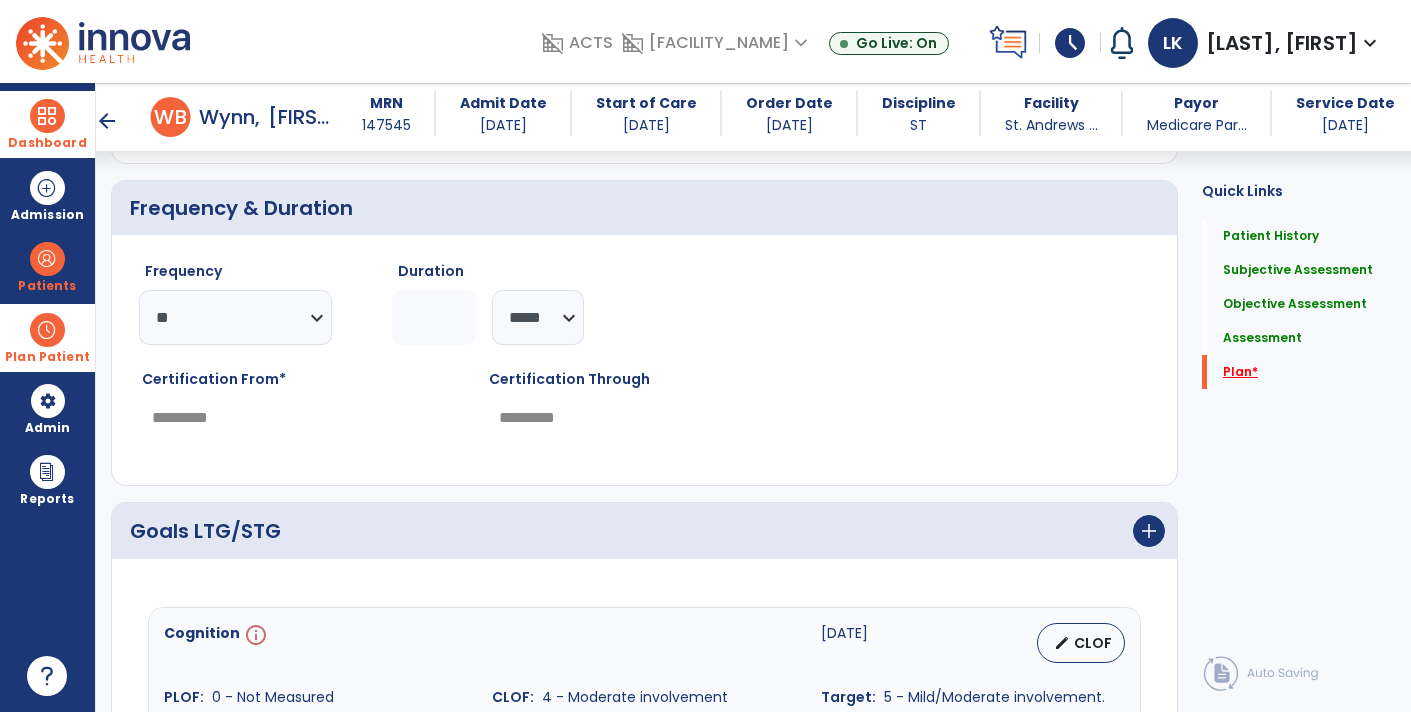 click on "Plan   *" 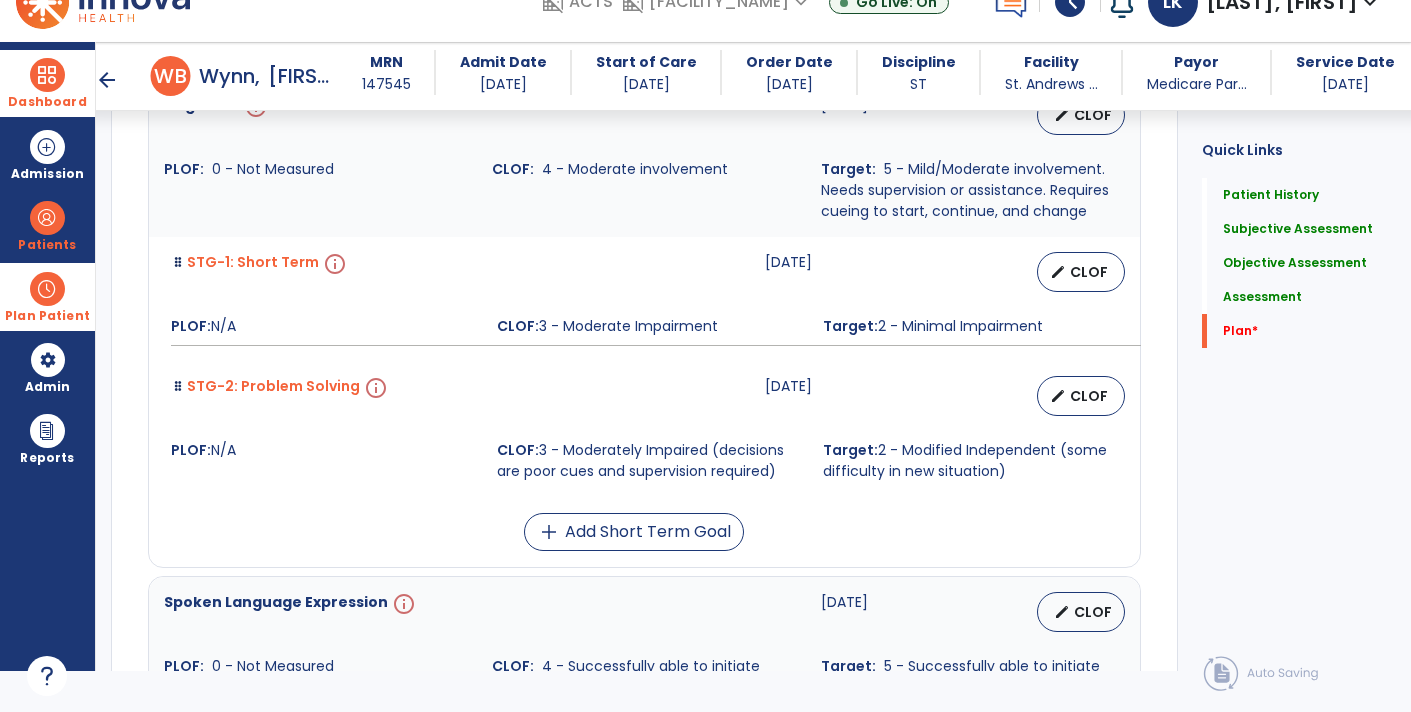 scroll, scrollTop: 3947, scrollLeft: 0, axis: vertical 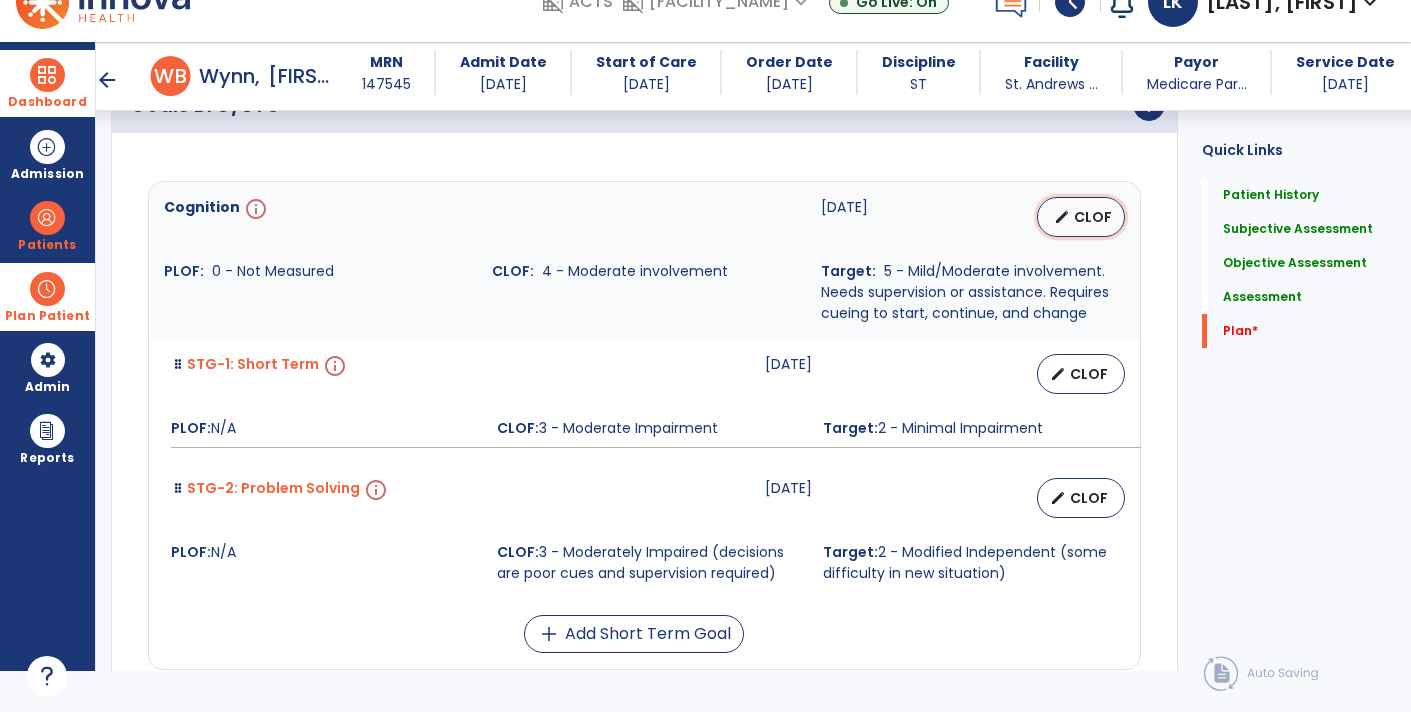 click on "edit" at bounding box center [1062, 217] 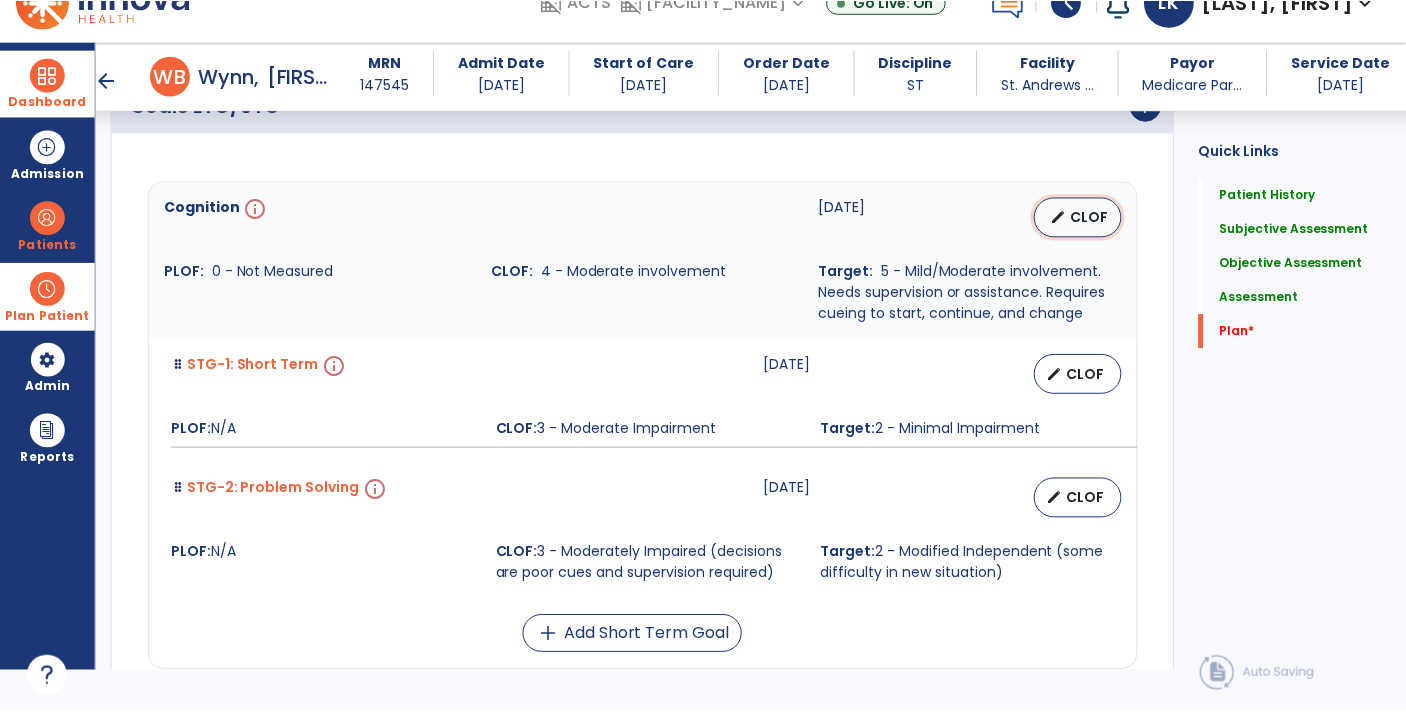 scroll, scrollTop: 0, scrollLeft: 0, axis: both 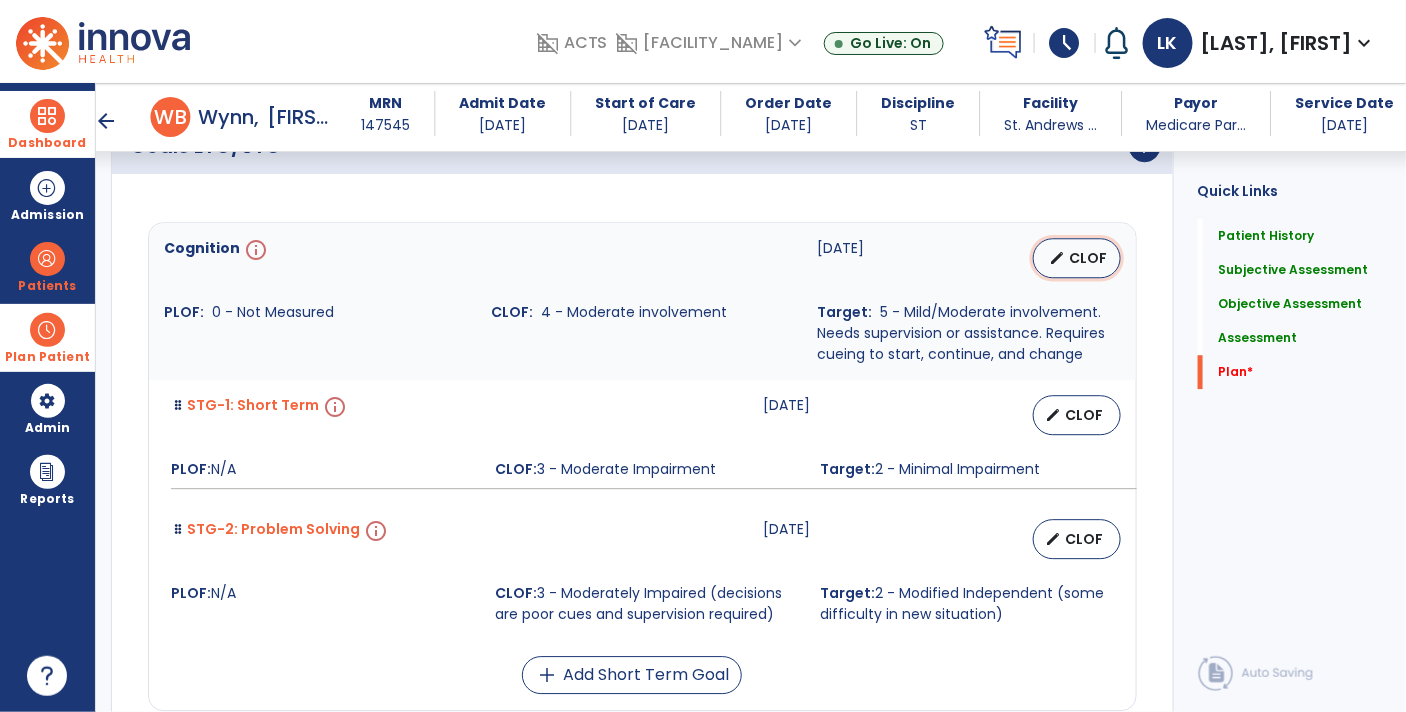 select on "********" 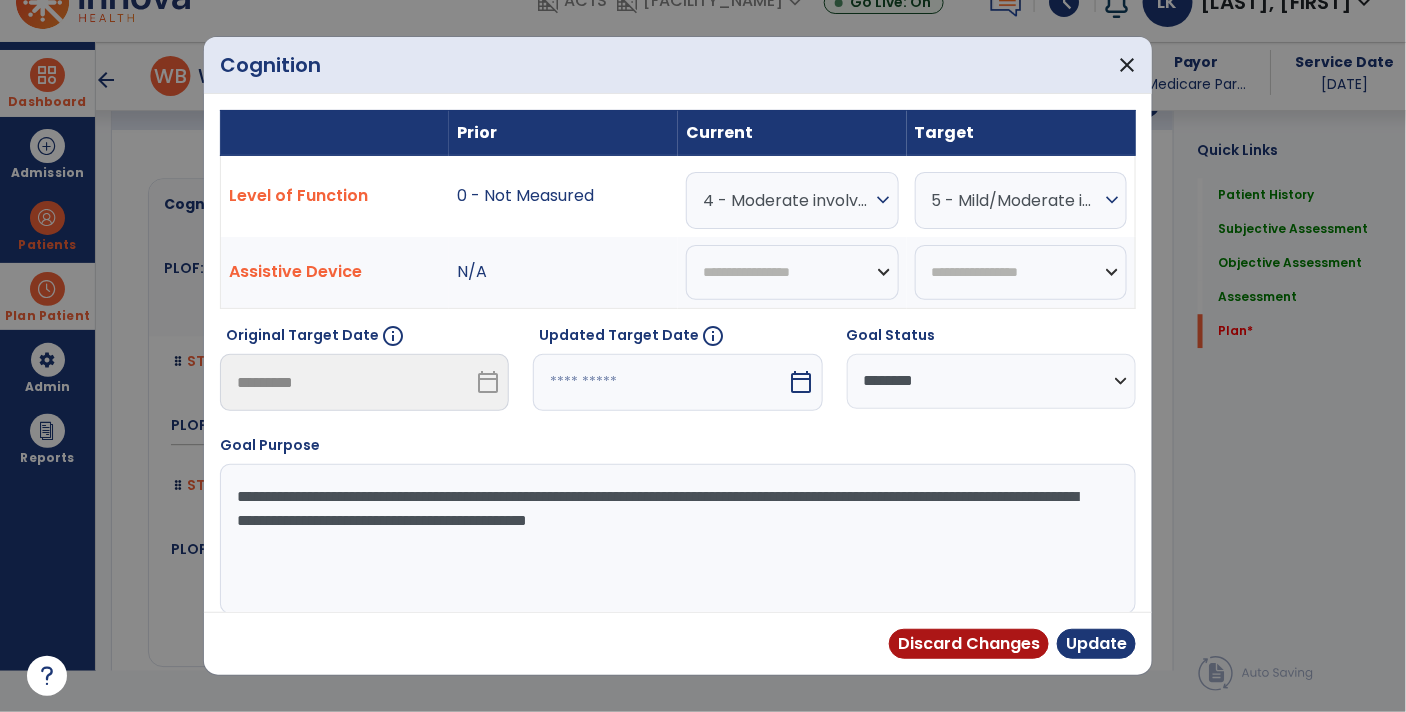 scroll, scrollTop: 3947, scrollLeft: 0, axis: vertical 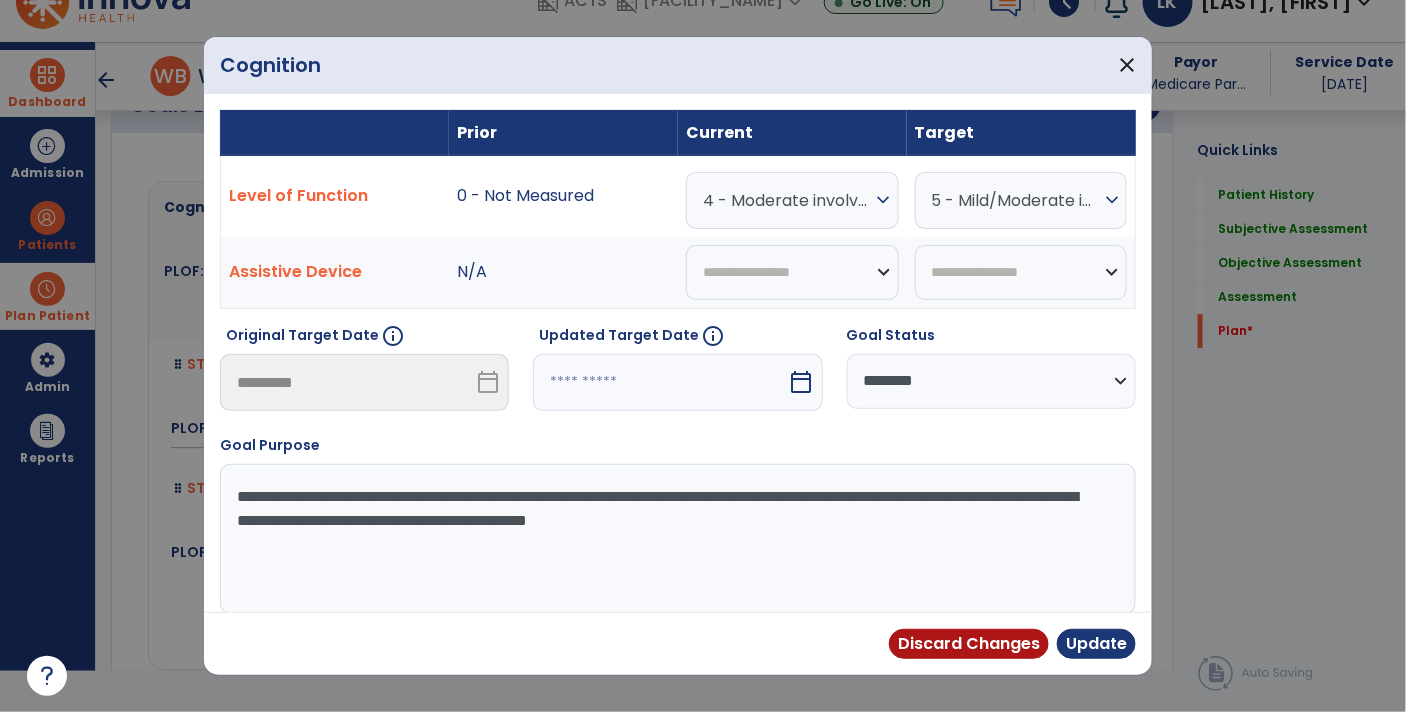 click on "calendar_today" at bounding box center (802, 382) 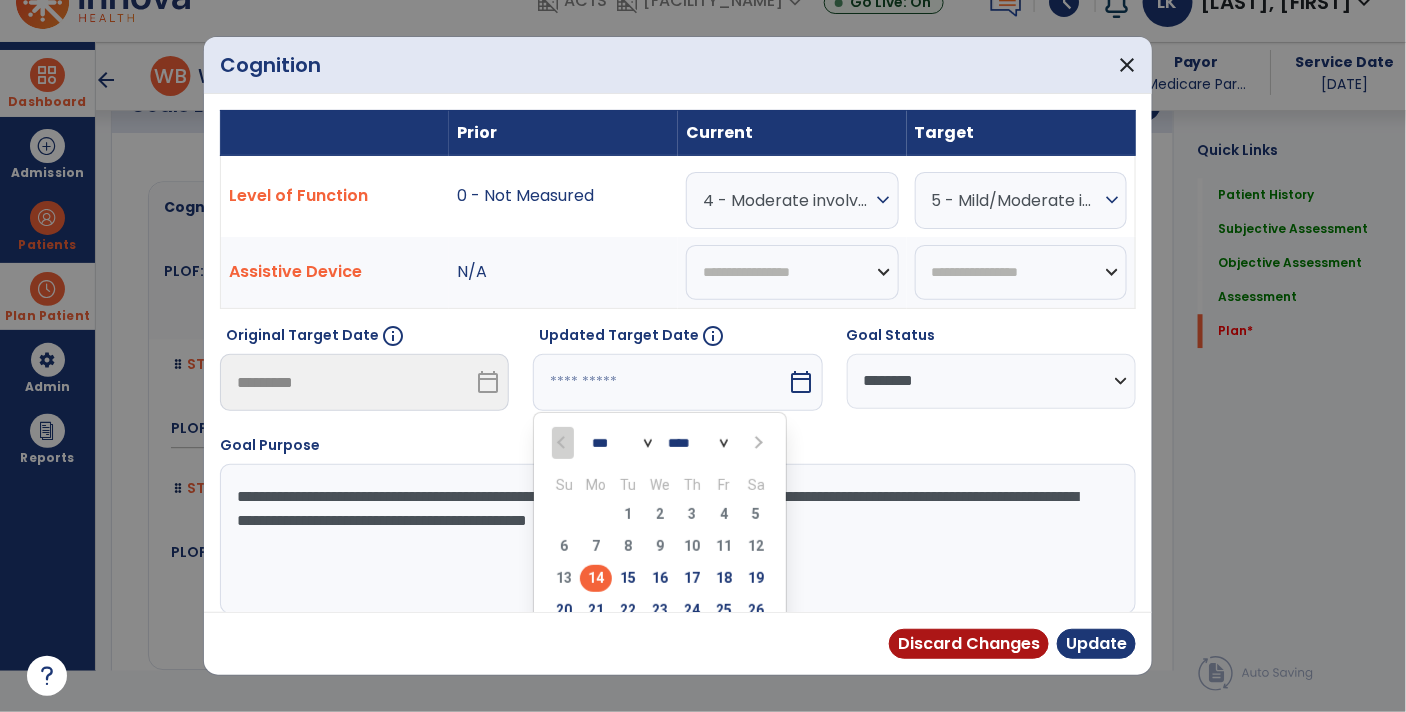click on "*** ***" at bounding box center (622, 443) 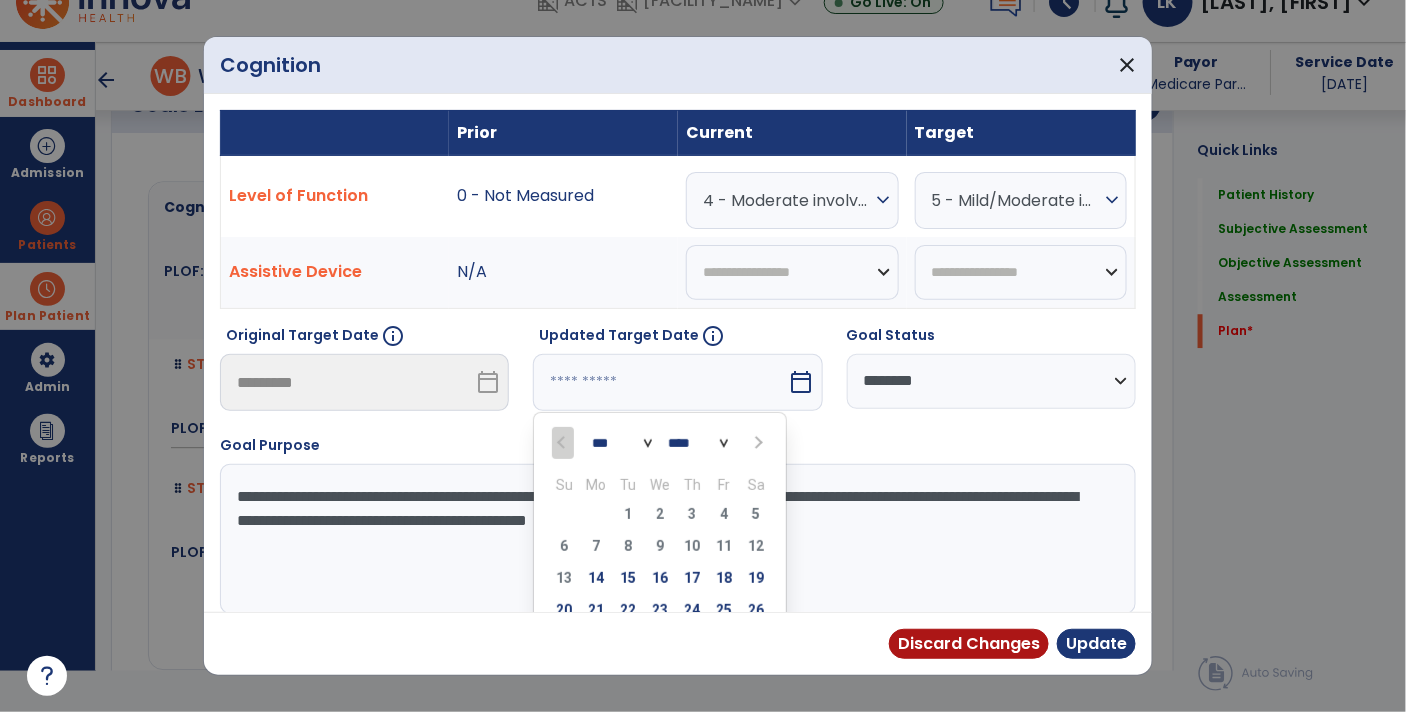 select on "*" 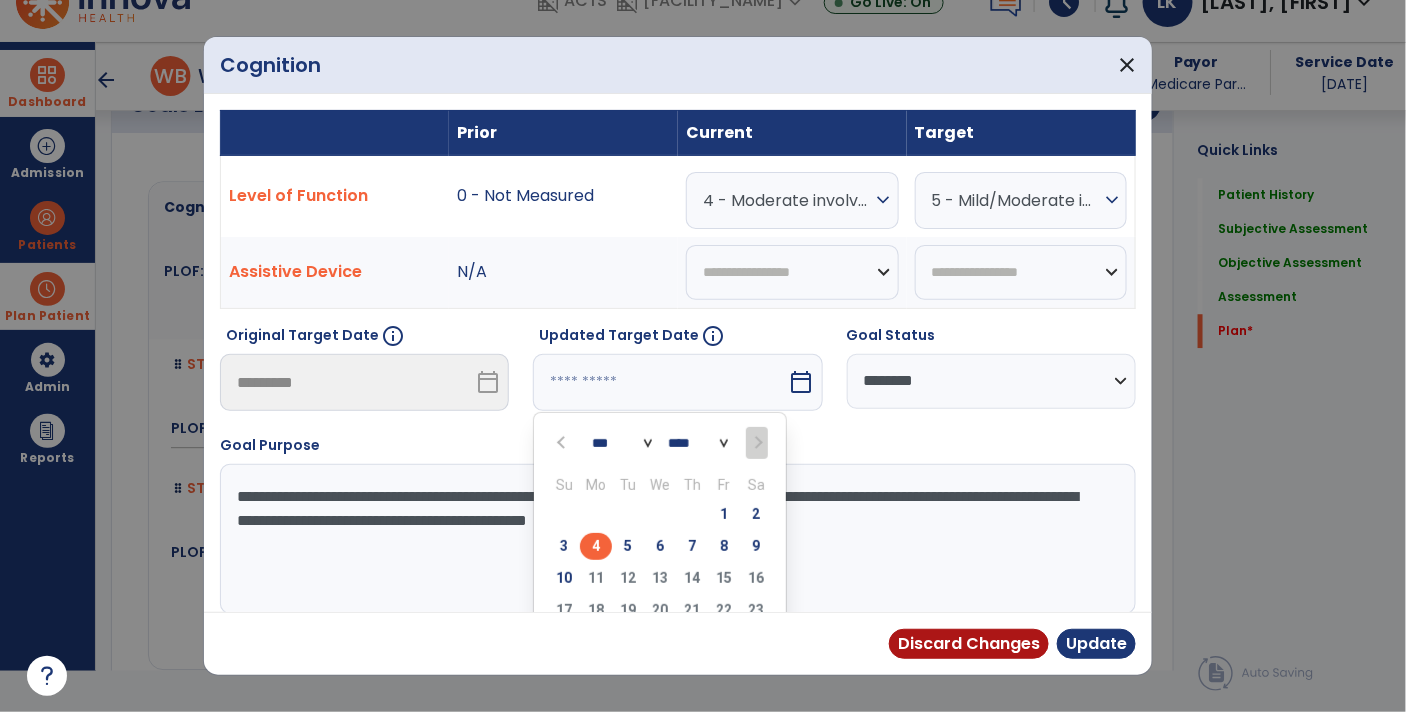 click on "4" at bounding box center (596, 546) 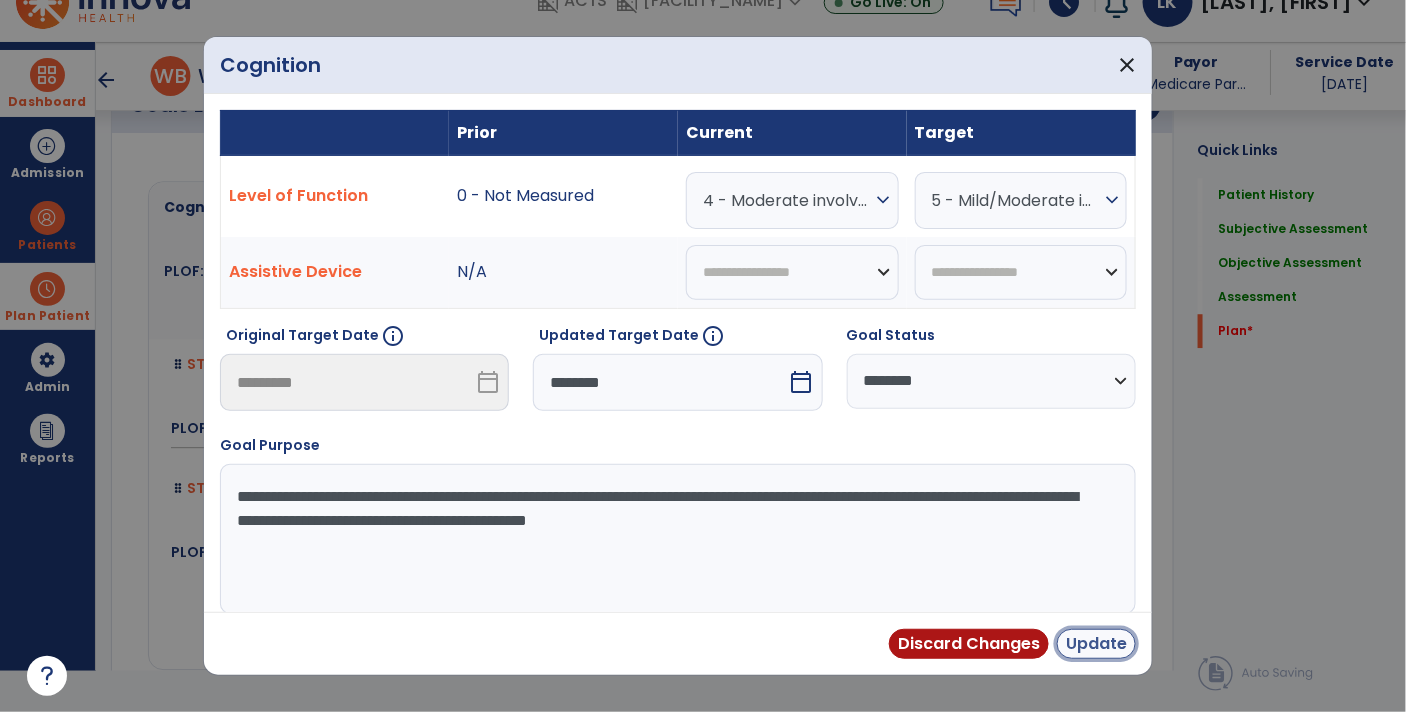 click on "Update" at bounding box center [1096, 644] 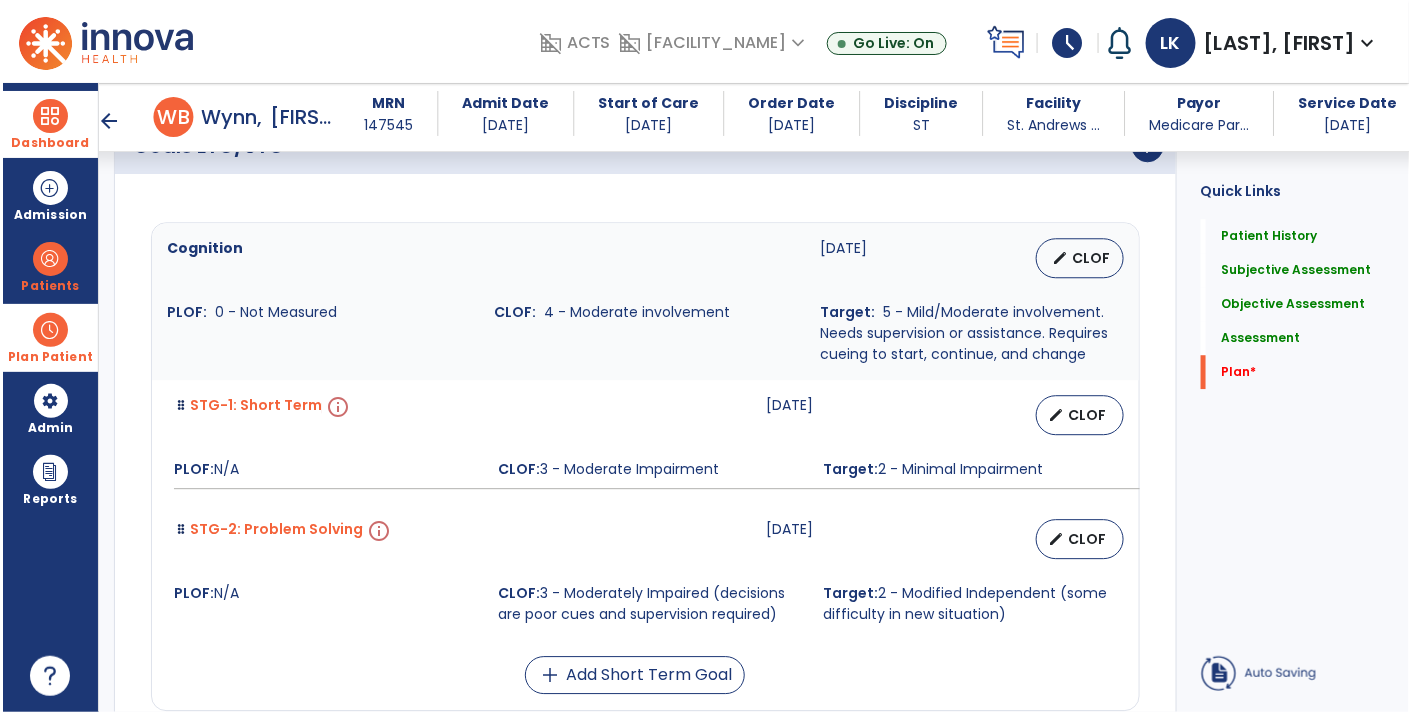 scroll, scrollTop: 41, scrollLeft: 0, axis: vertical 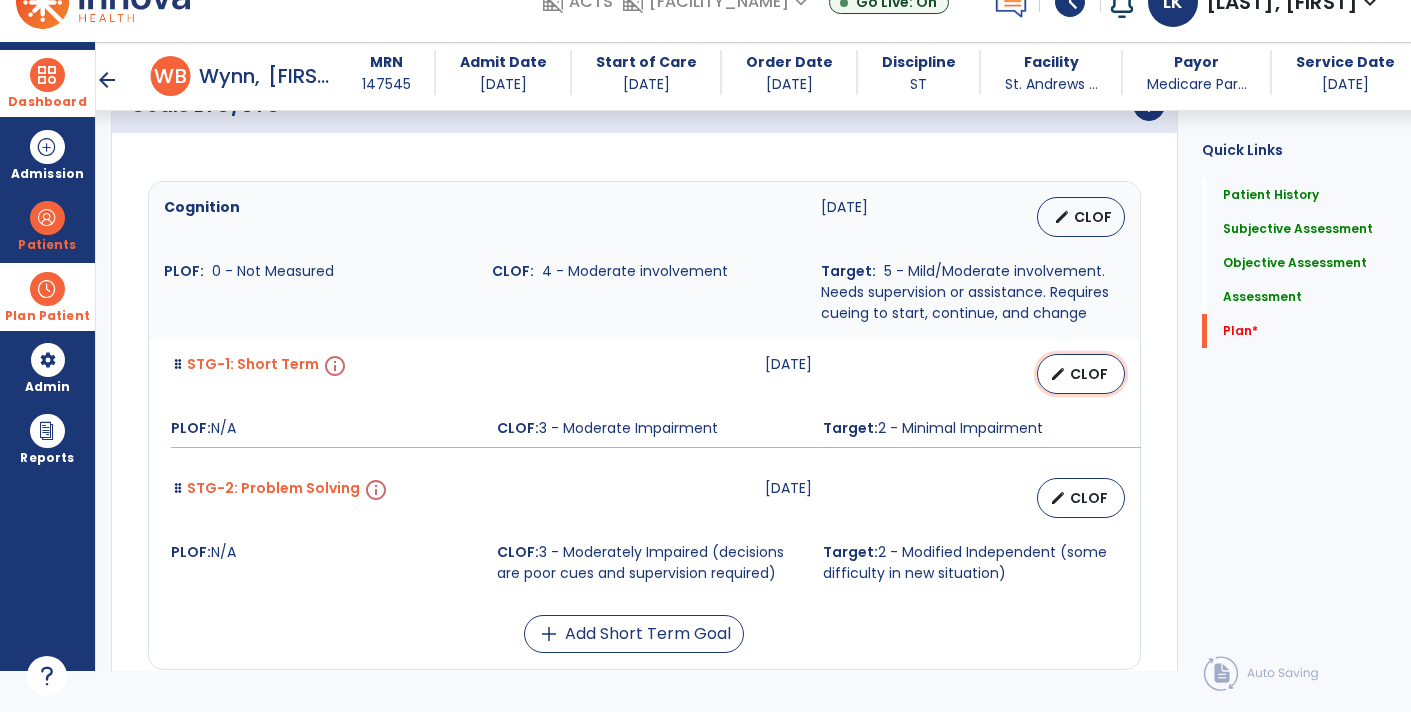 click on "edit   CLOF" at bounding box center [1081, 374] 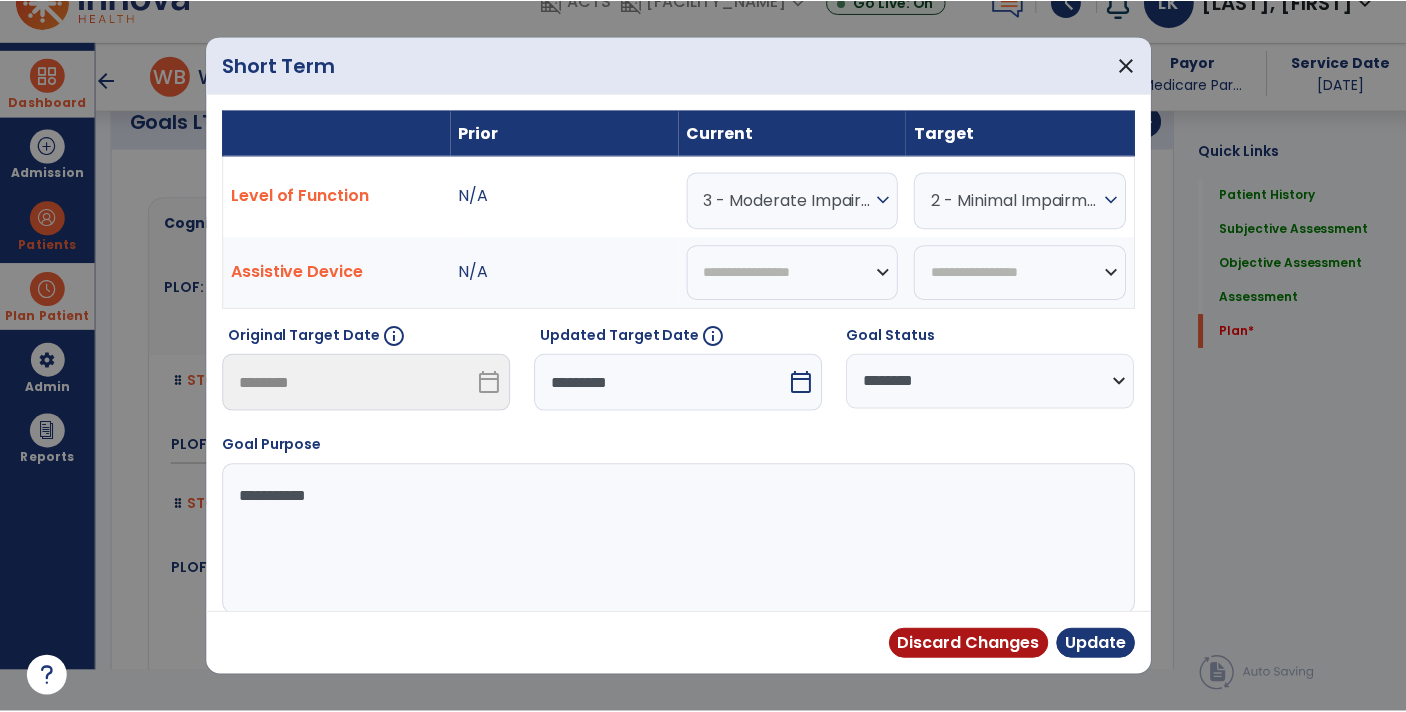 scroll, scrollTop: 0, scrollLeft: 0, axis: both 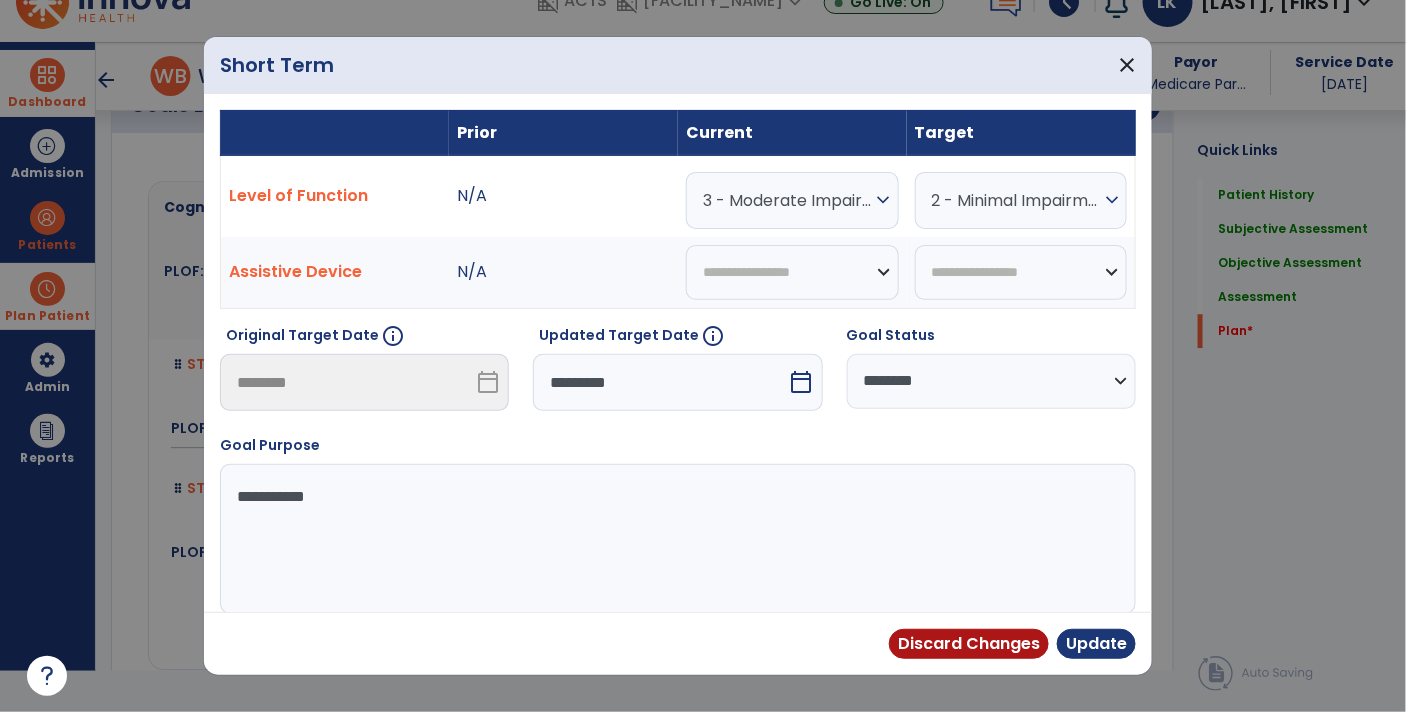 click on "calendar_today" at bounding box center [804, 382] 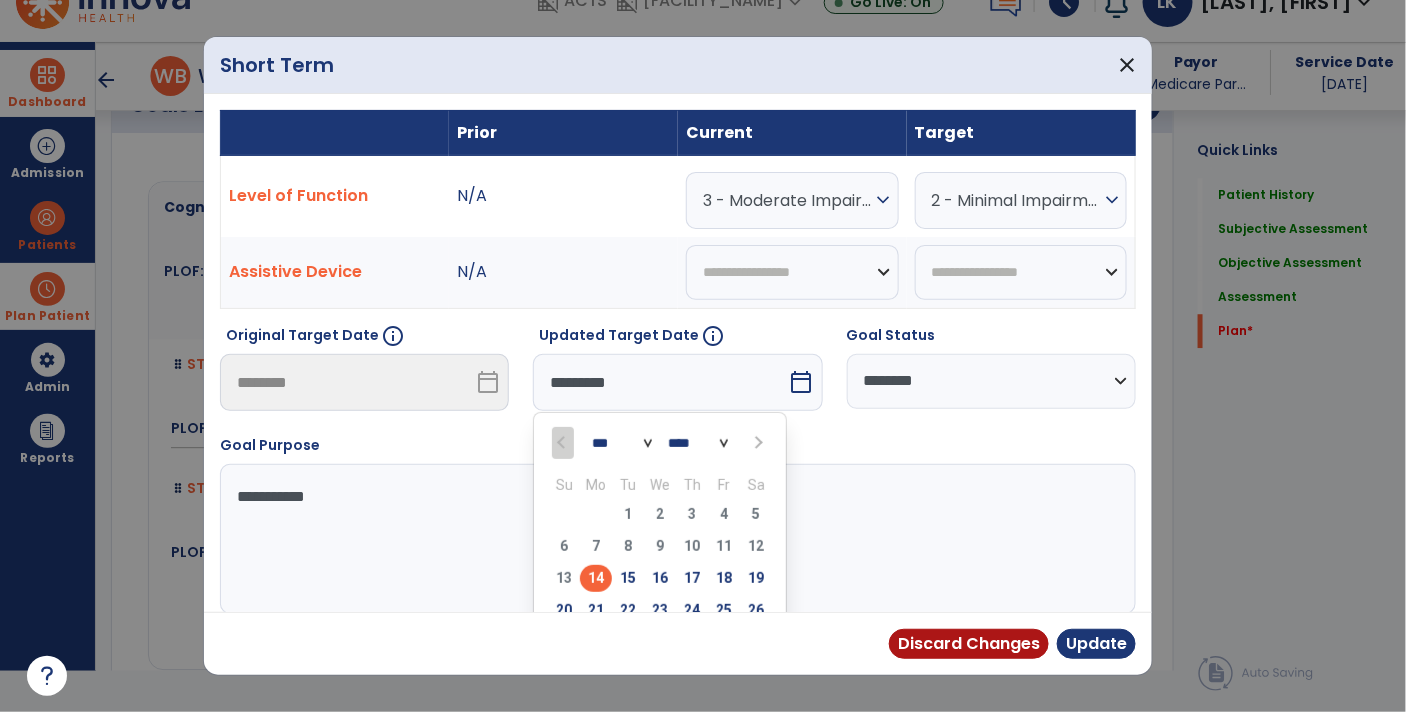 scroll, scrollTop: 91, scrollLeft: 0, axis: vertical 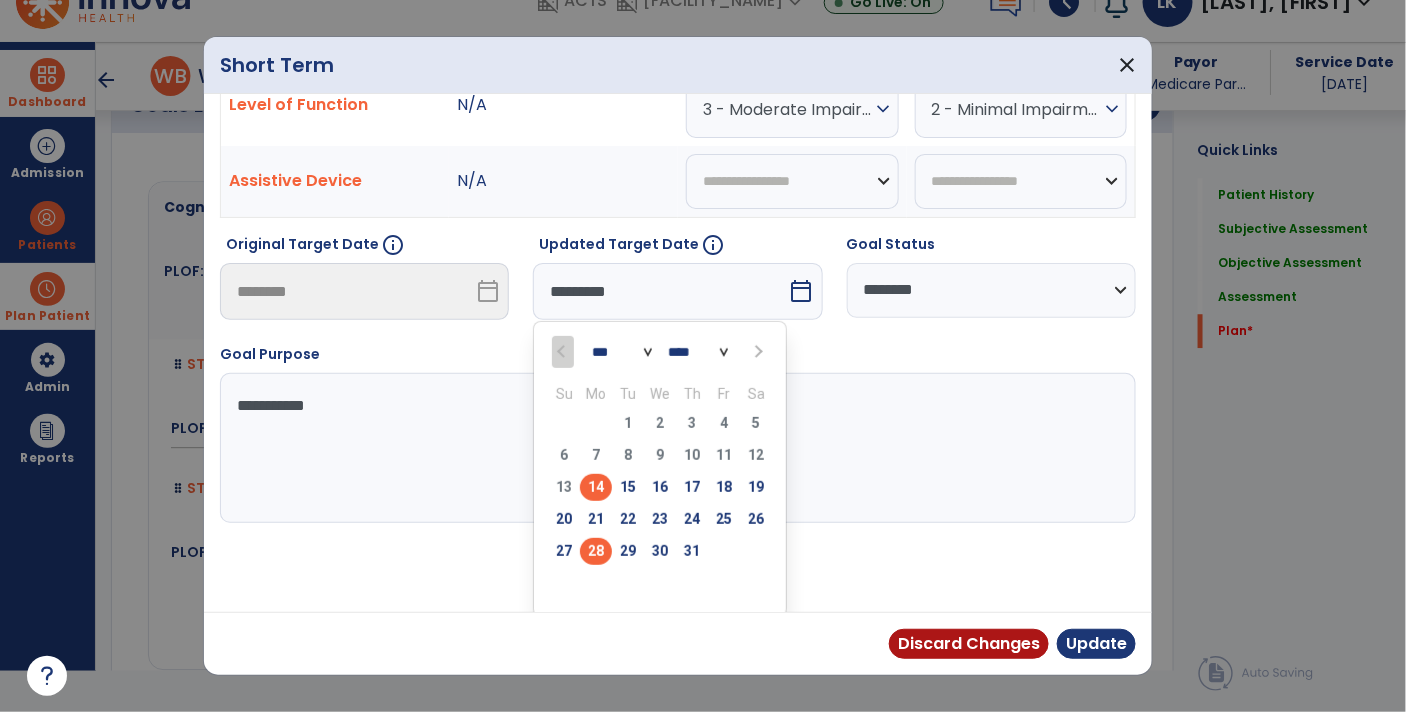 click on "28" at bounding box center (596, 551) 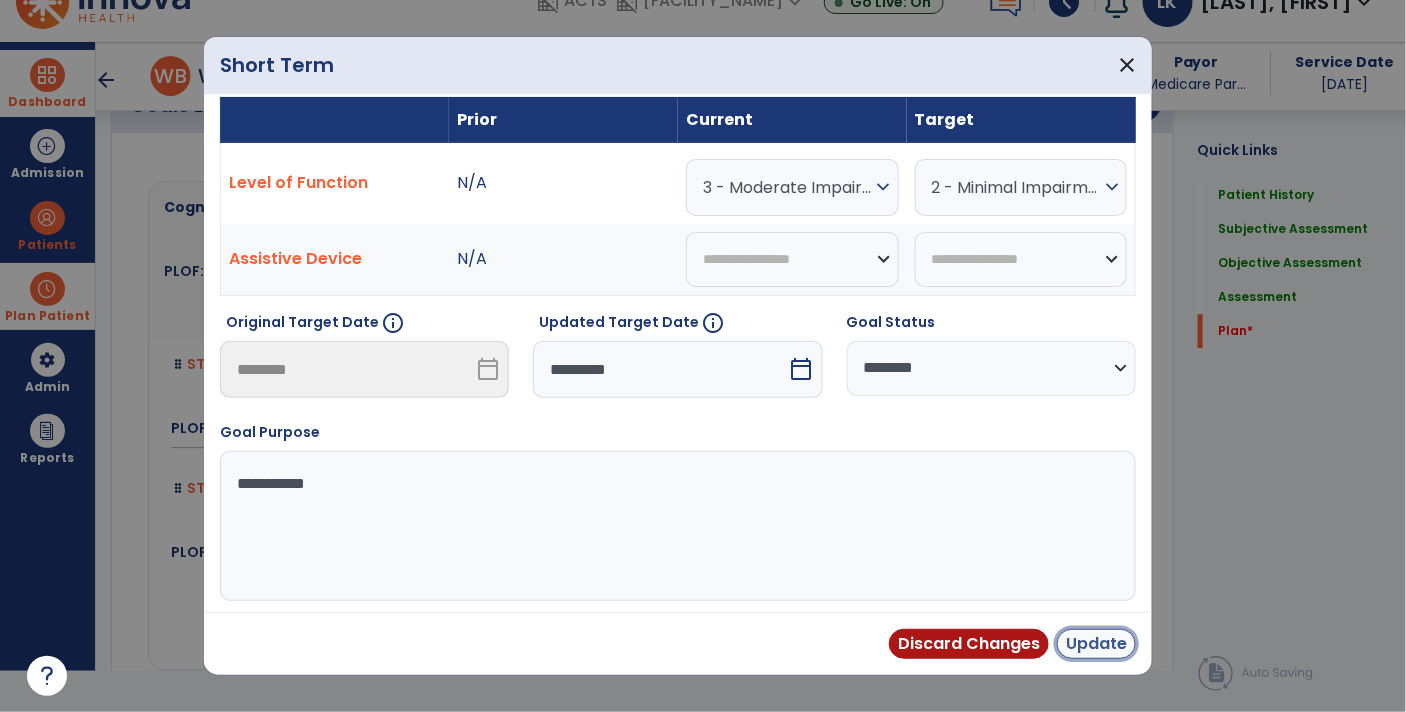 click on "Update" at bounding box center (1096, 644) 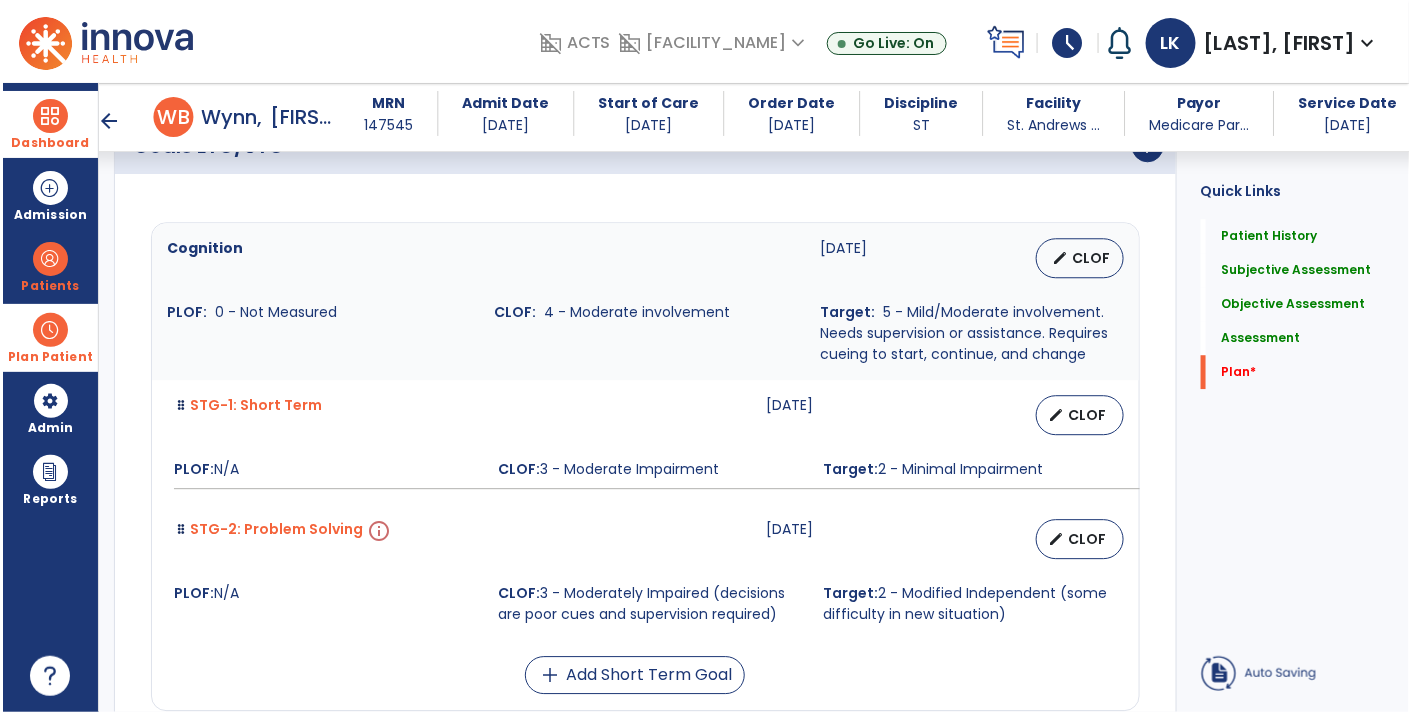 scroll, scrollTop: 41, scrollLeft: 0, axis: vertical 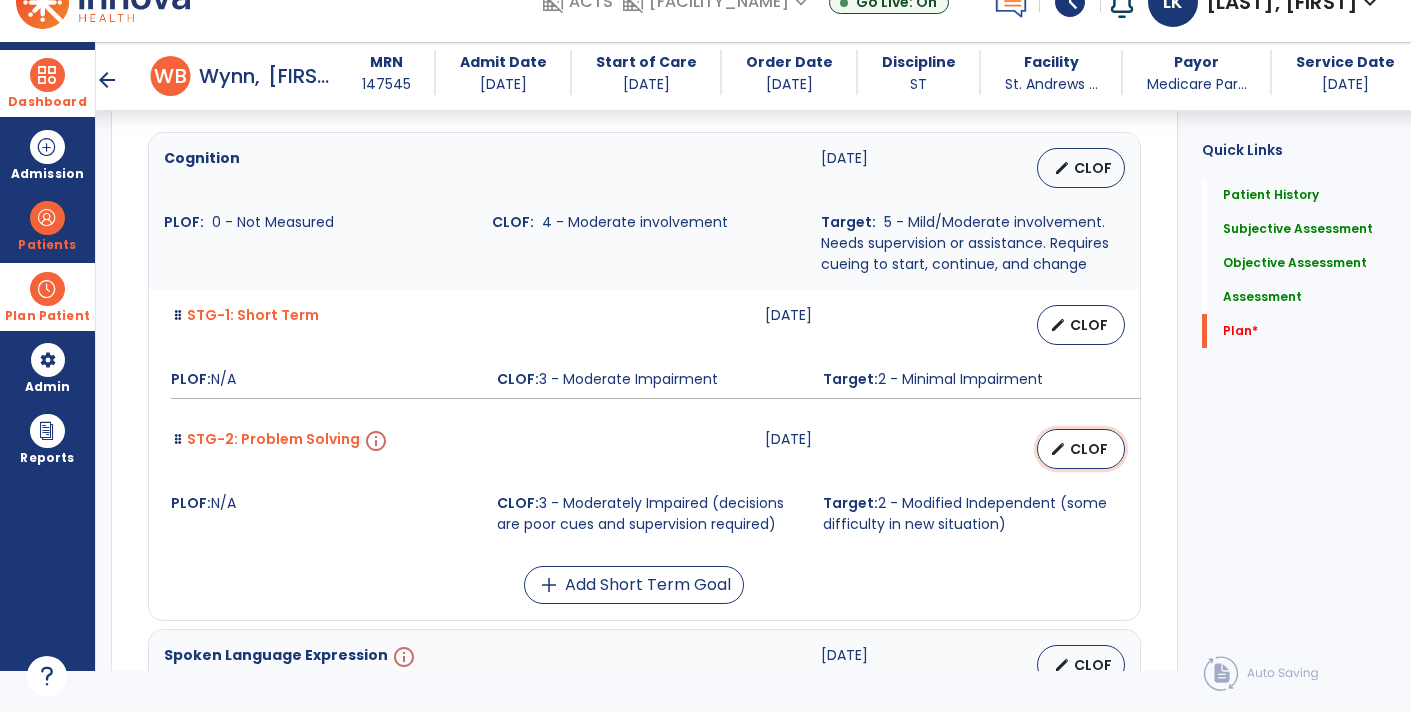 click on "CLOF" at bounding box center (1089, 449) 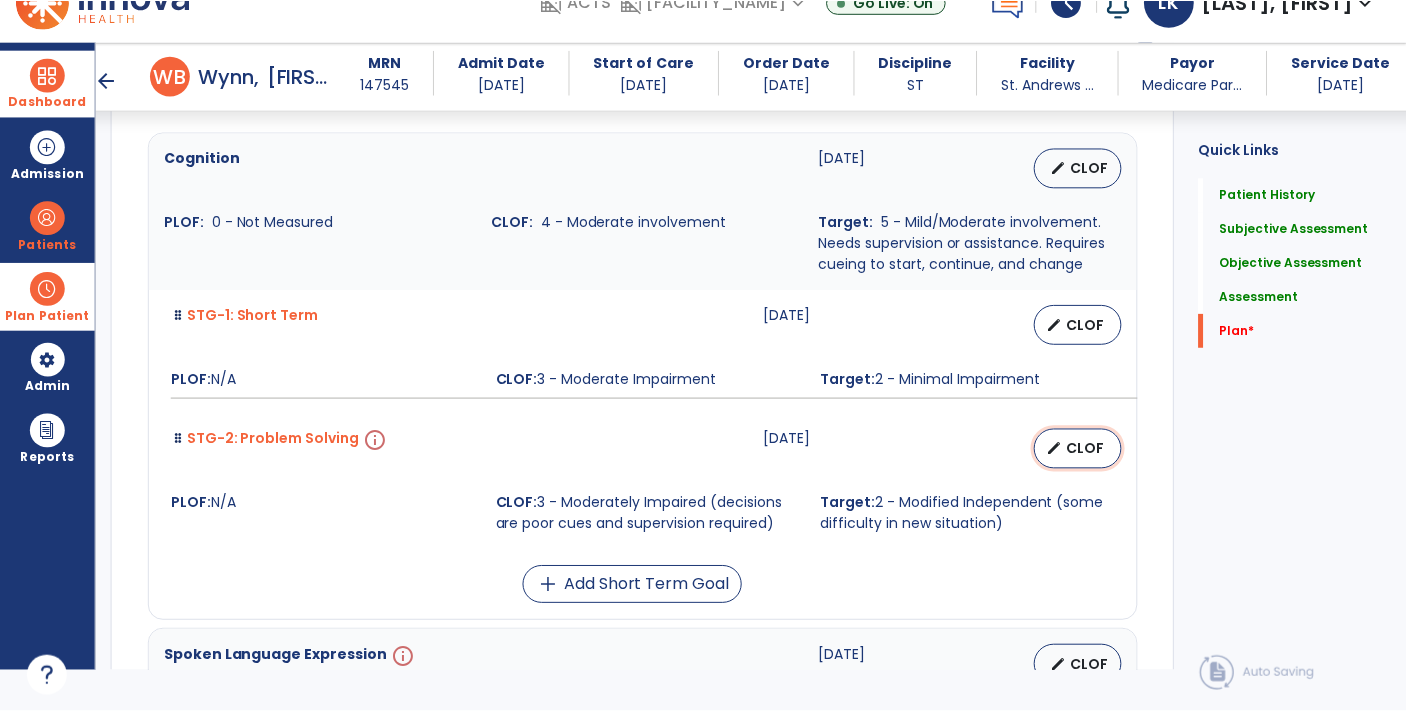 scroll, scrollTop: 0, scrollLeft: 0, axis: both 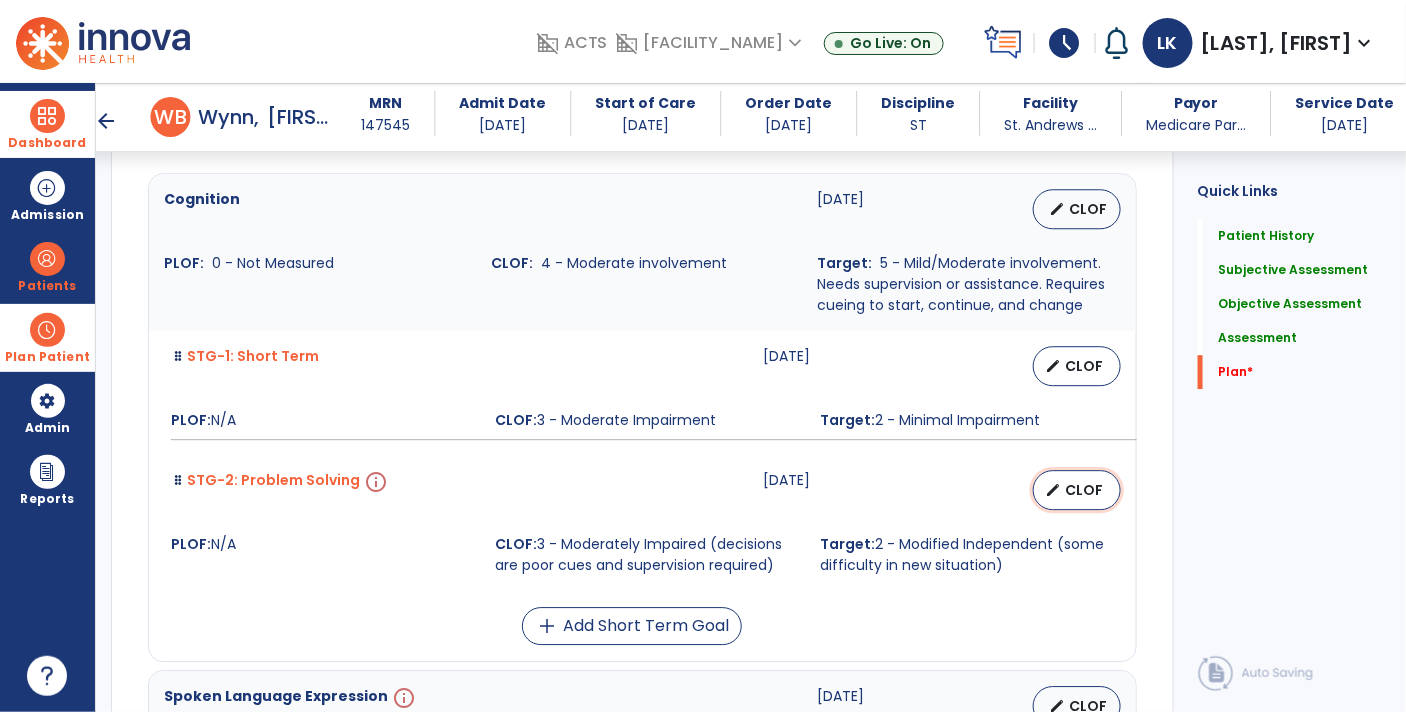 select on "********" 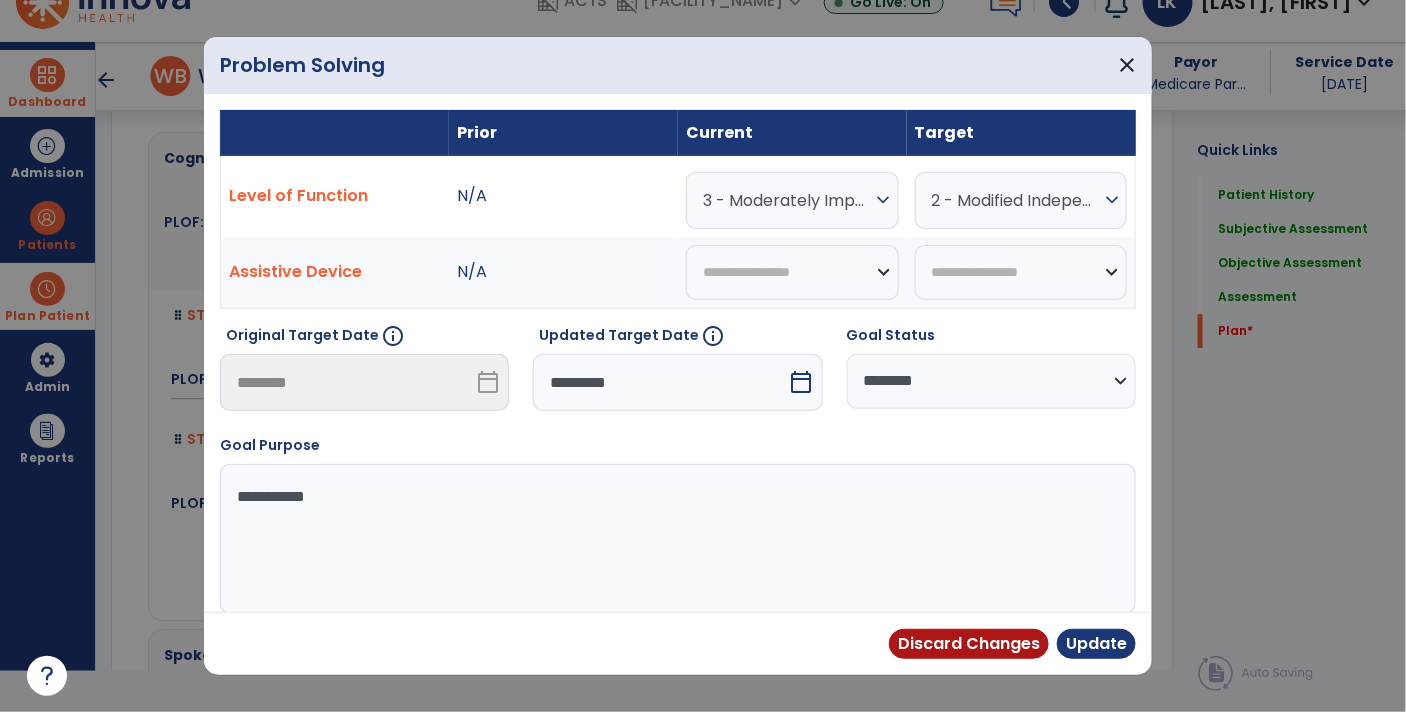 scroll, scrollTop: 3996, scrollLeft: 0, axis: vertical 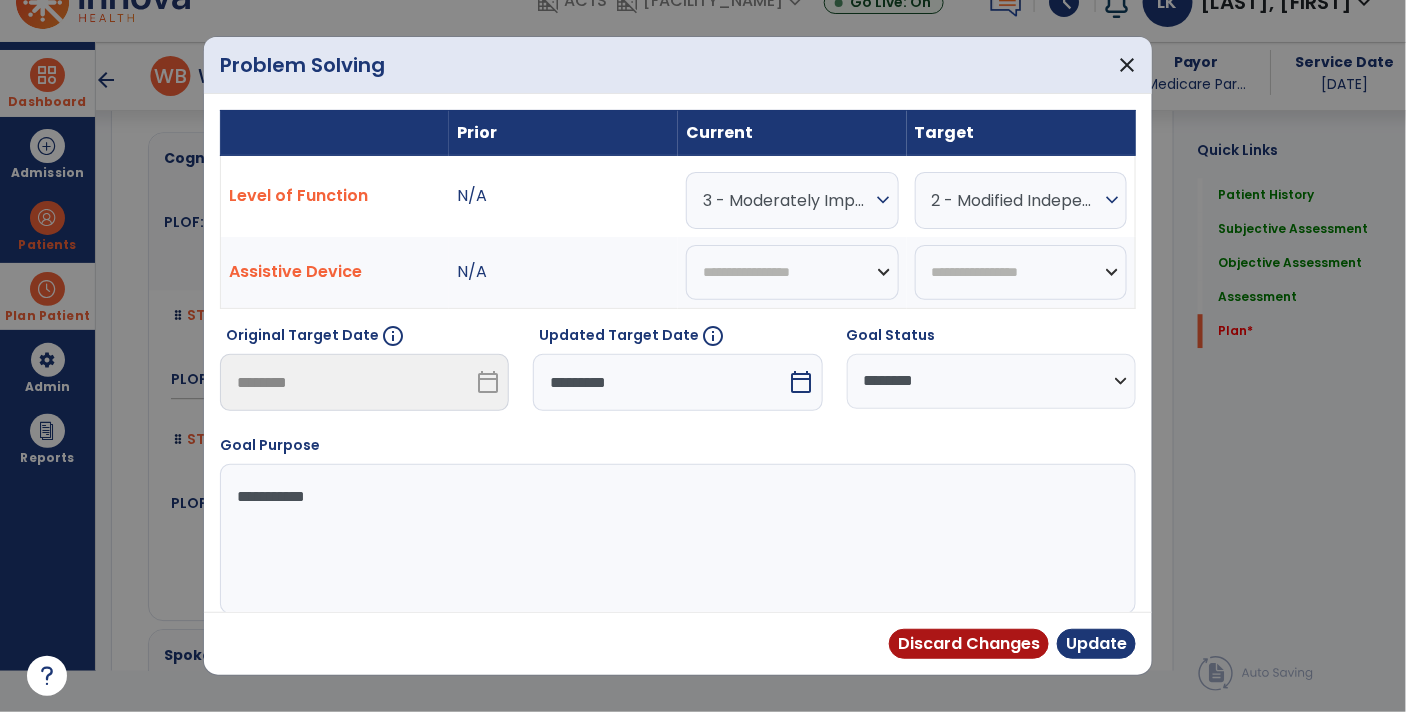 click on "calendar_today" at bounding box center [802, 382] 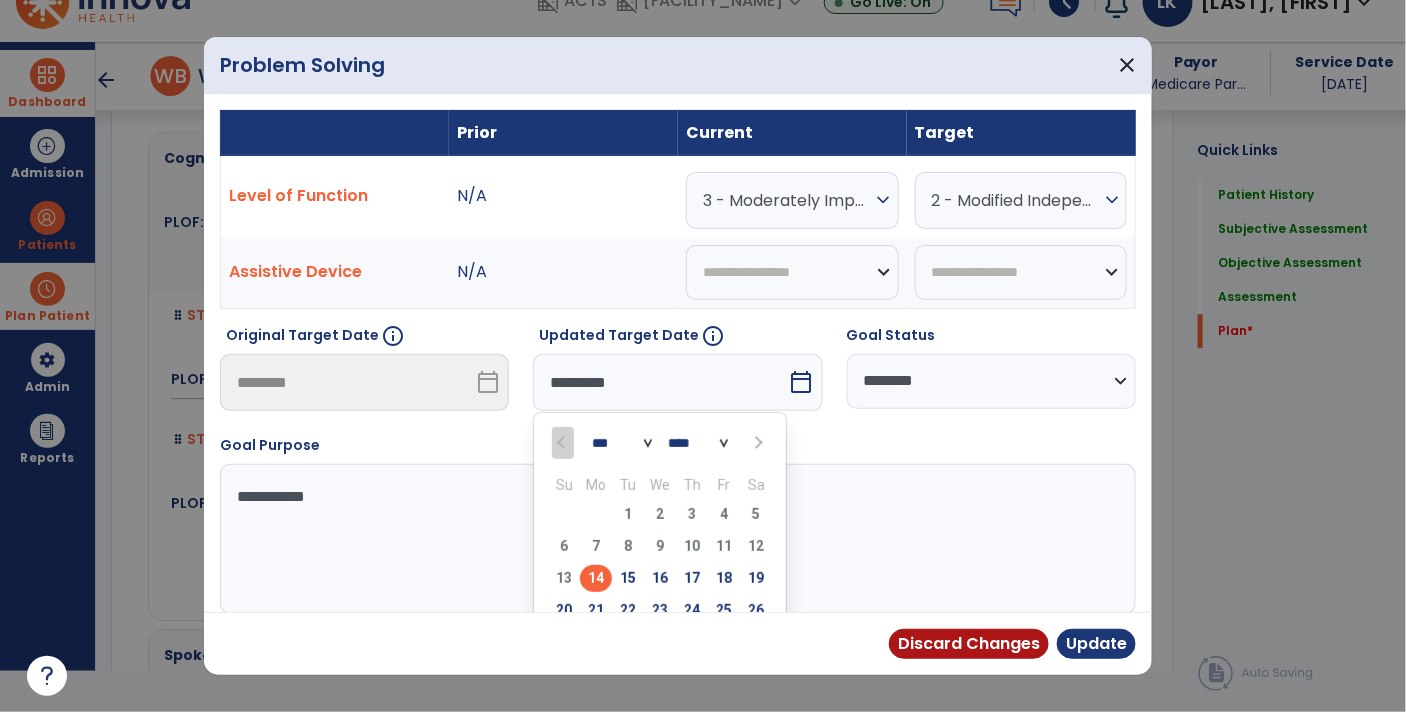 click on "*** ***" at bounding box center (622, 443) 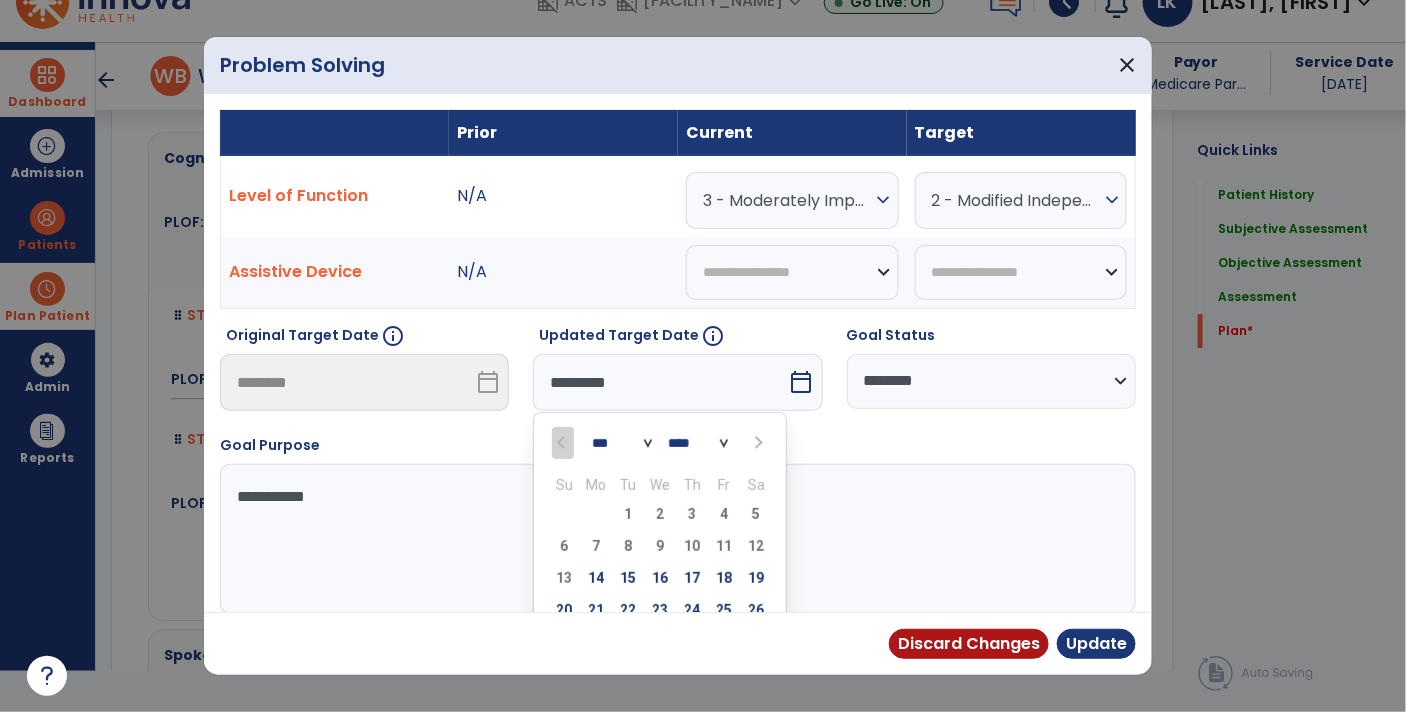 select on "*" 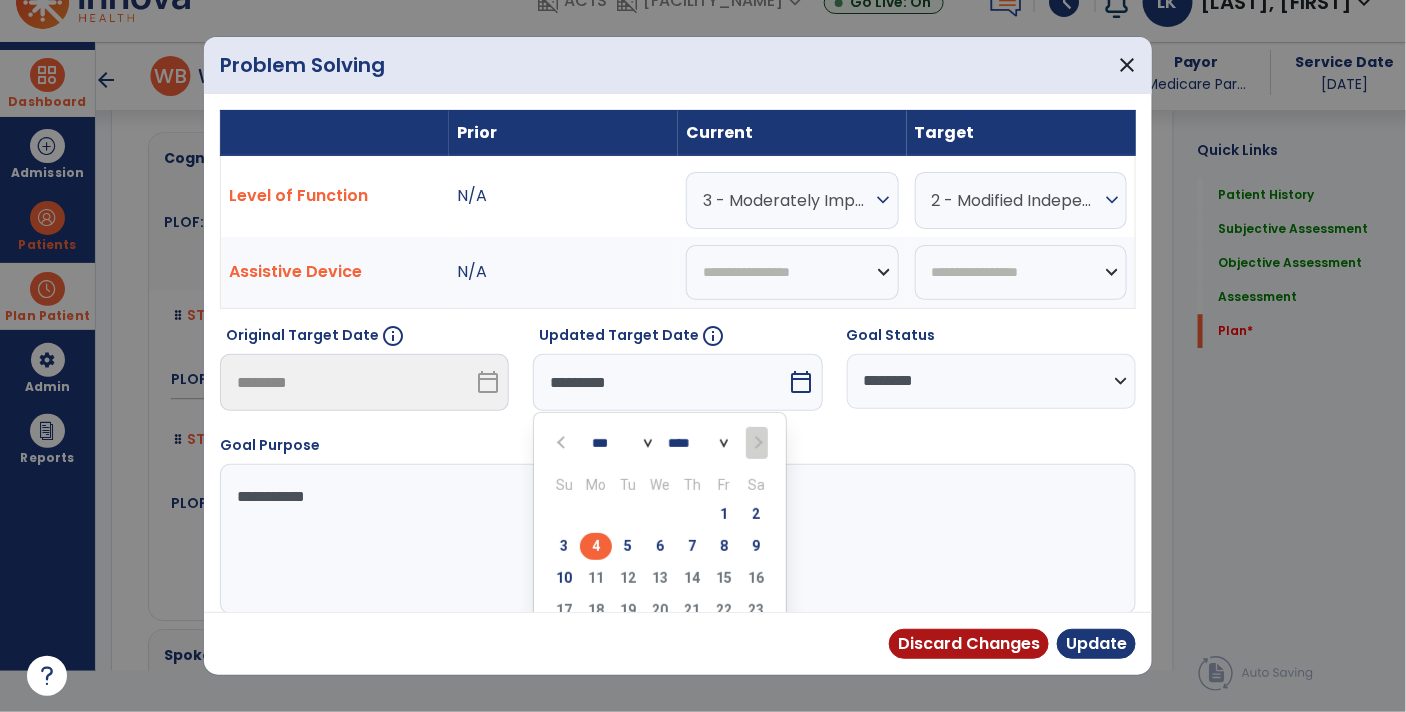 click on "4" at bounding box center [596, 546] 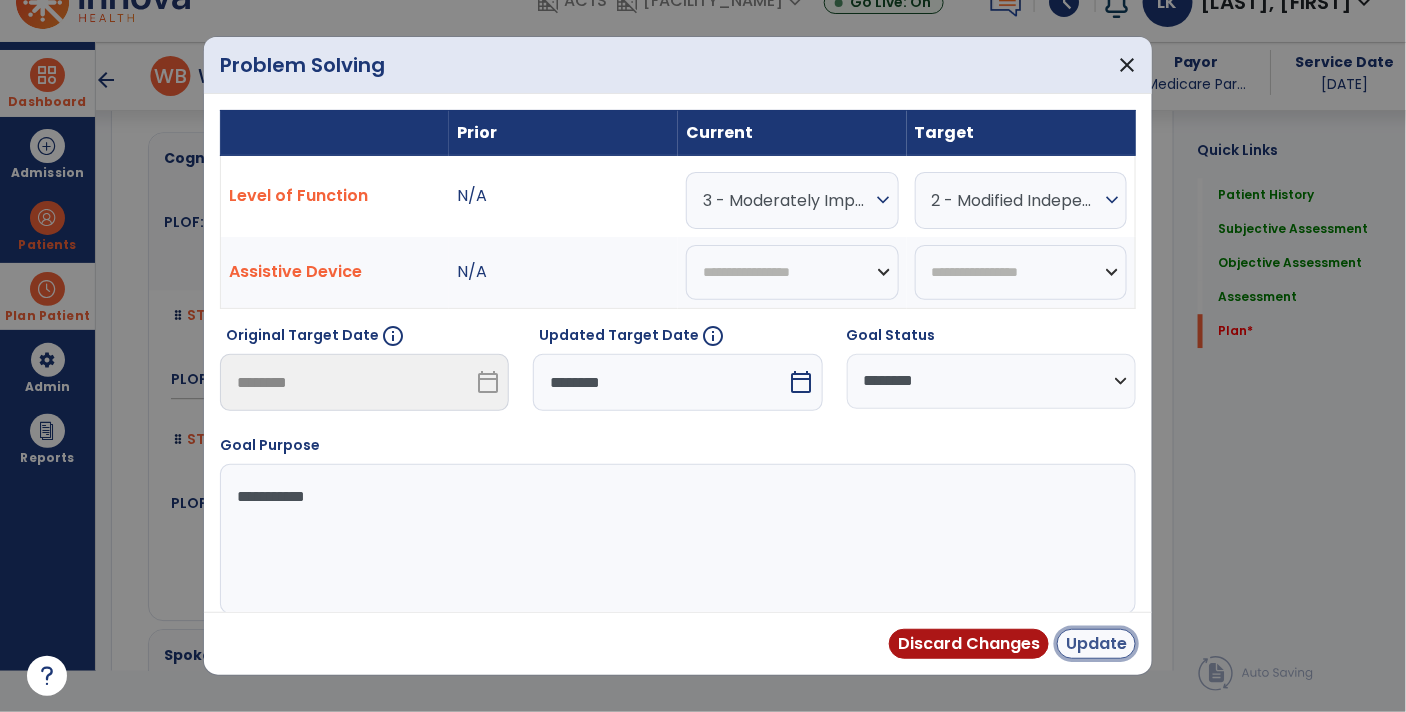 click on "Update" at bounding box center [1096, 644] 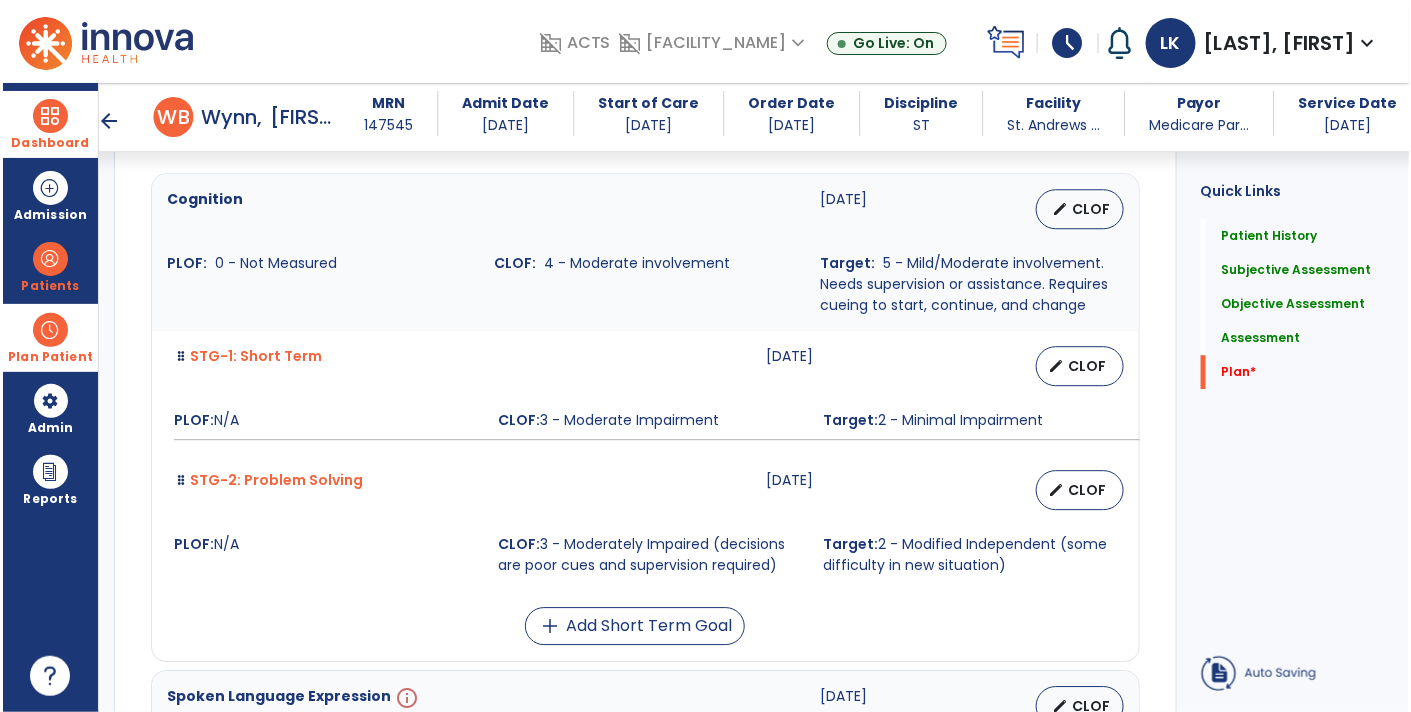 scroll, scrollTop: 41, scrollLeft: 0, axis: vertical 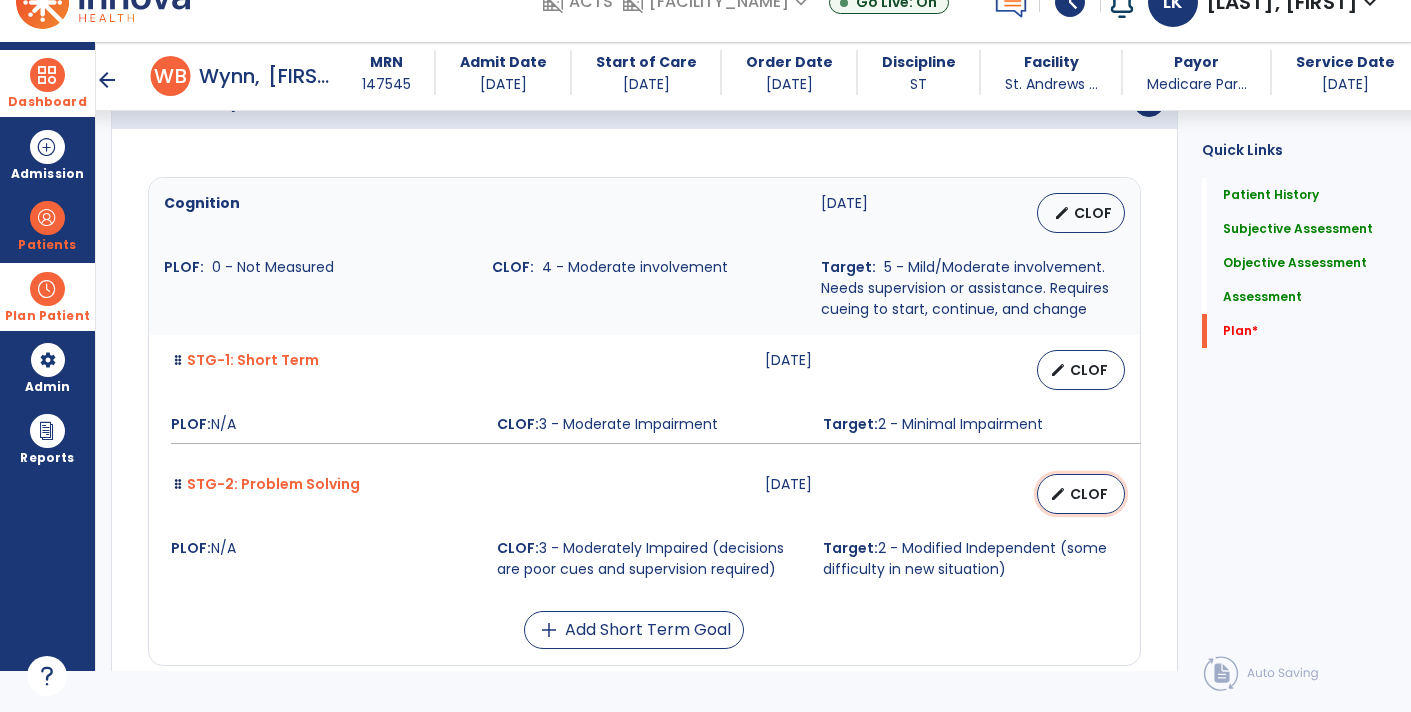 click on "CLOF" at bounding box center (1089, 494) 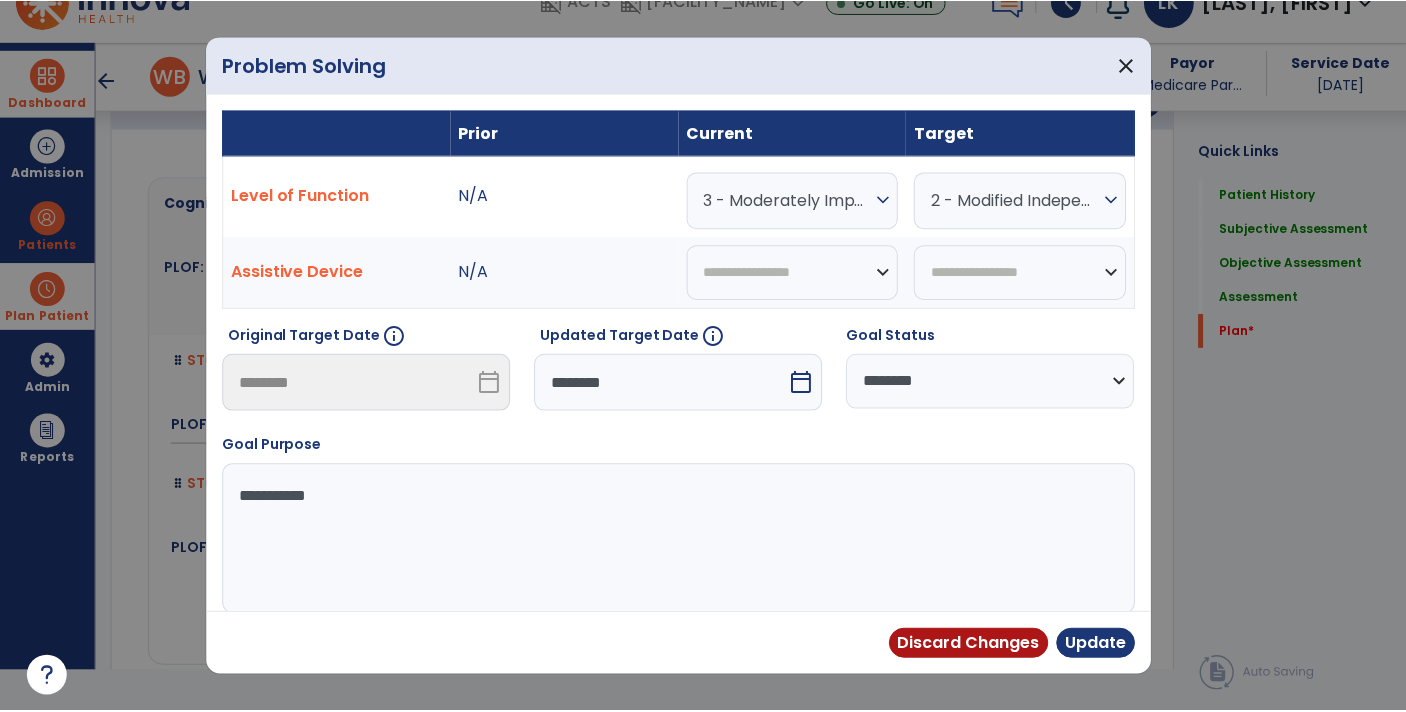 scroll, scrollTop: 0, scrollLeft: 0, axis: both 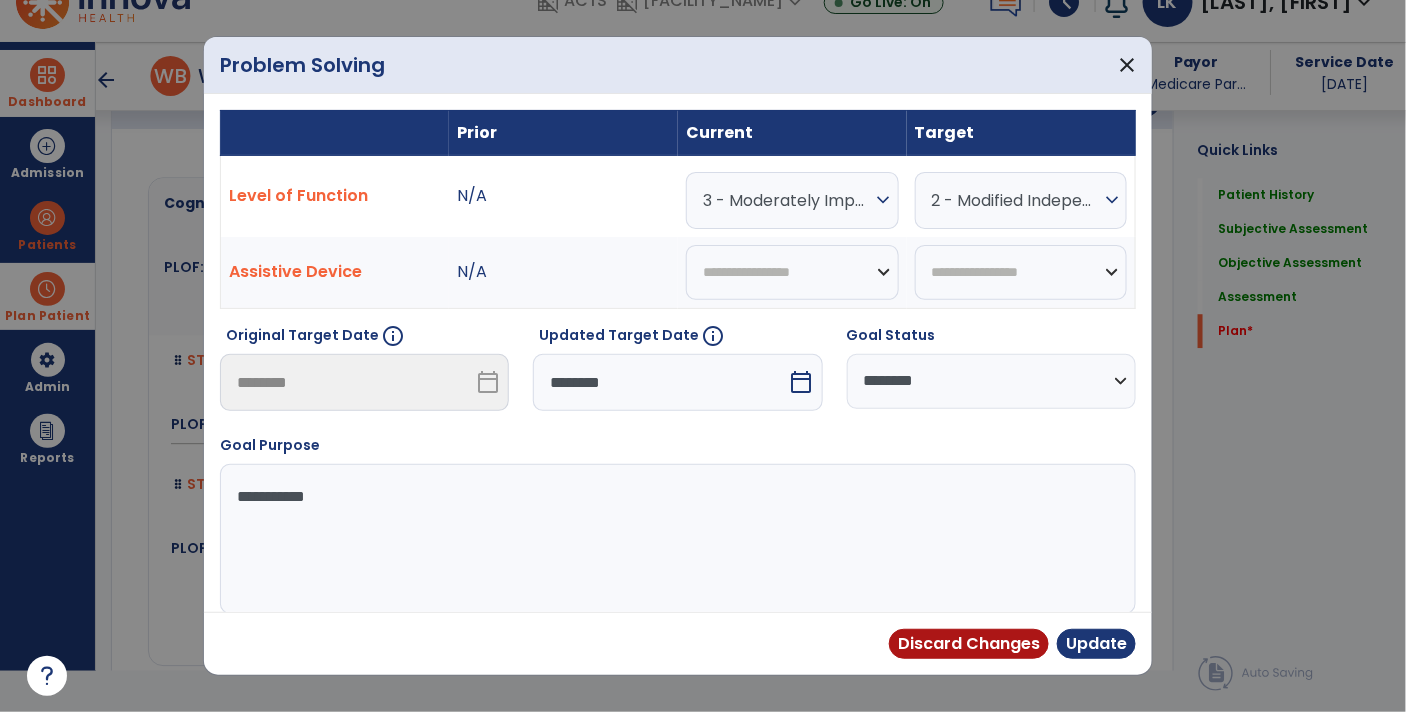 click on "calendar_today" at bounding box center [804, 382] 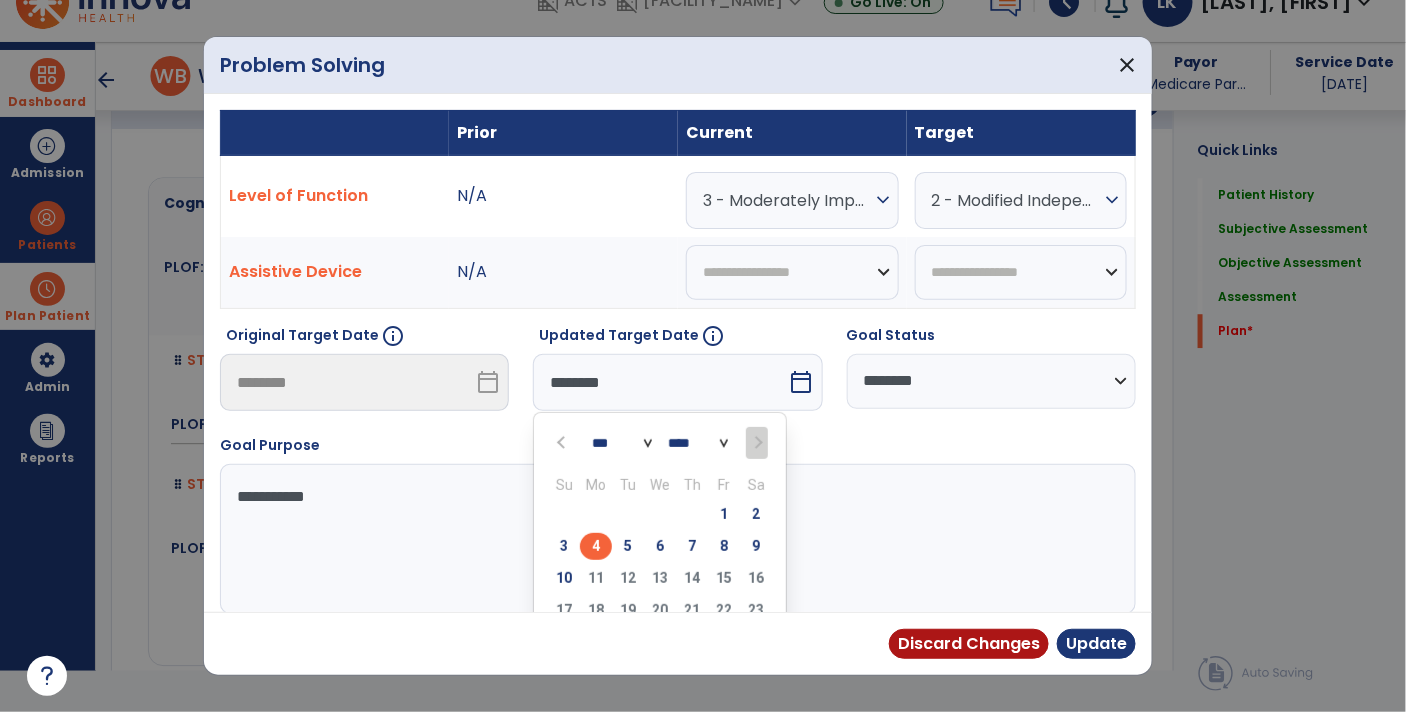 click on "*** ***" at bounding box center [622, 443] 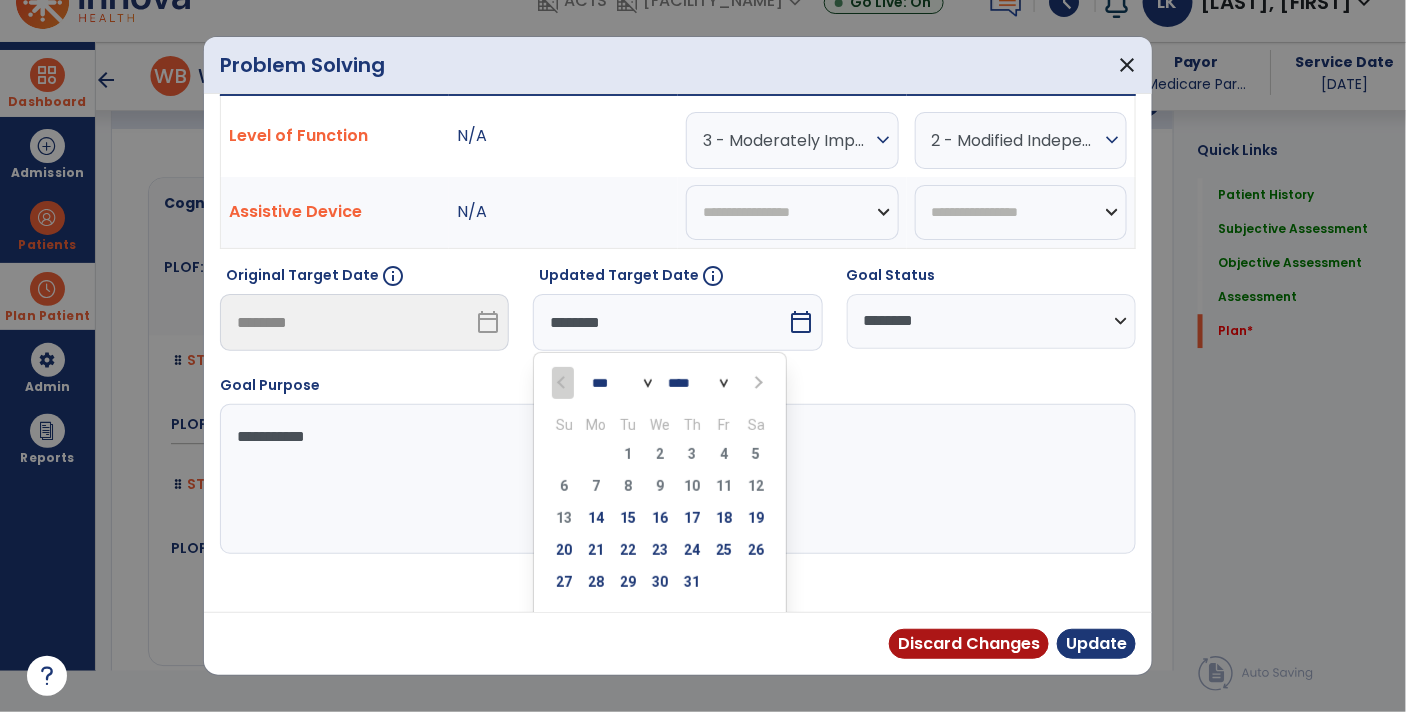 scroll, scrollTop: 66, scrollLeft: 0, axis: vertical 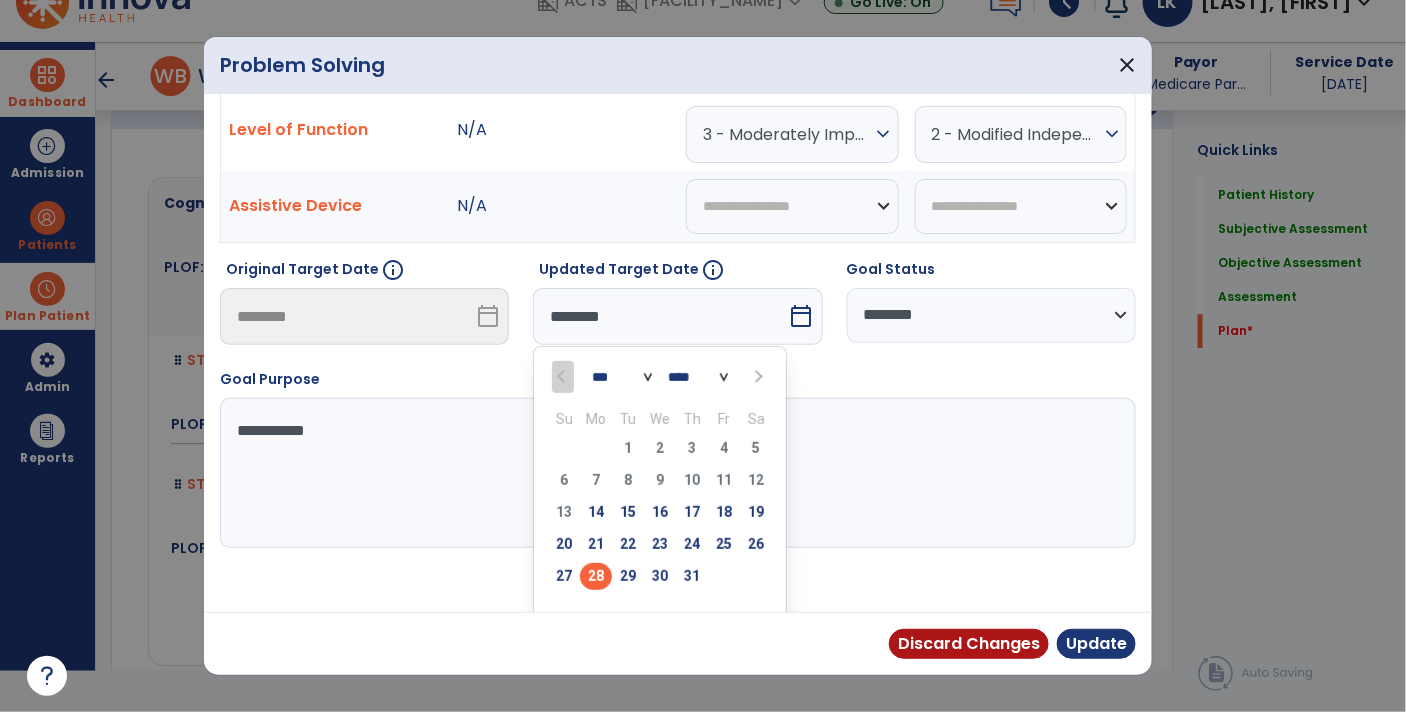 click on "28" at bounding box center [596, 576] 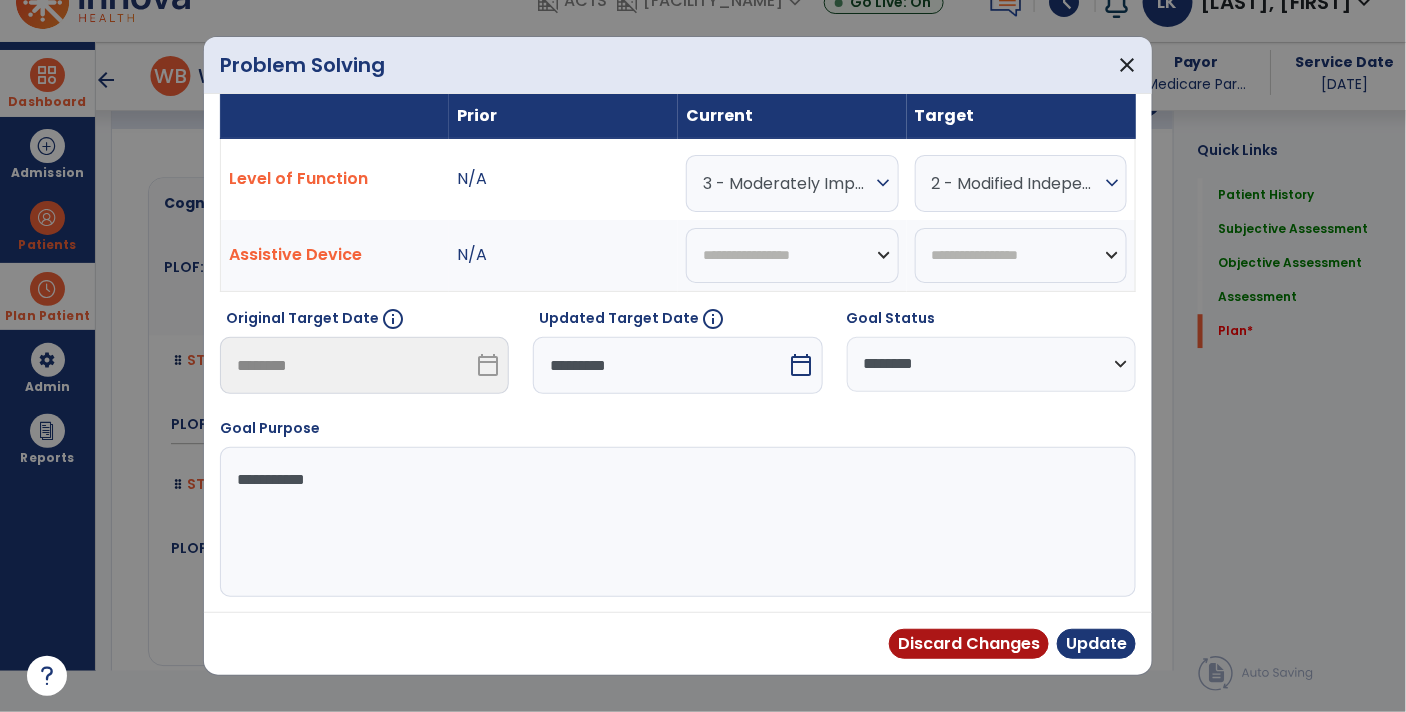 scroll, scrollTop: 13, scrollLeft: 0, axis: vertical 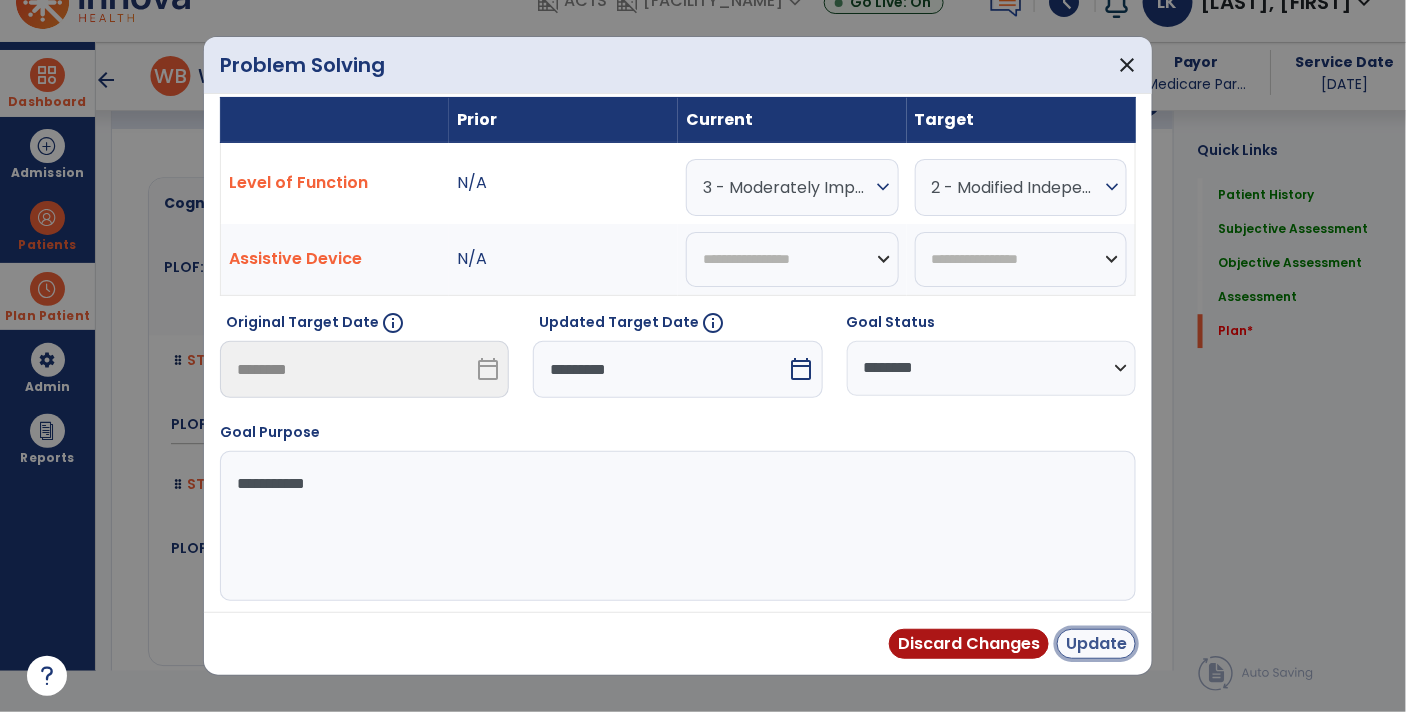 click on "Update" at bounding box center (1096, 644) 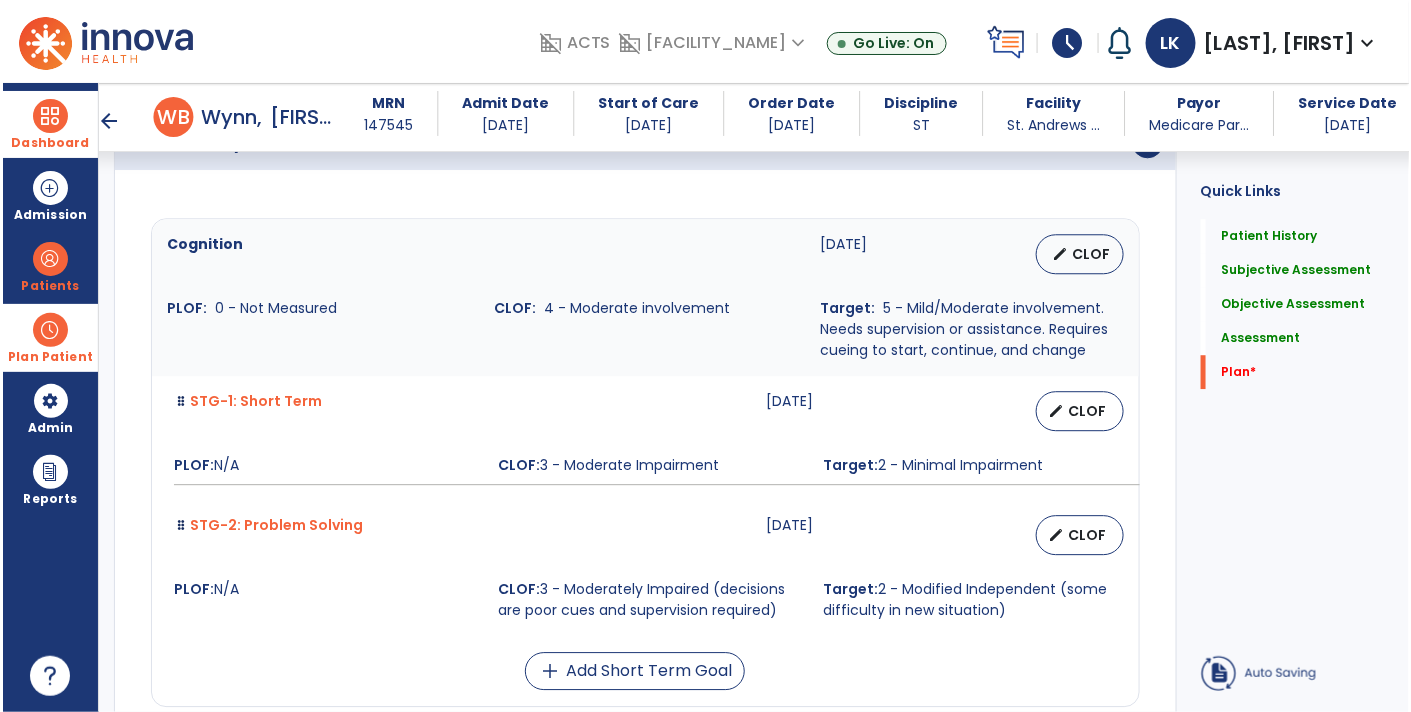 scroll, scrollTop: 41, scrollLeft: 0, axis: vertical 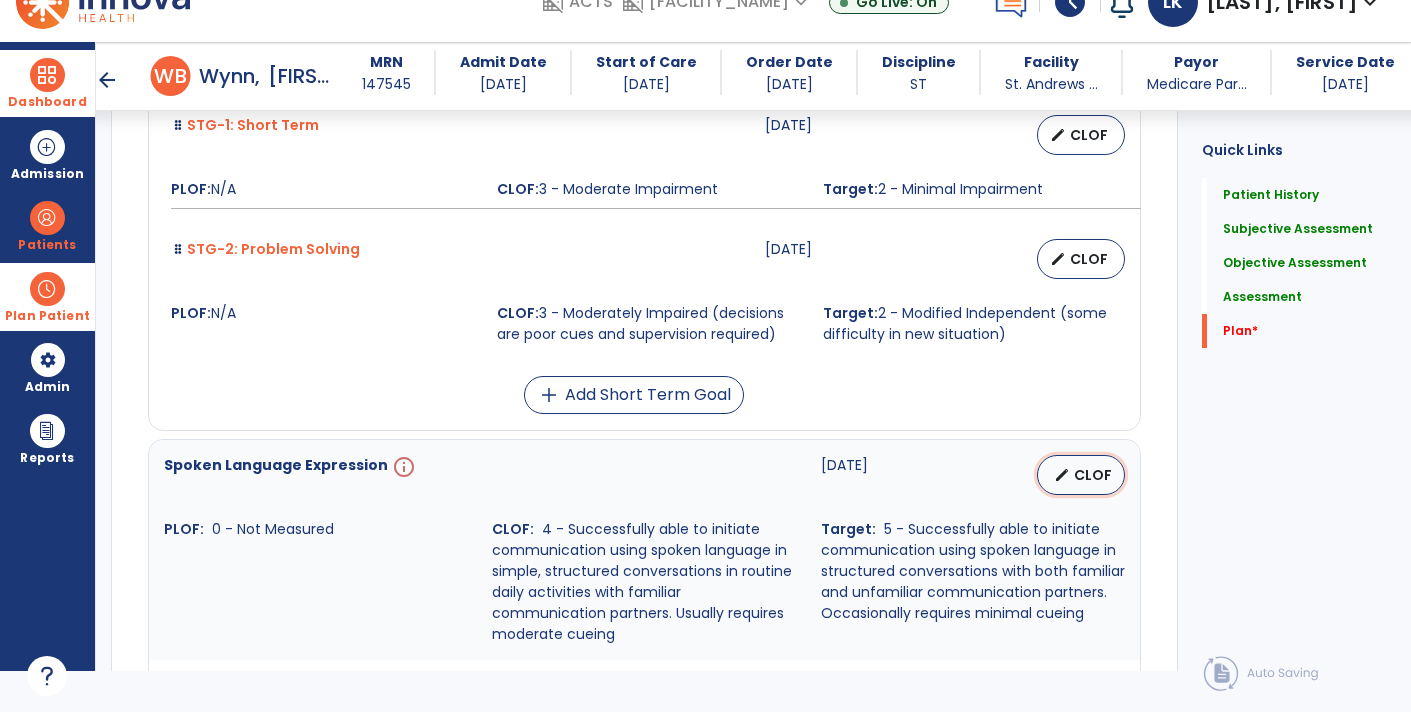 click on "CLOF" at bounding box center [1093, 475] 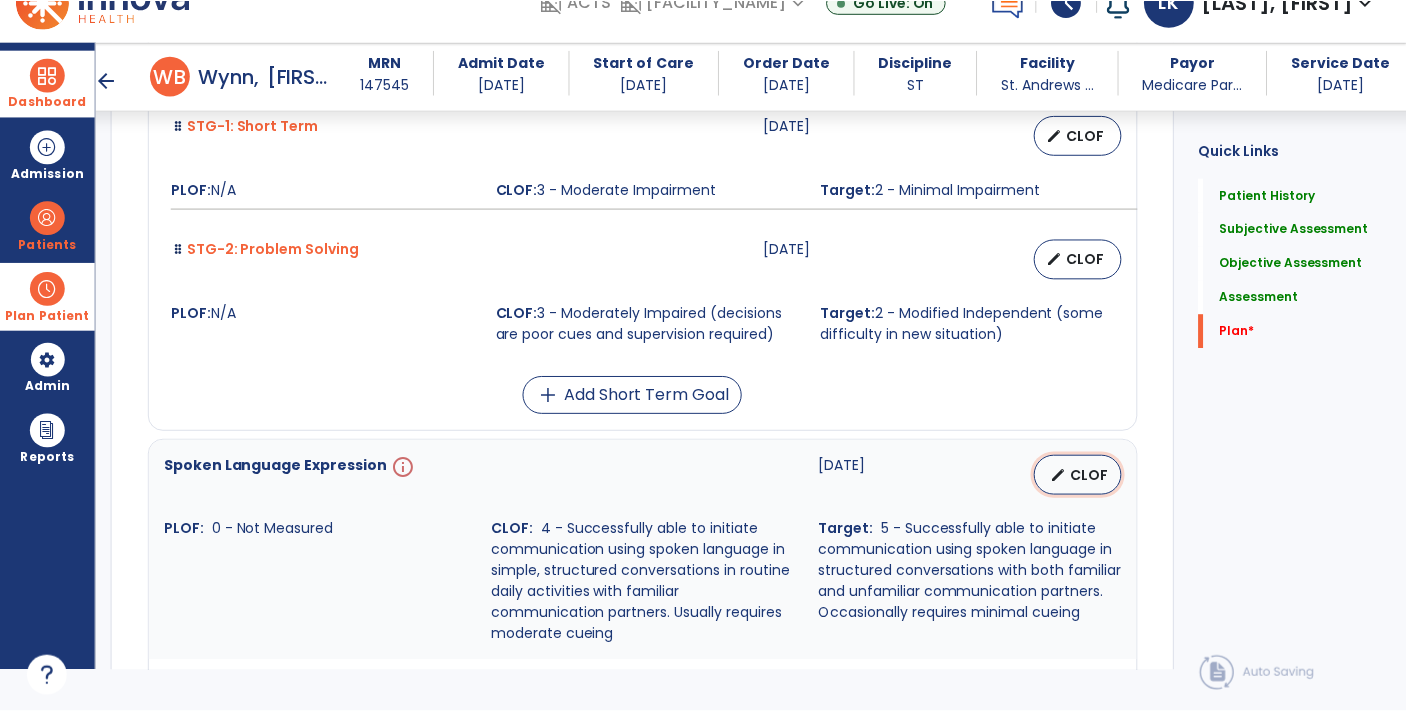 scroll, scrollTop: 0, scrollLeft: 0, axis: both 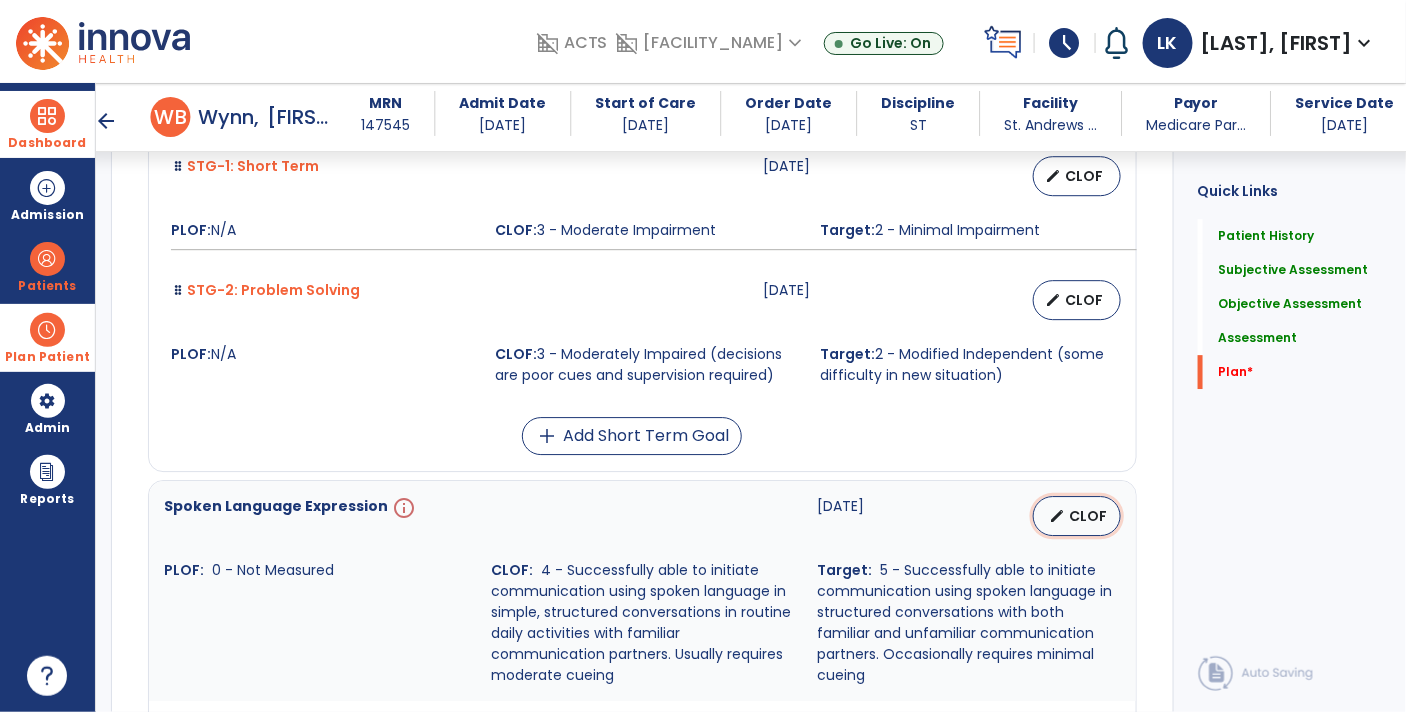 select on "********" 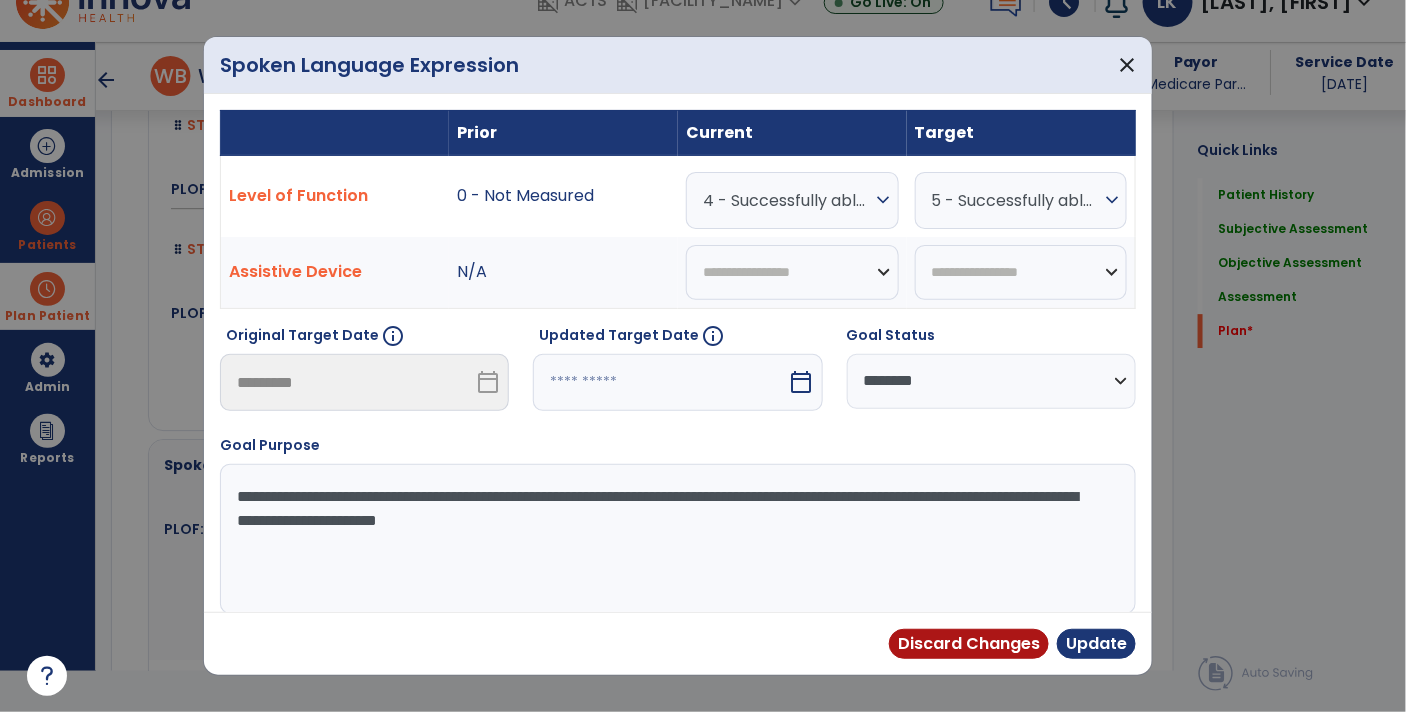 scroll, scrollTop: 4186, scrollLeft: 0, axis: vertical 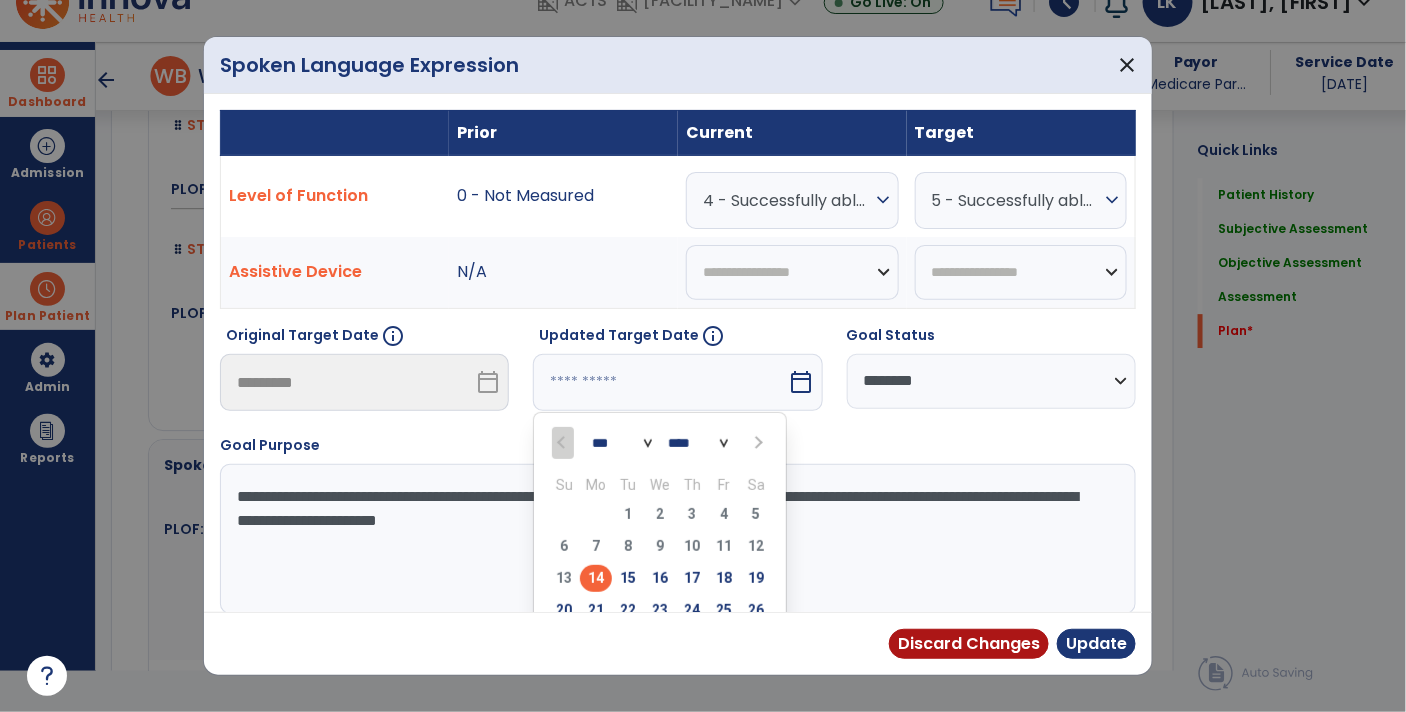 click on "*** ***" at bounding box center [622, 443] 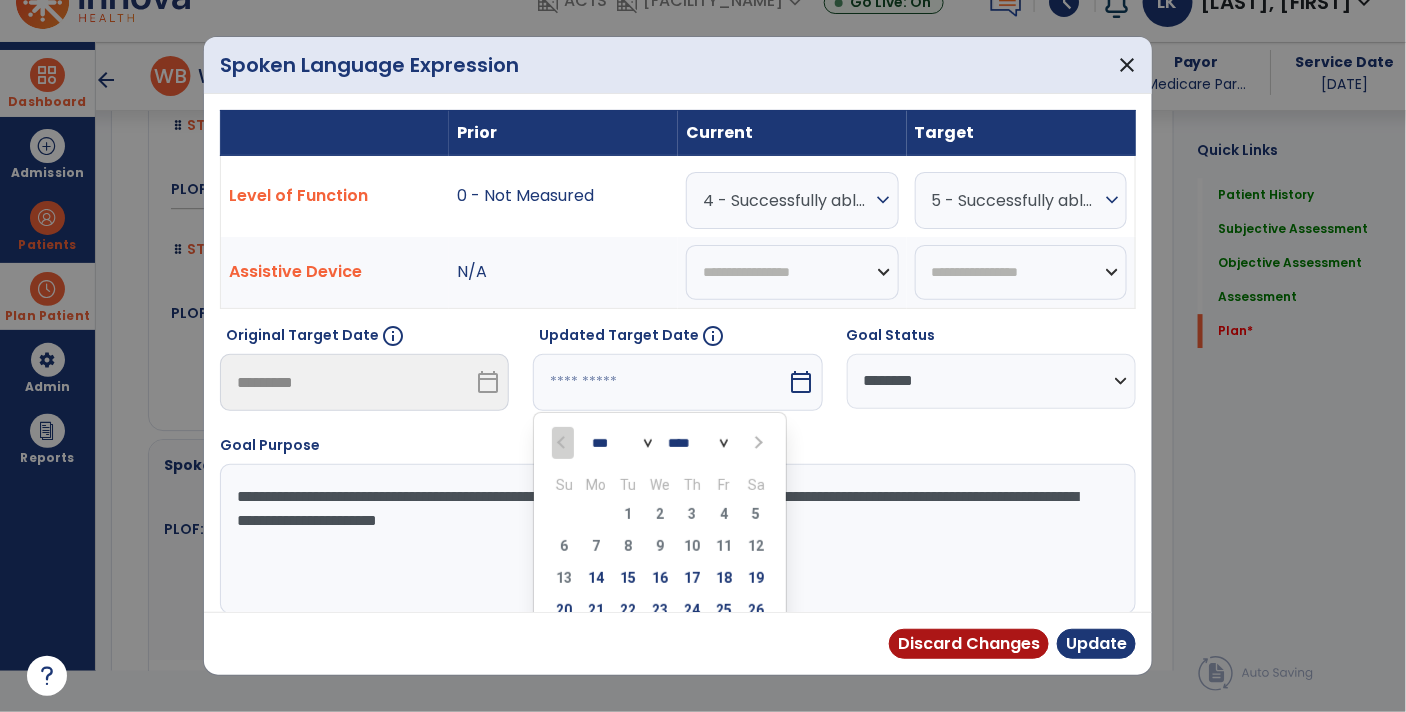 select on "*" 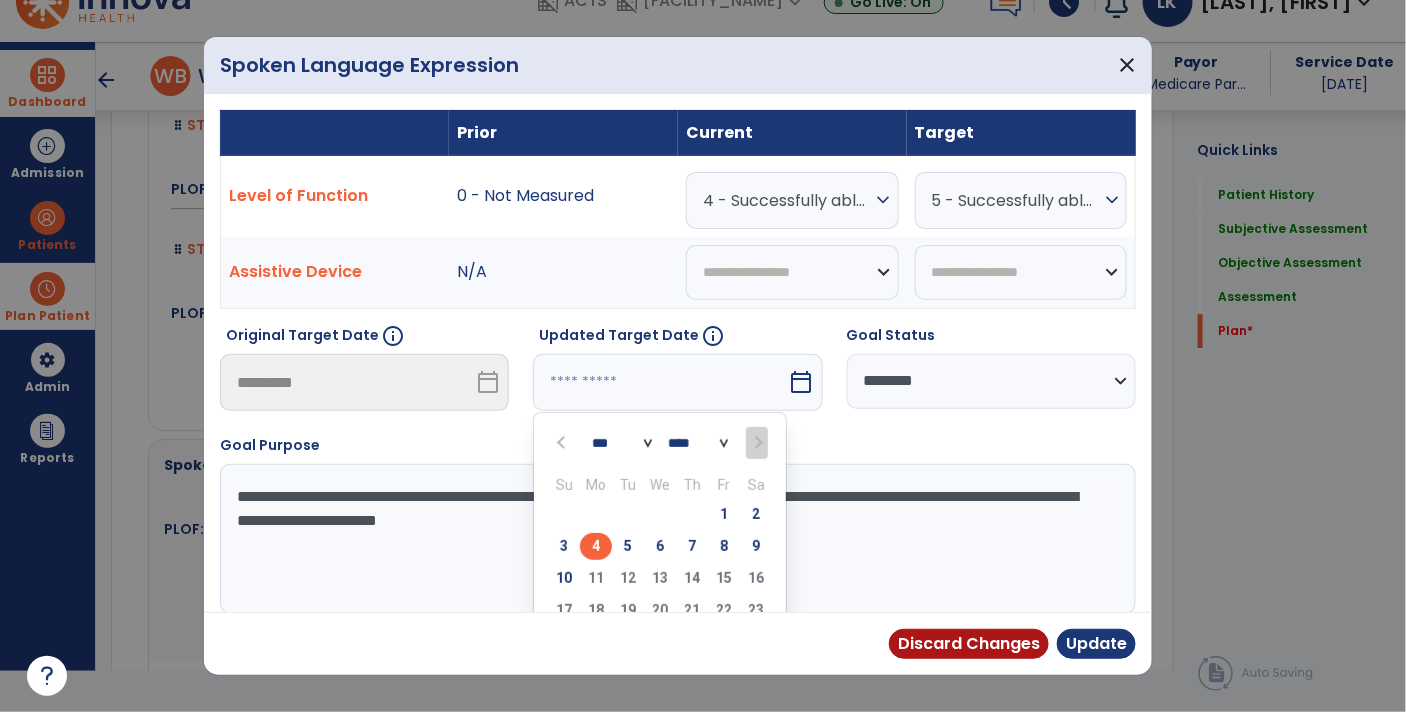 click on "4" at bounding box center [596, 546] 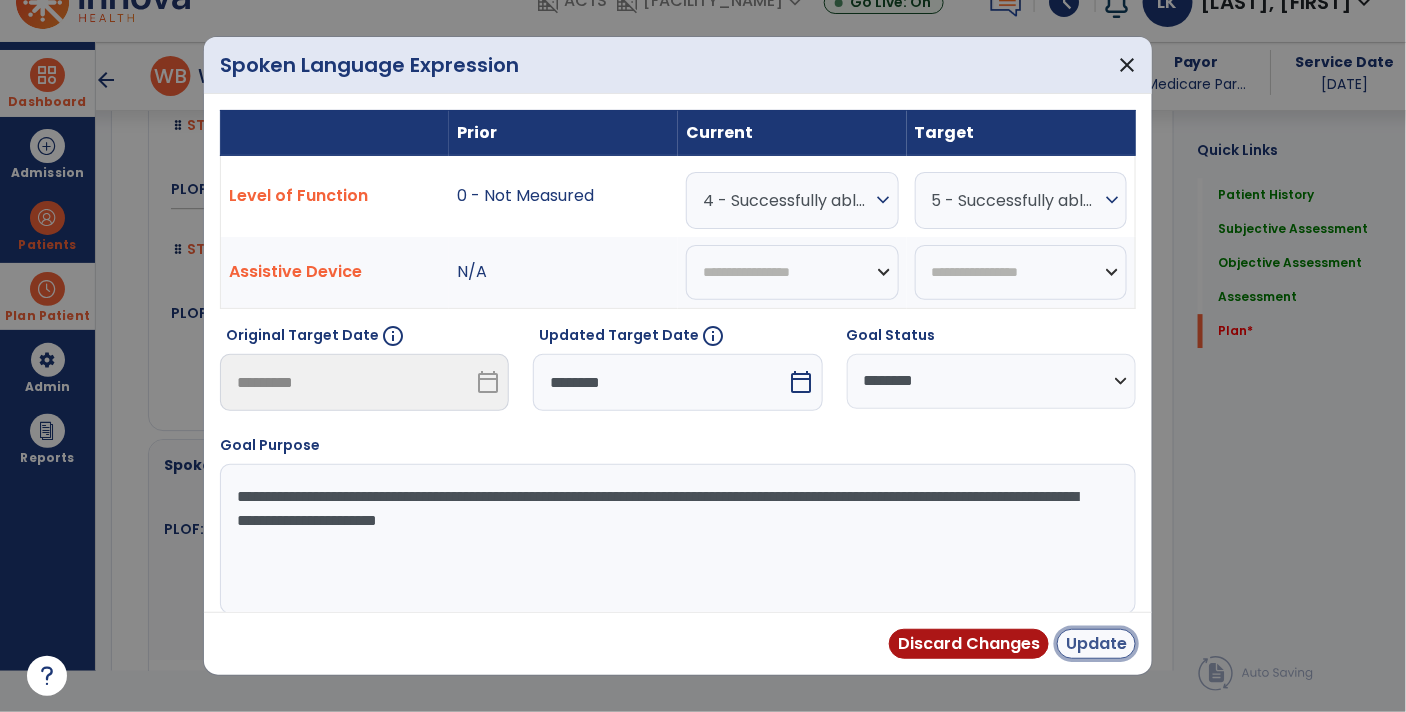 click on "Update" at bounding box center [1096, 644] 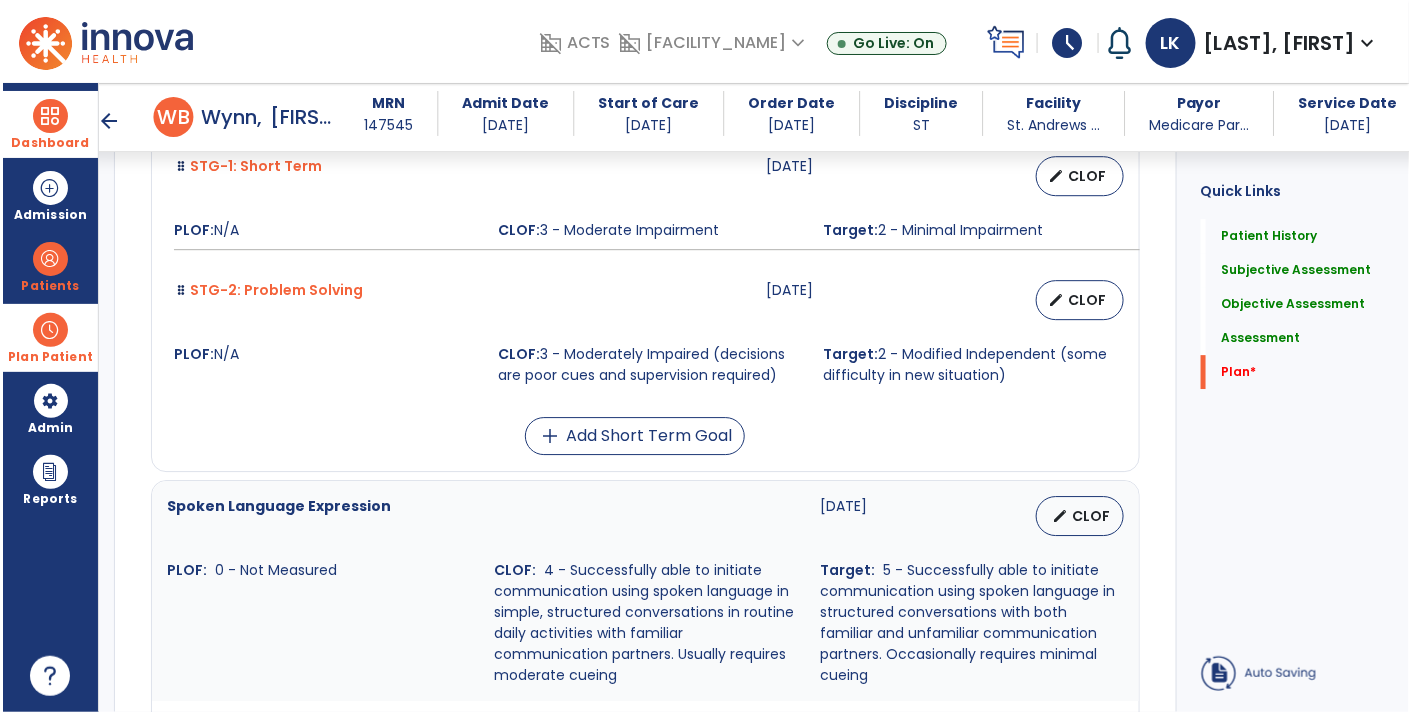 scroll, scrollTop: 41, scrollLeft: 0, axis: vertical 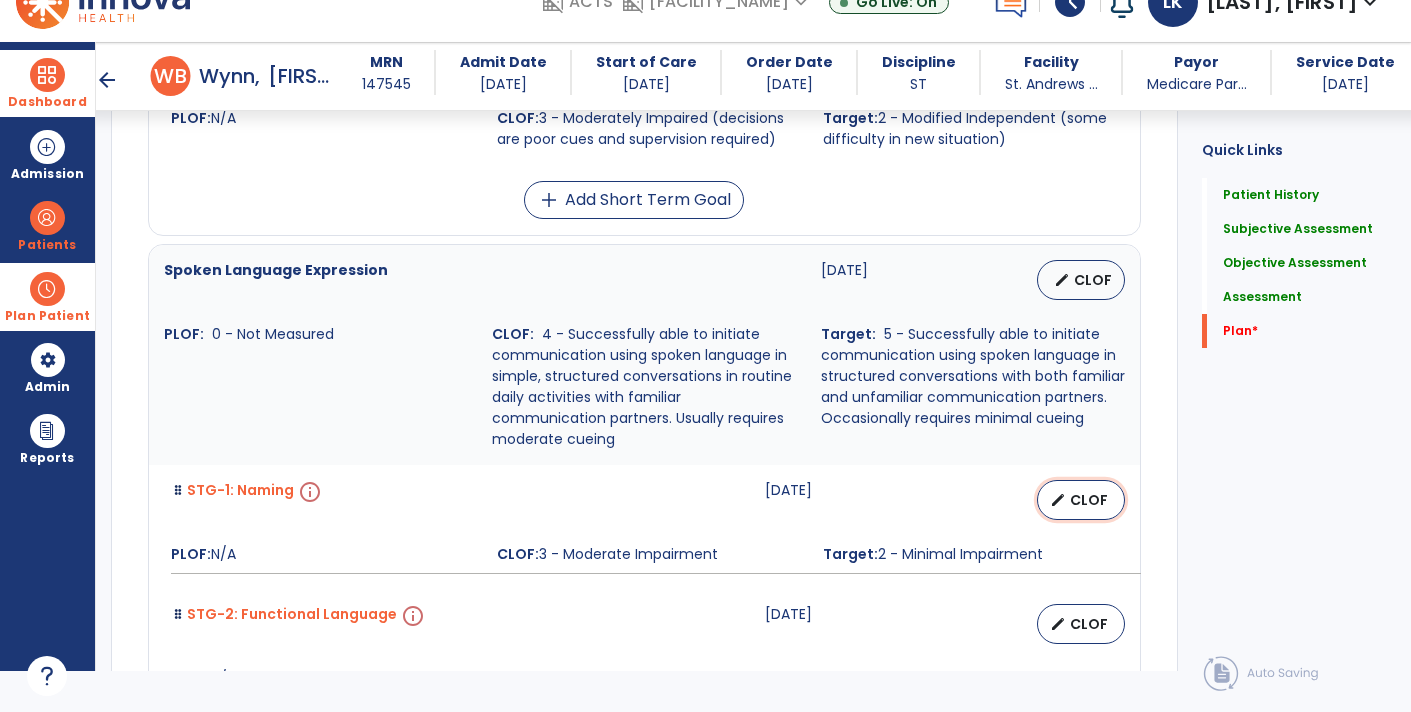 click on "CLOF" at bounding box center (1089, 500) 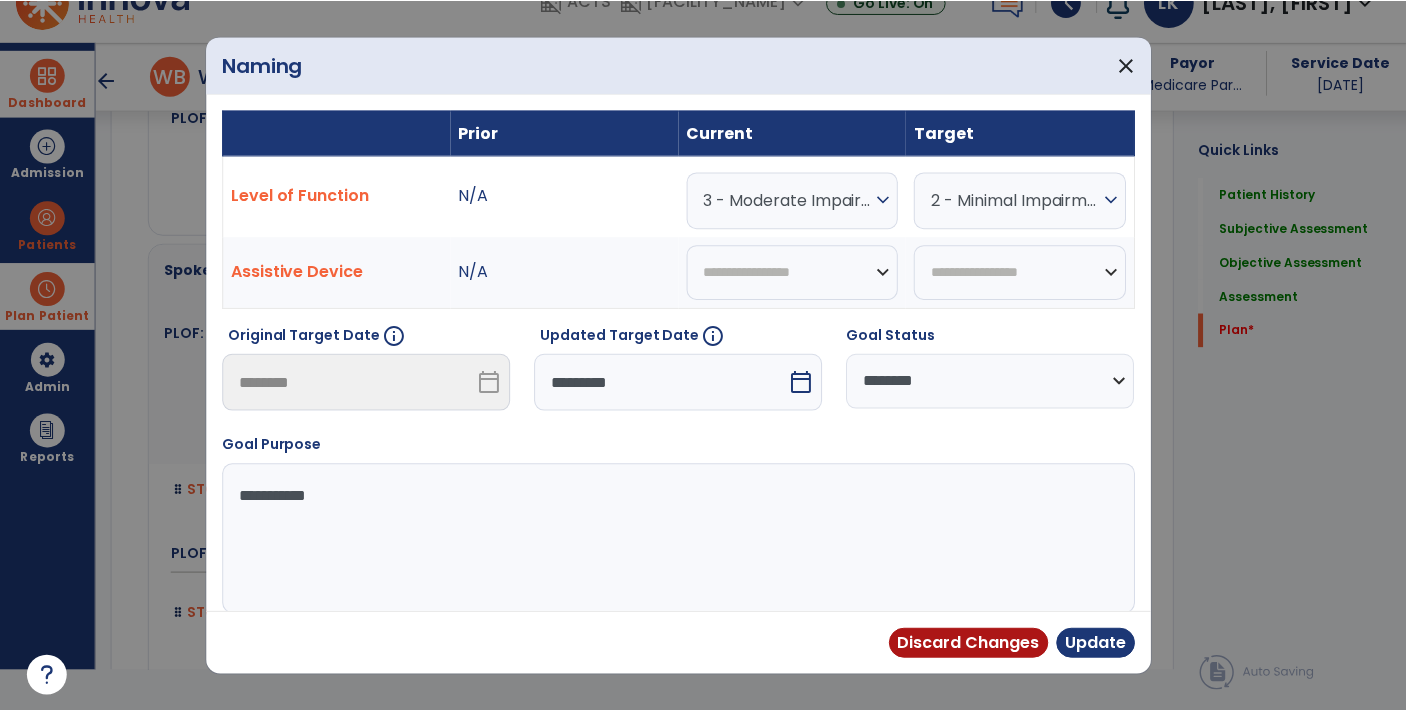 scroll 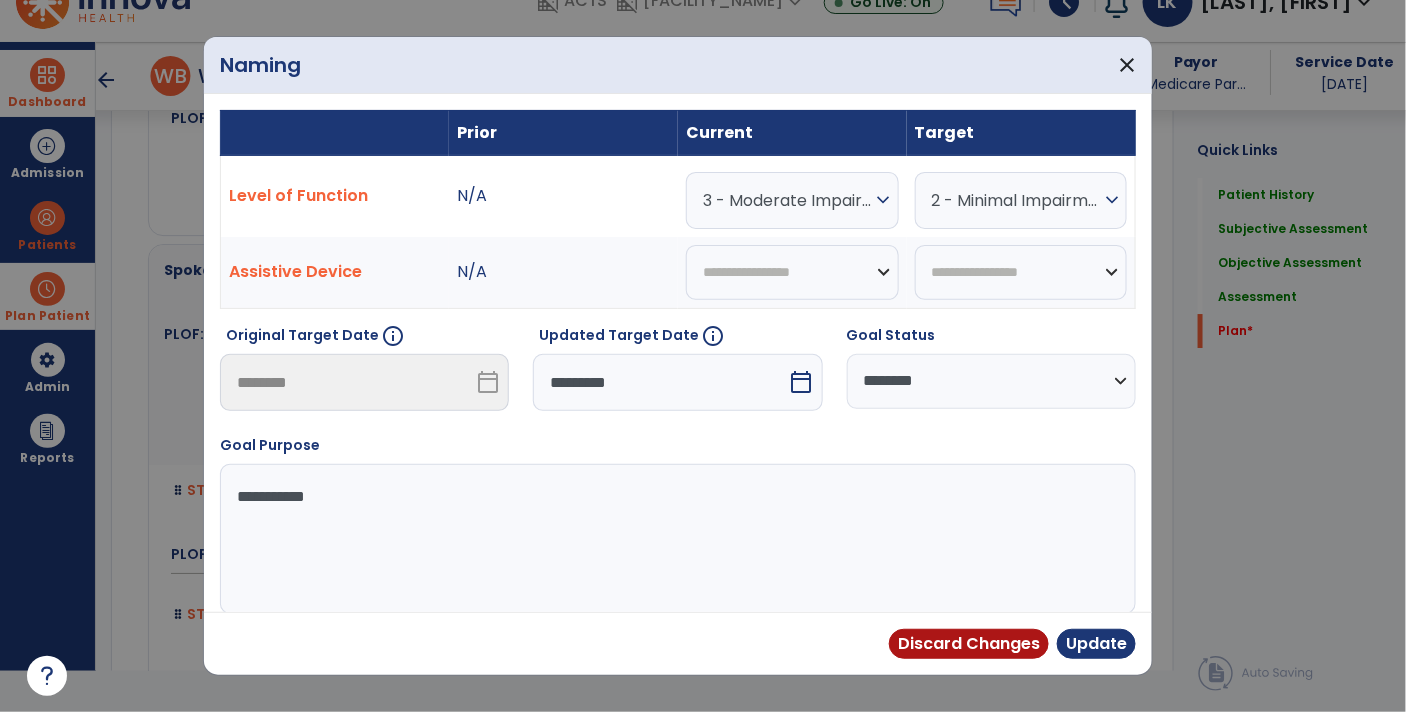 click on "calendar_today" at bounding box center (802, 382) 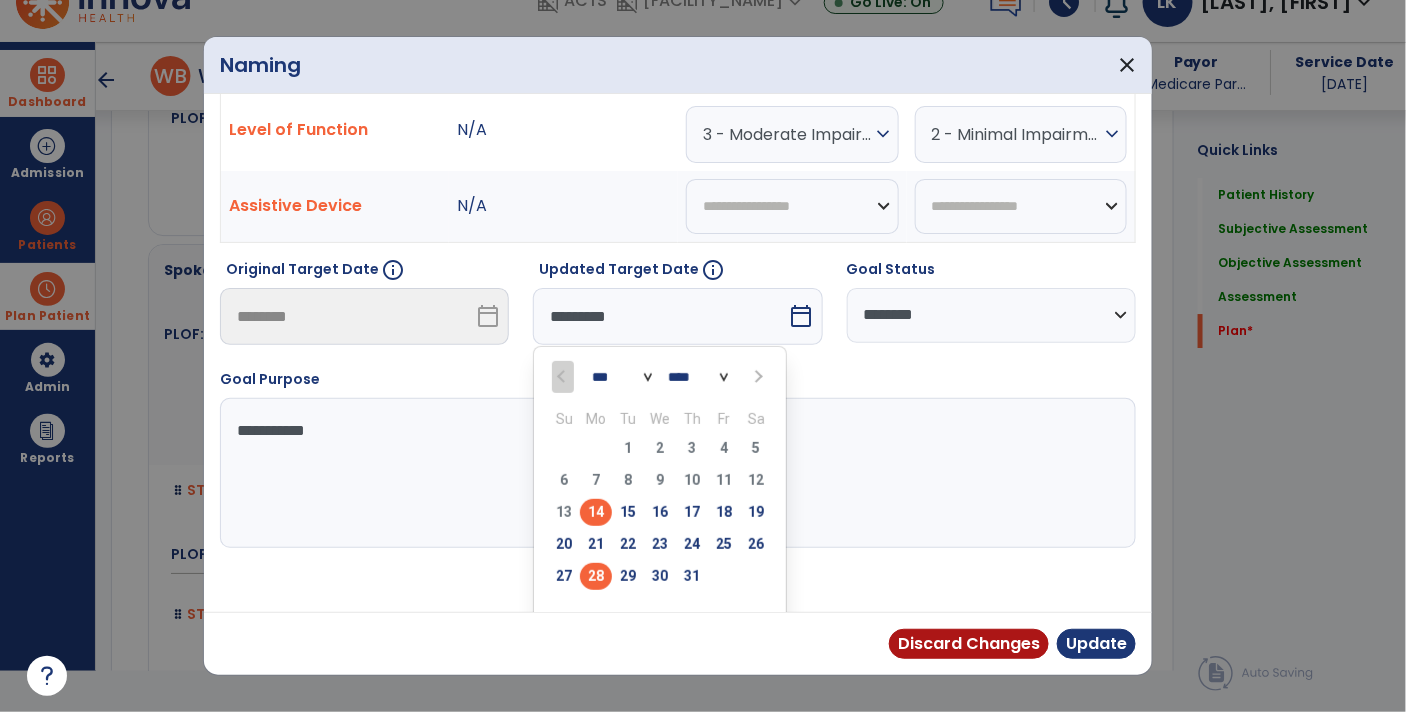 click on "28" at bounding box center [596, 576] 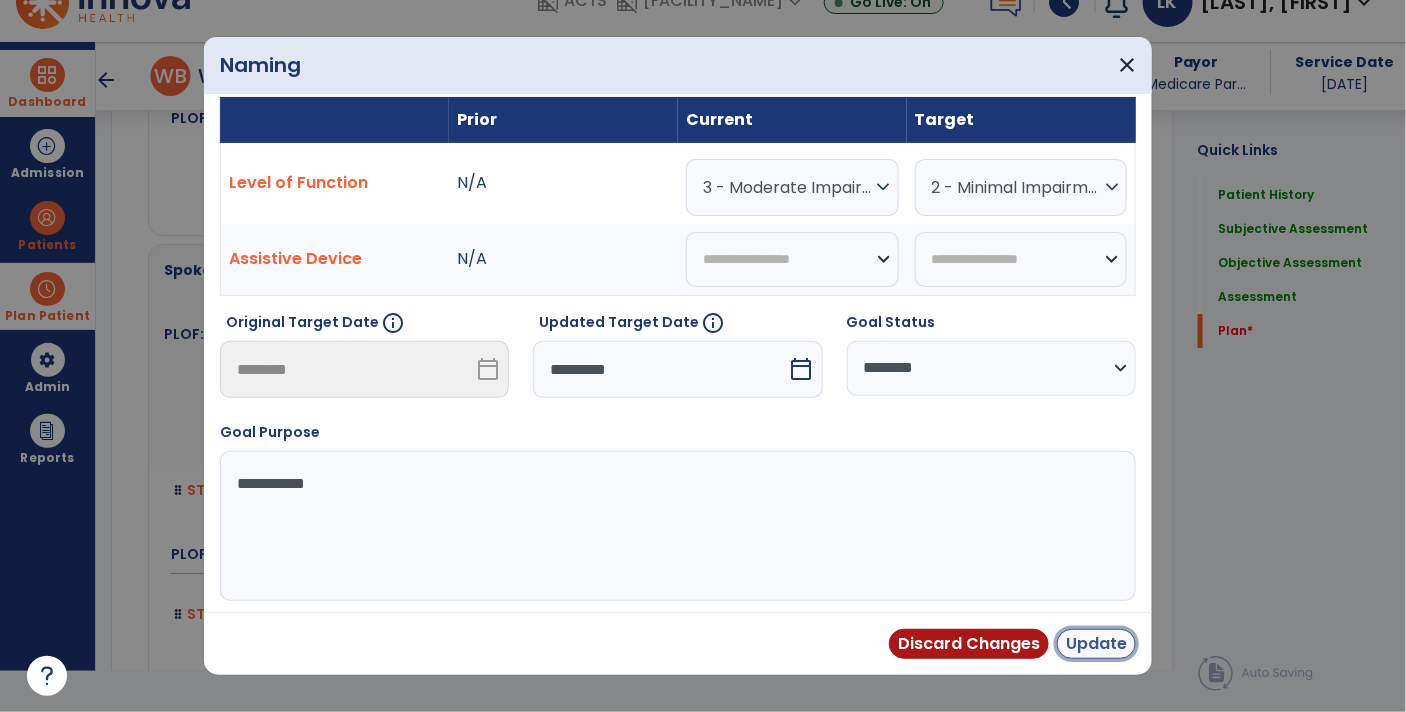 click on "Update" at bounding box center (1096, 644) 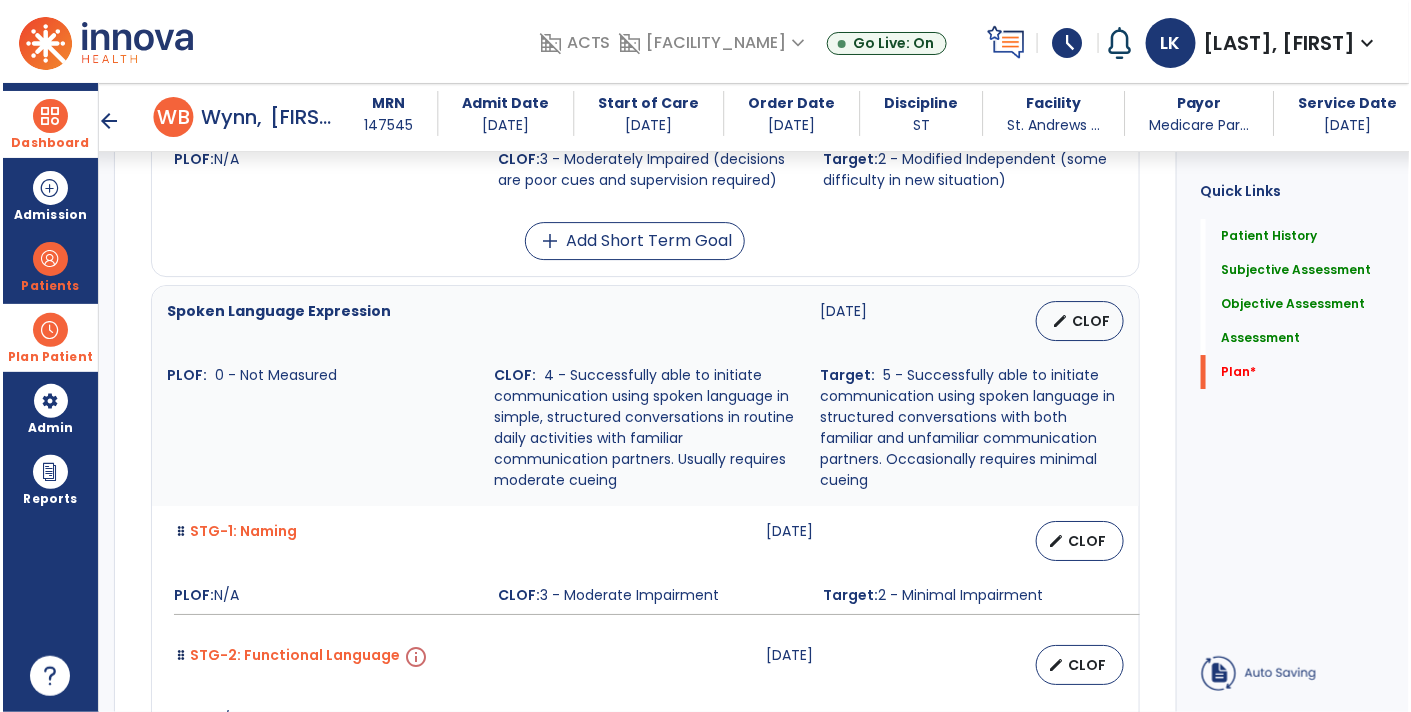 scroll, scrollTop: 41, scrollLeft: 0, axis: vertical 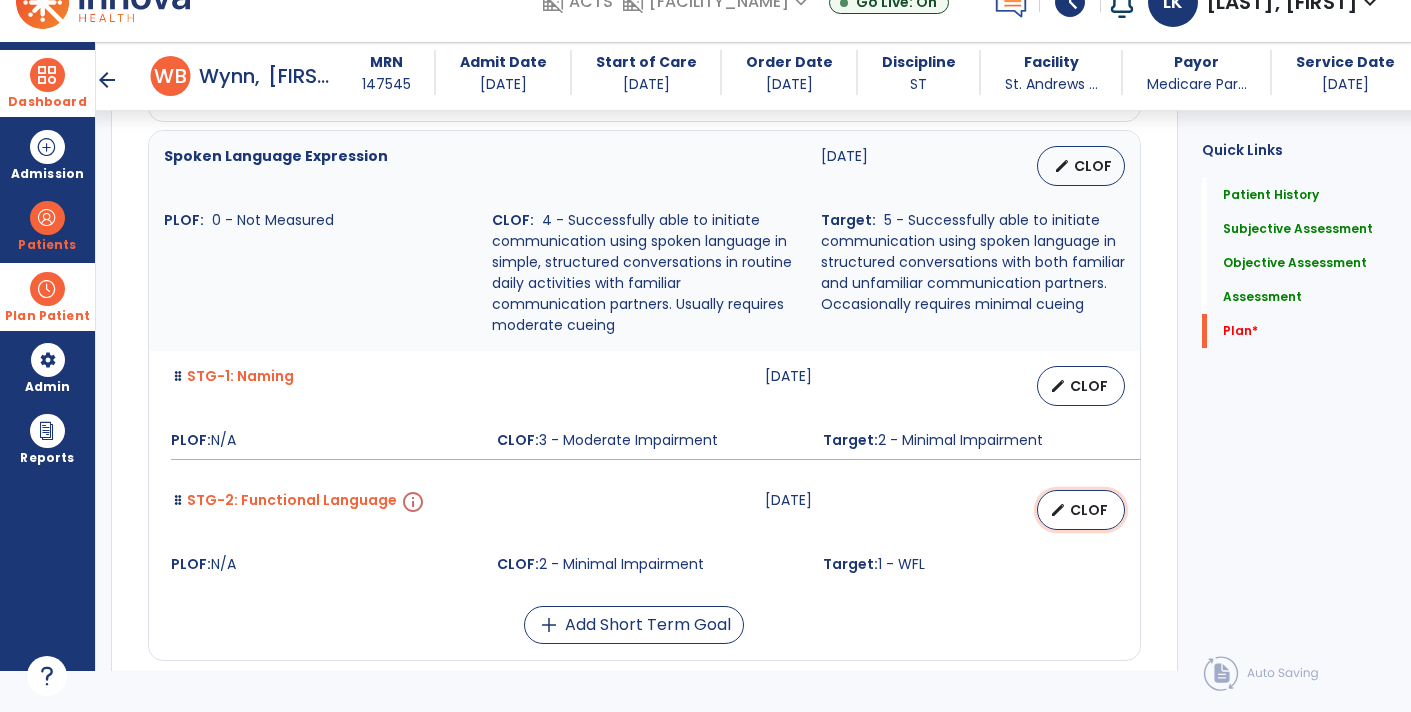 click on "CLOF" at bounding box center (1089, 510) 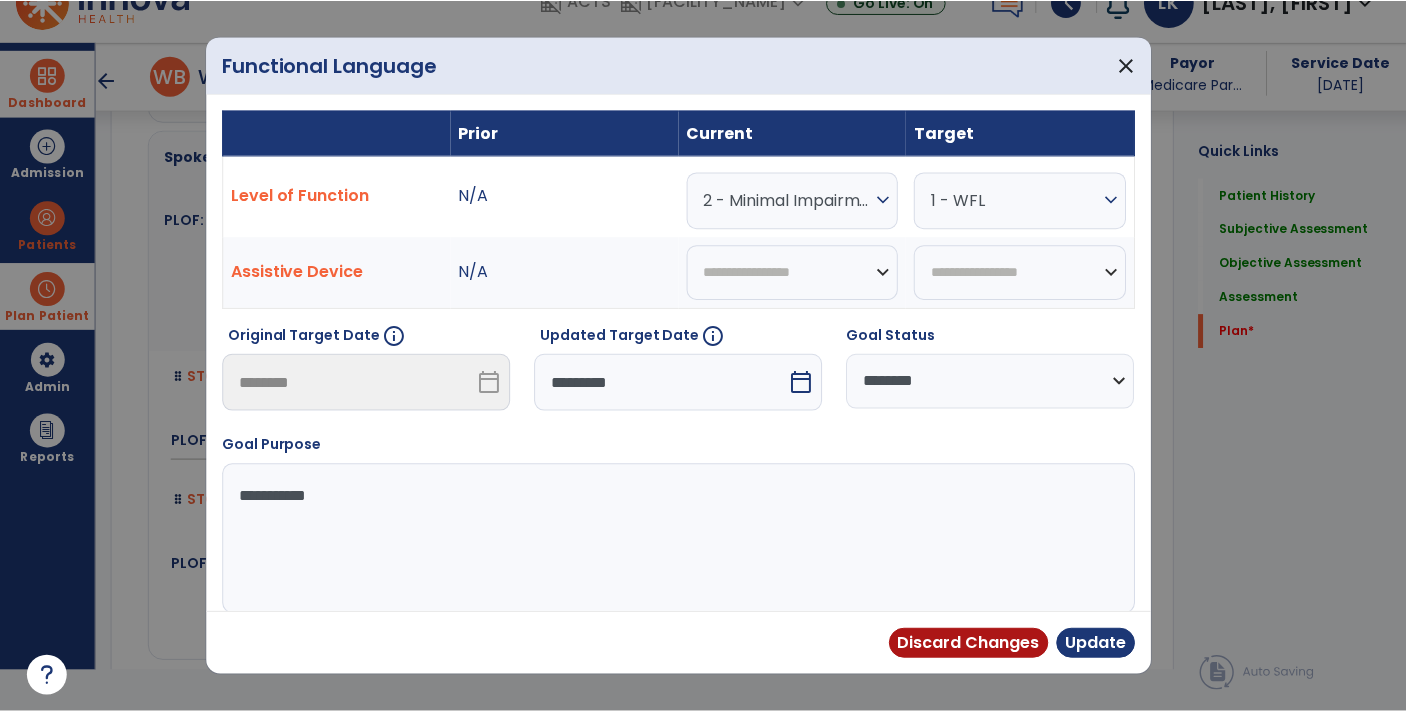 scroll, scrollTop: 0, scrollLeft: 0, axis: both 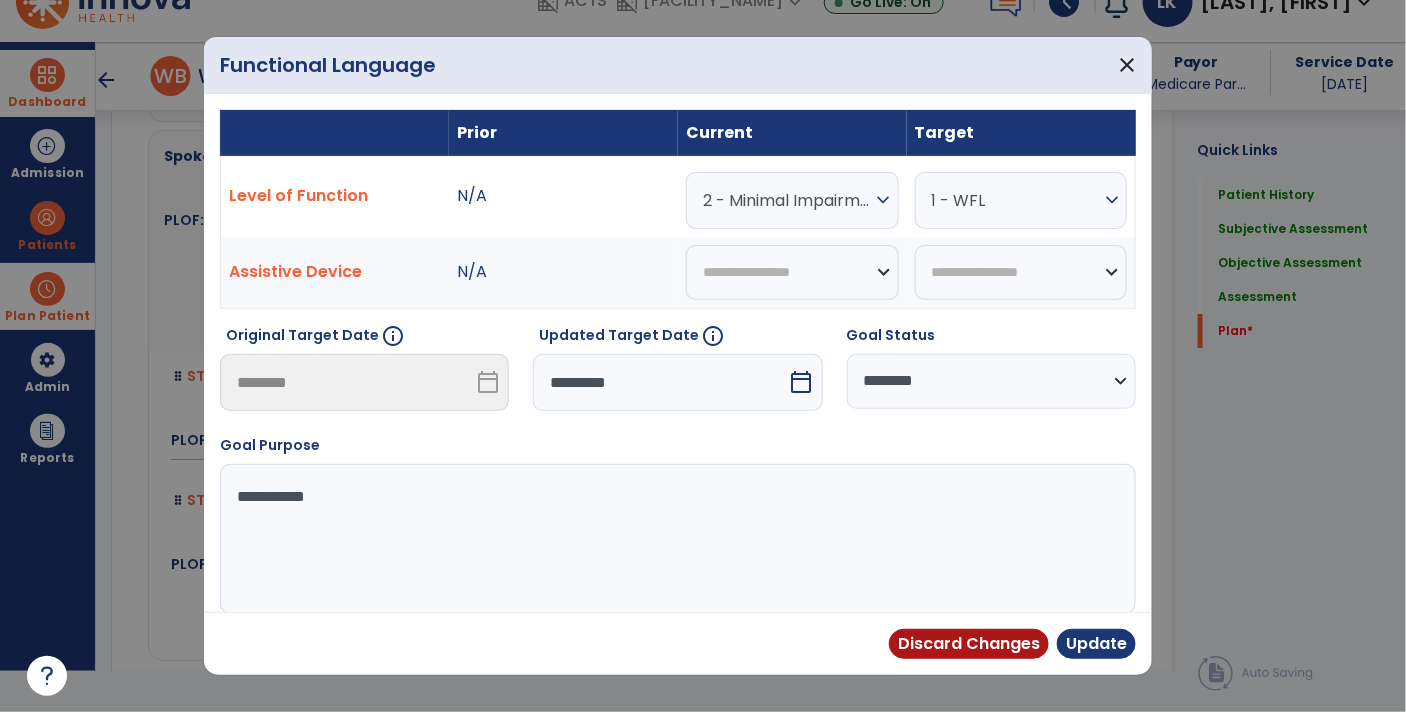 click on "calendar_today" at bounding box center (802, 382) 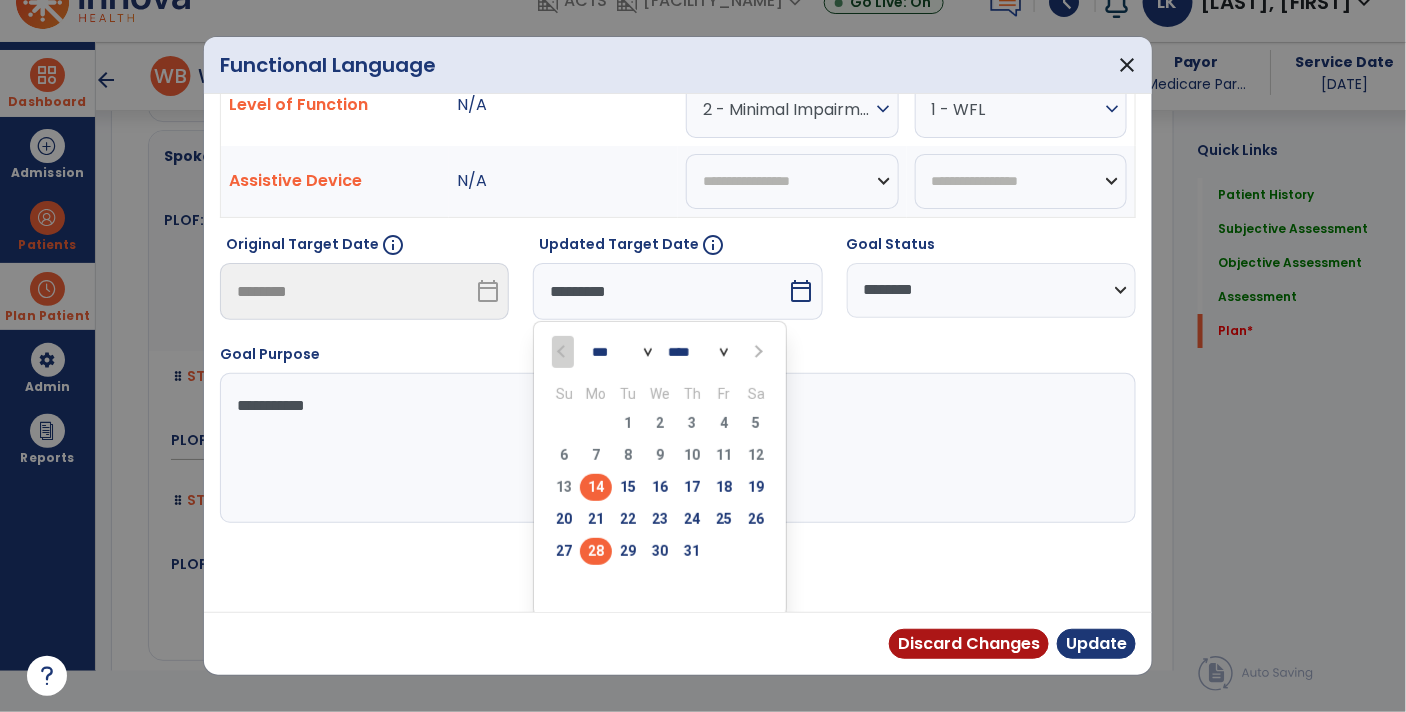 click on "28" at bounding box center [596, 551] 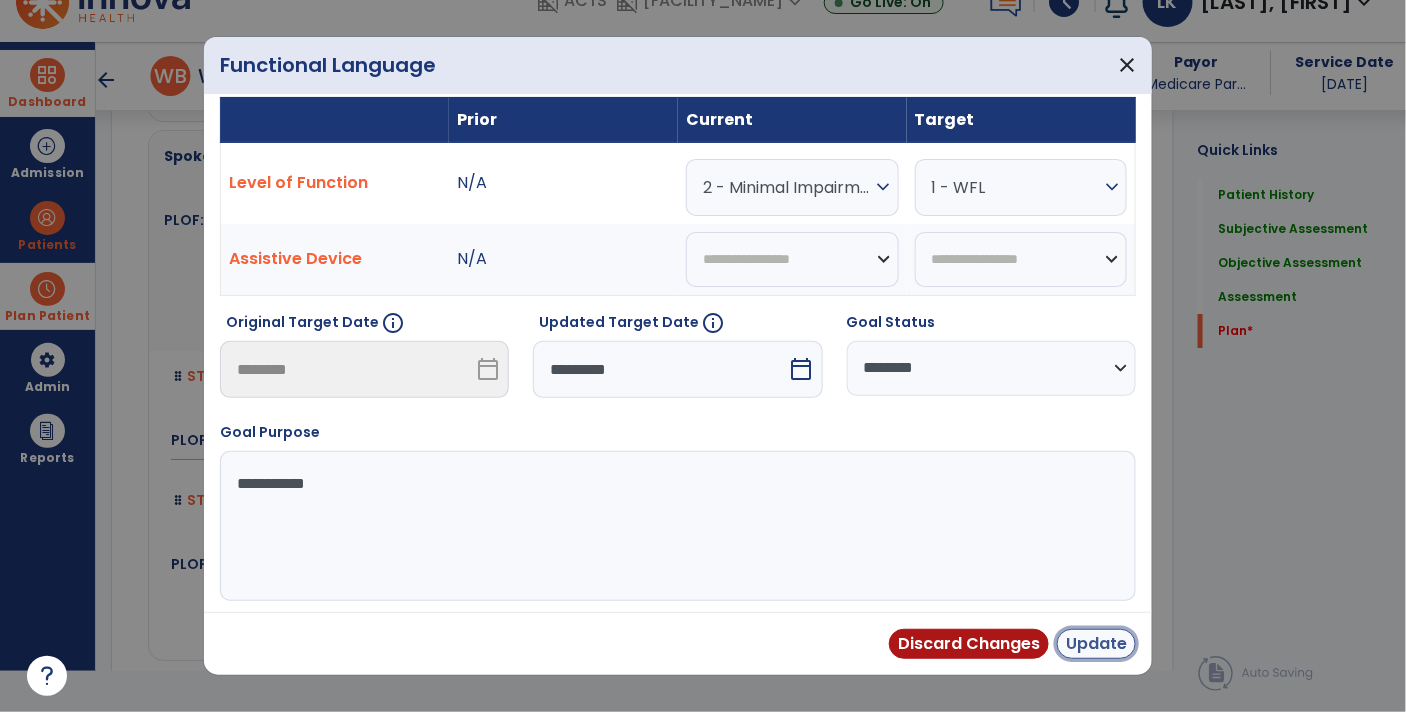 click on "Update" at bounding box center [1096, 644] 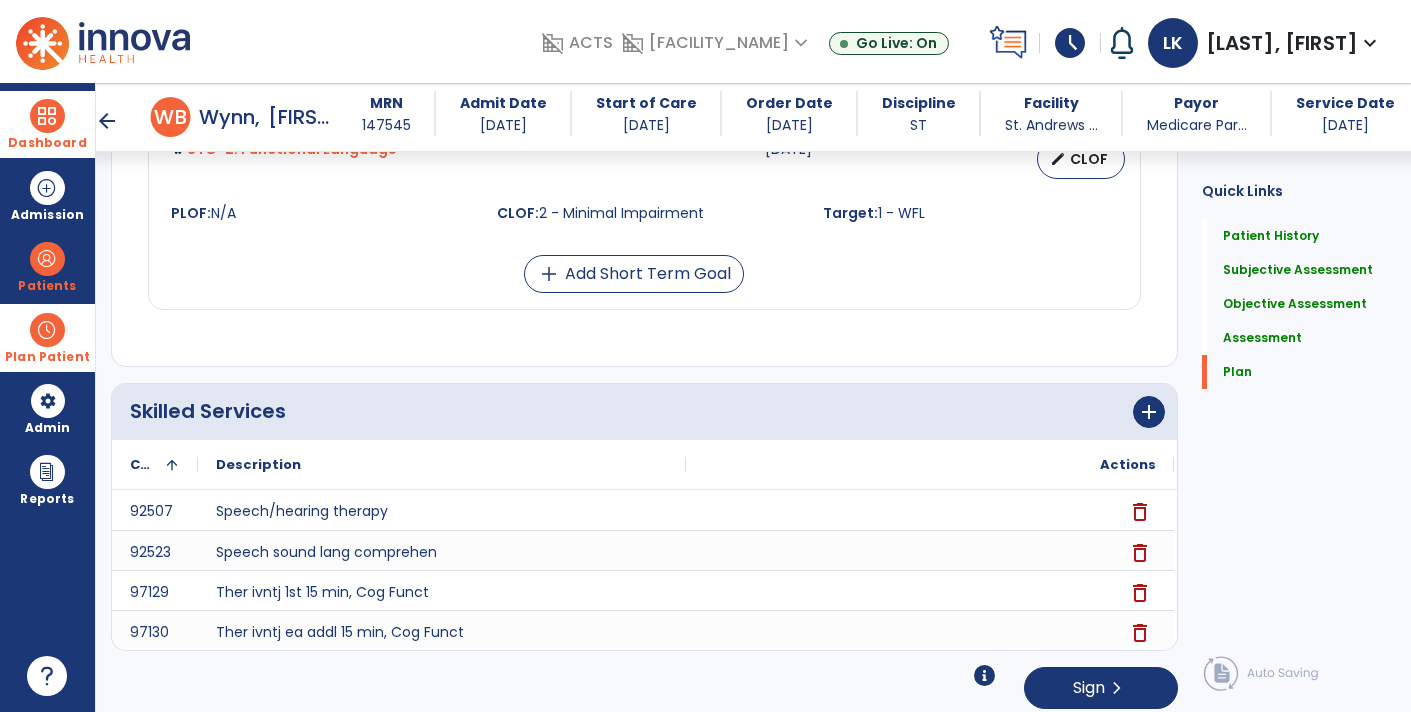 click on "Quick Links  Patient History   Patient History   Subjective Assessment   Subjective Assessment   Objective Assessment   Objective Assessment   Assessment   Assessment   Plan   Plan" 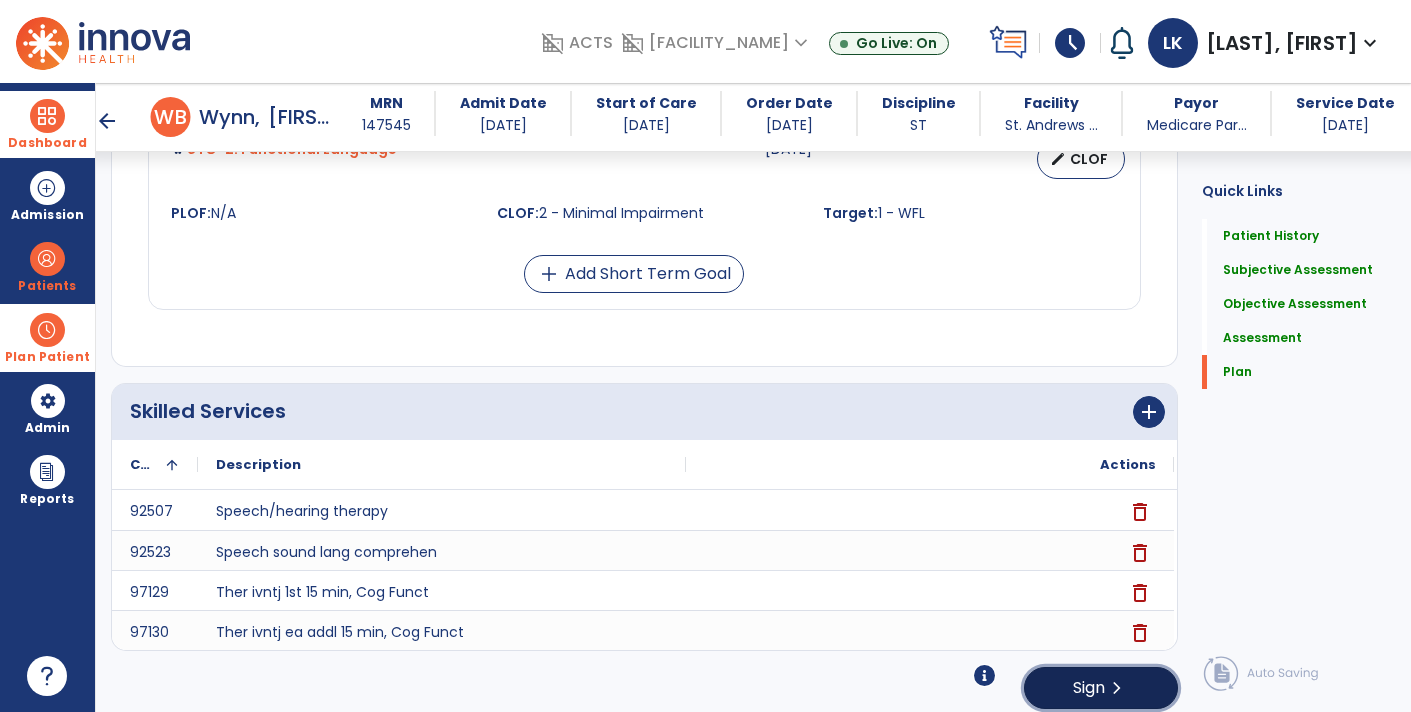 click on "chevron_right" 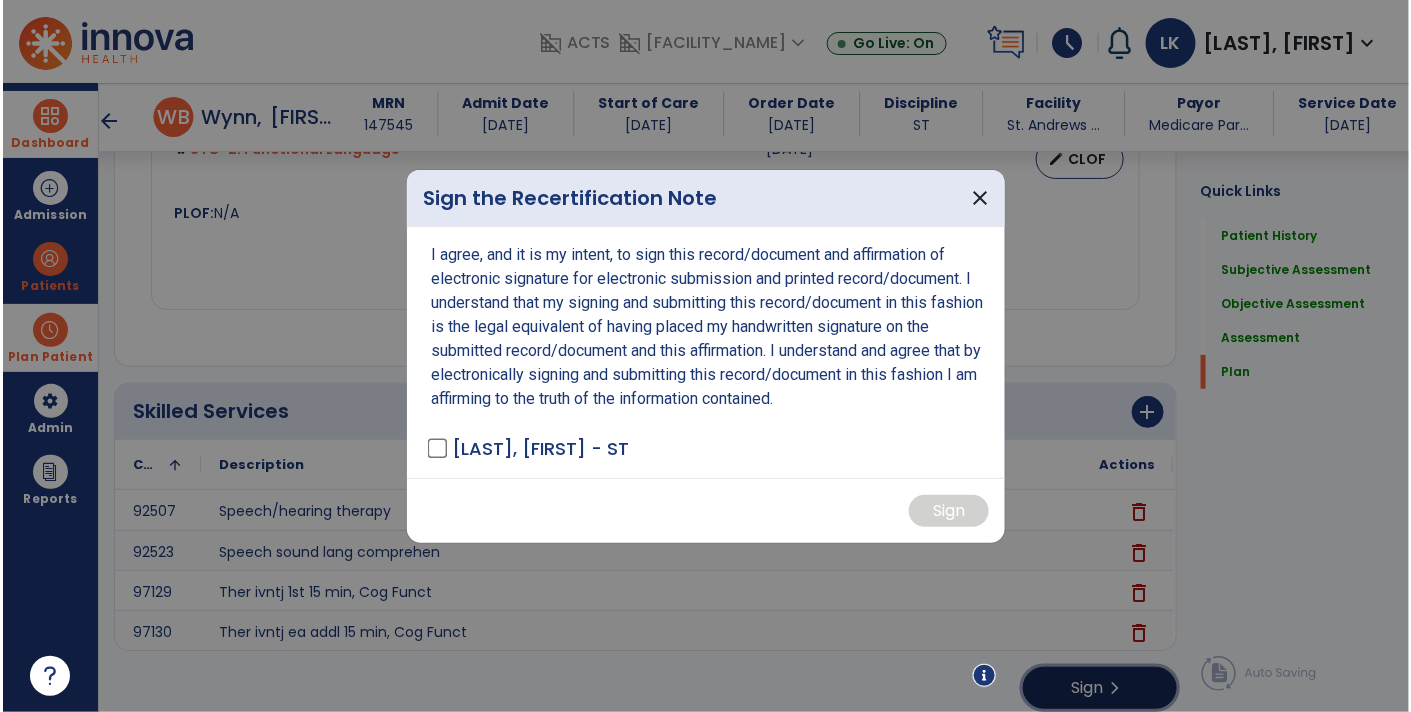 scroll, scrollTop: 4887, scrollLeft: 0, axis: vertical 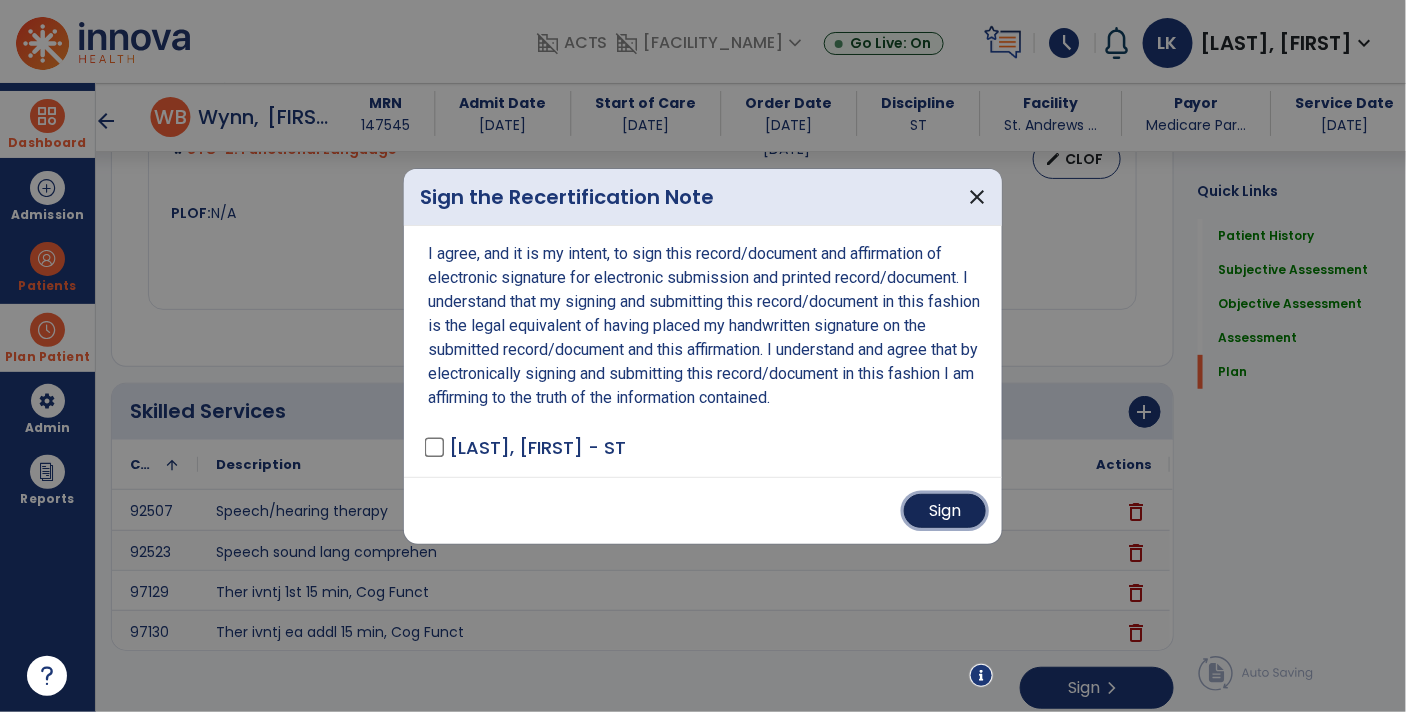 click on "Sign" at bounding box center [945, 511] 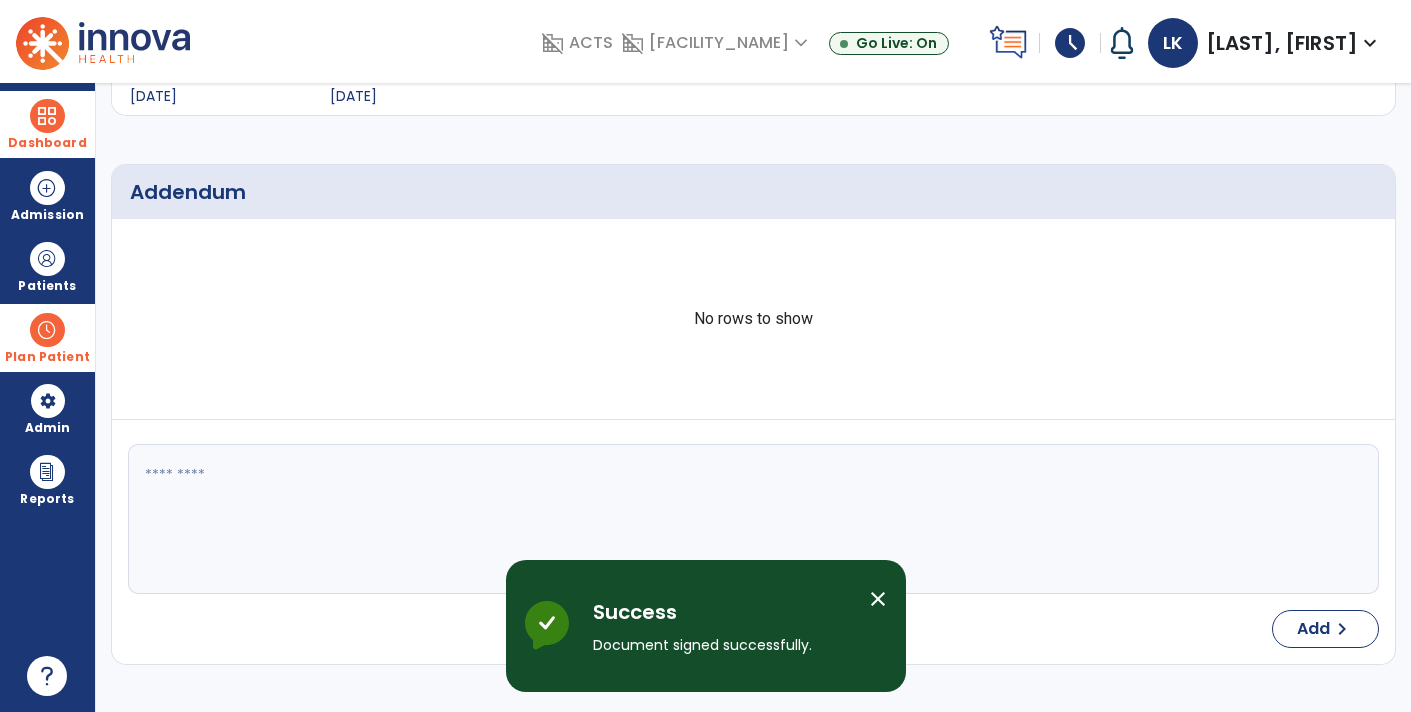 scroll, scrollTop: 0, scrollLeft: 0, axis: both 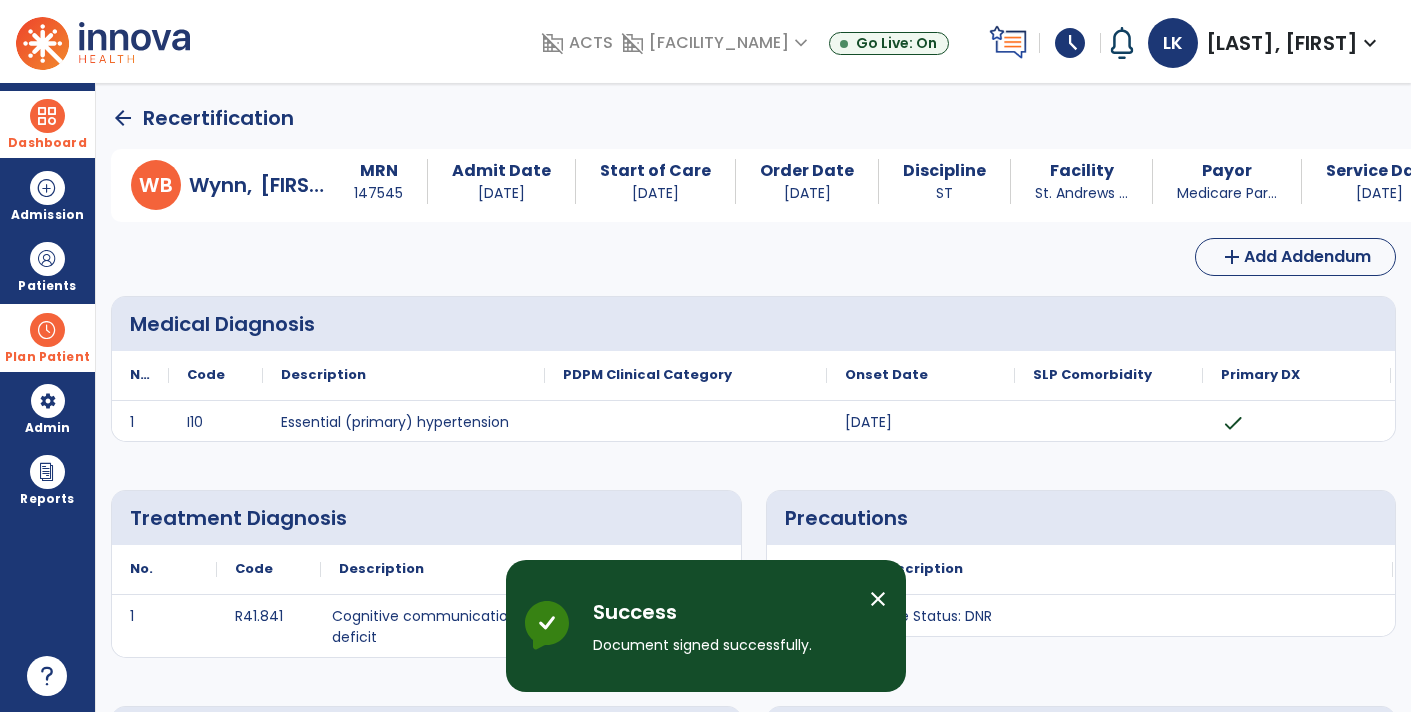 click on "arrow_back" 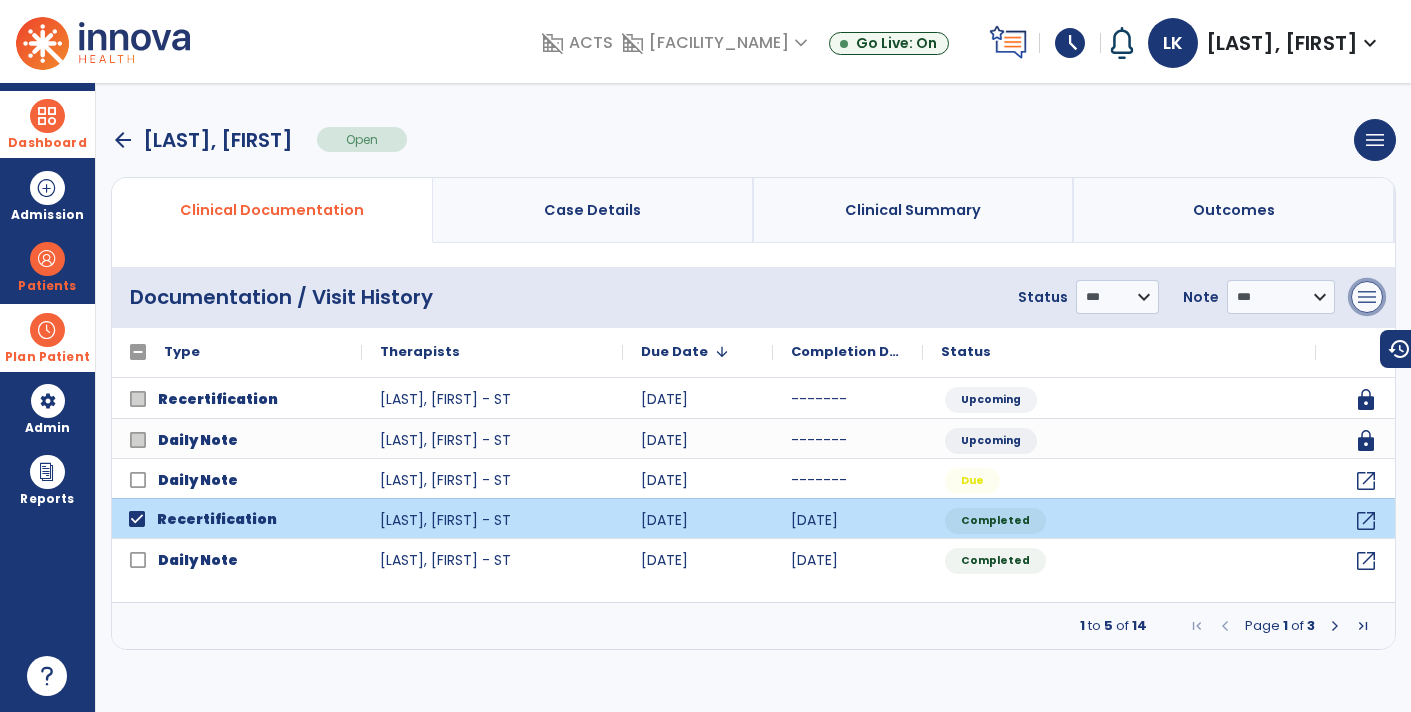click on "menu" at bounding box center (1367, 297) 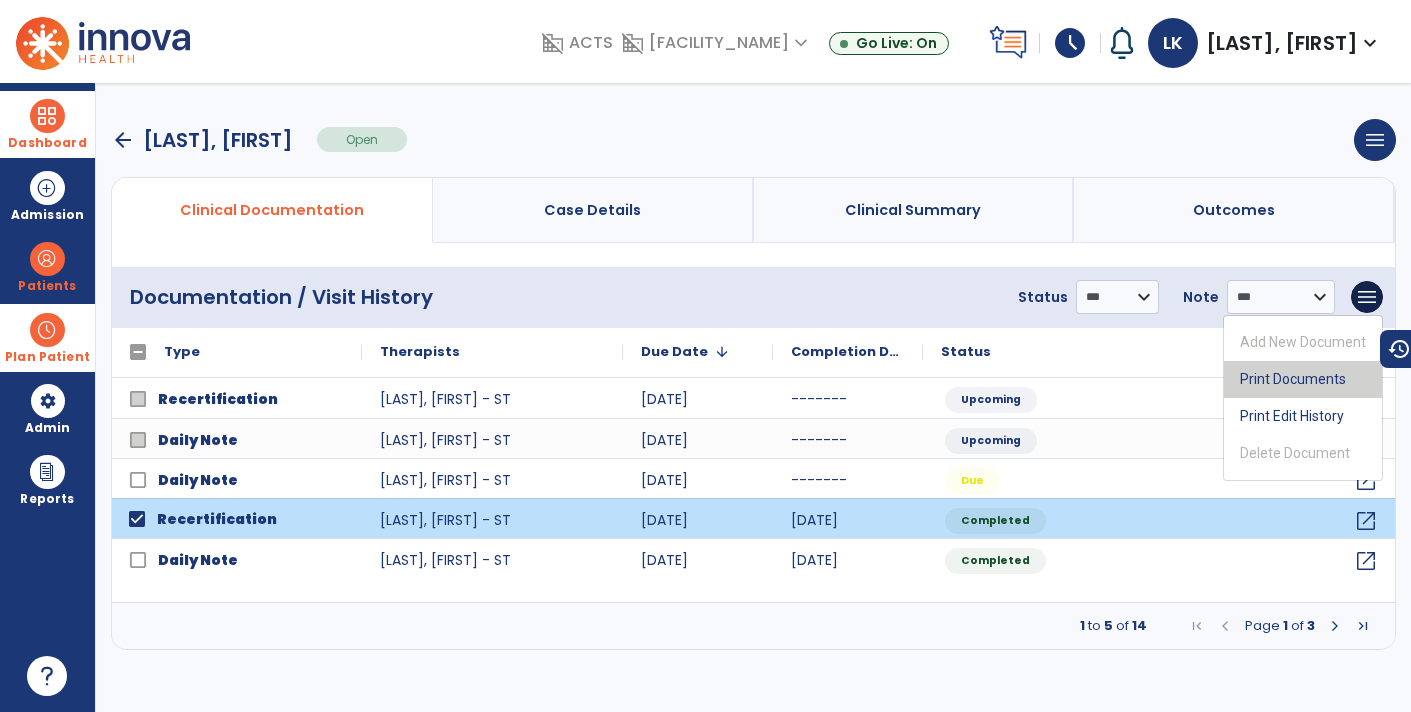 click on "Print Documents" at bounding box center (1303, 379) 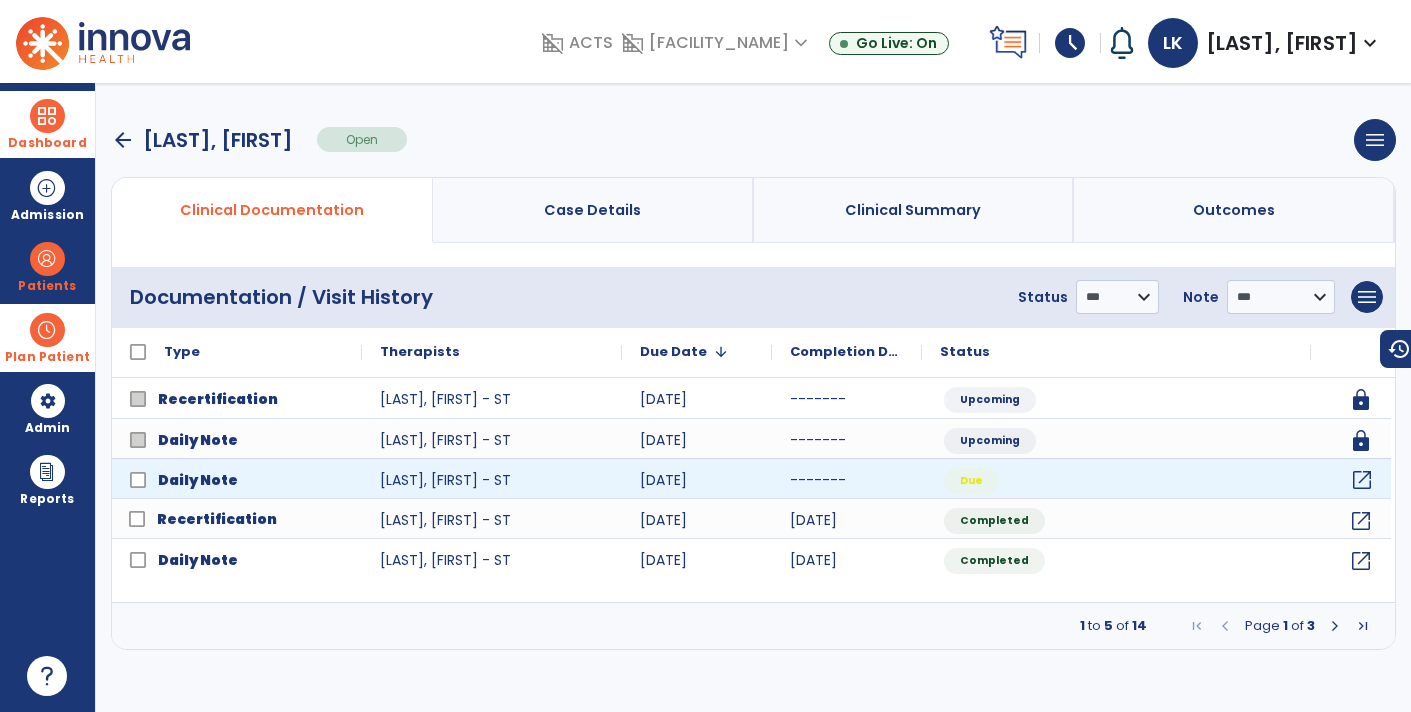 click on "open_in_new" 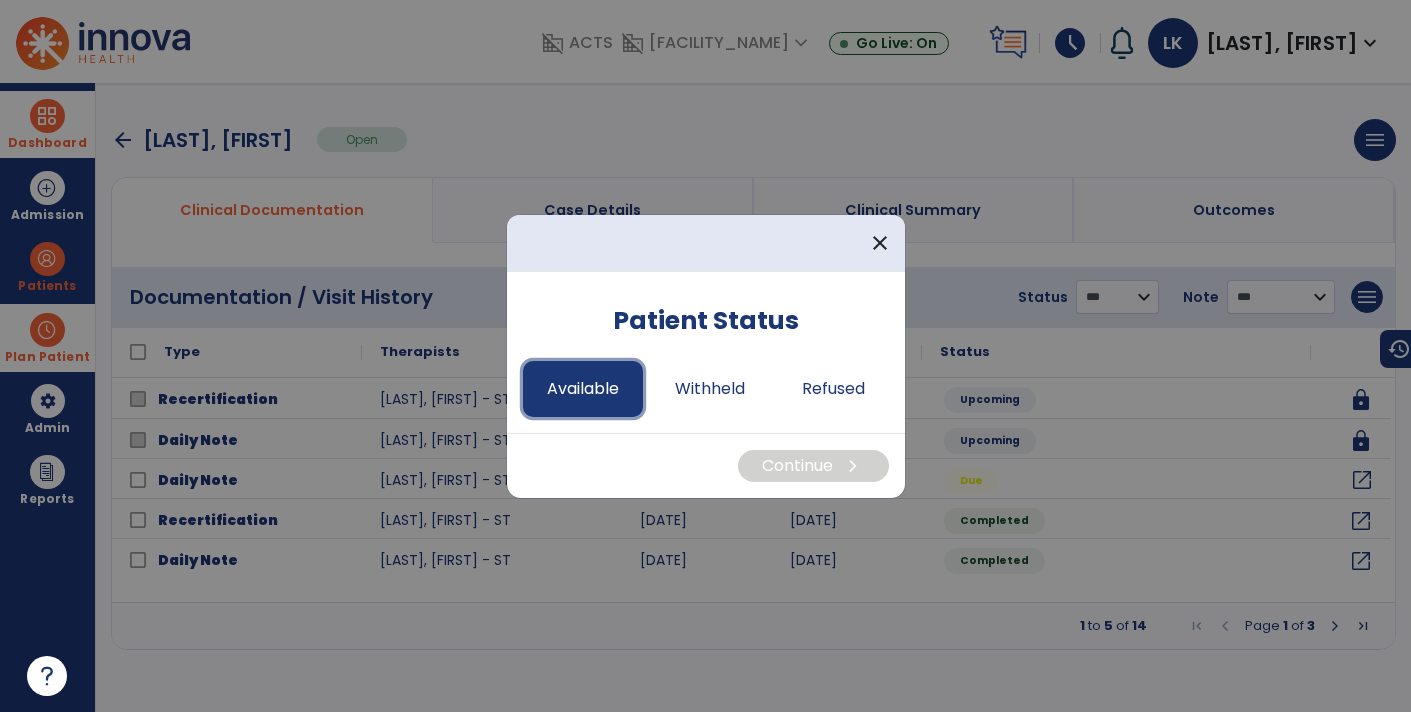 click on "Available" at bounding box center [583, 389] 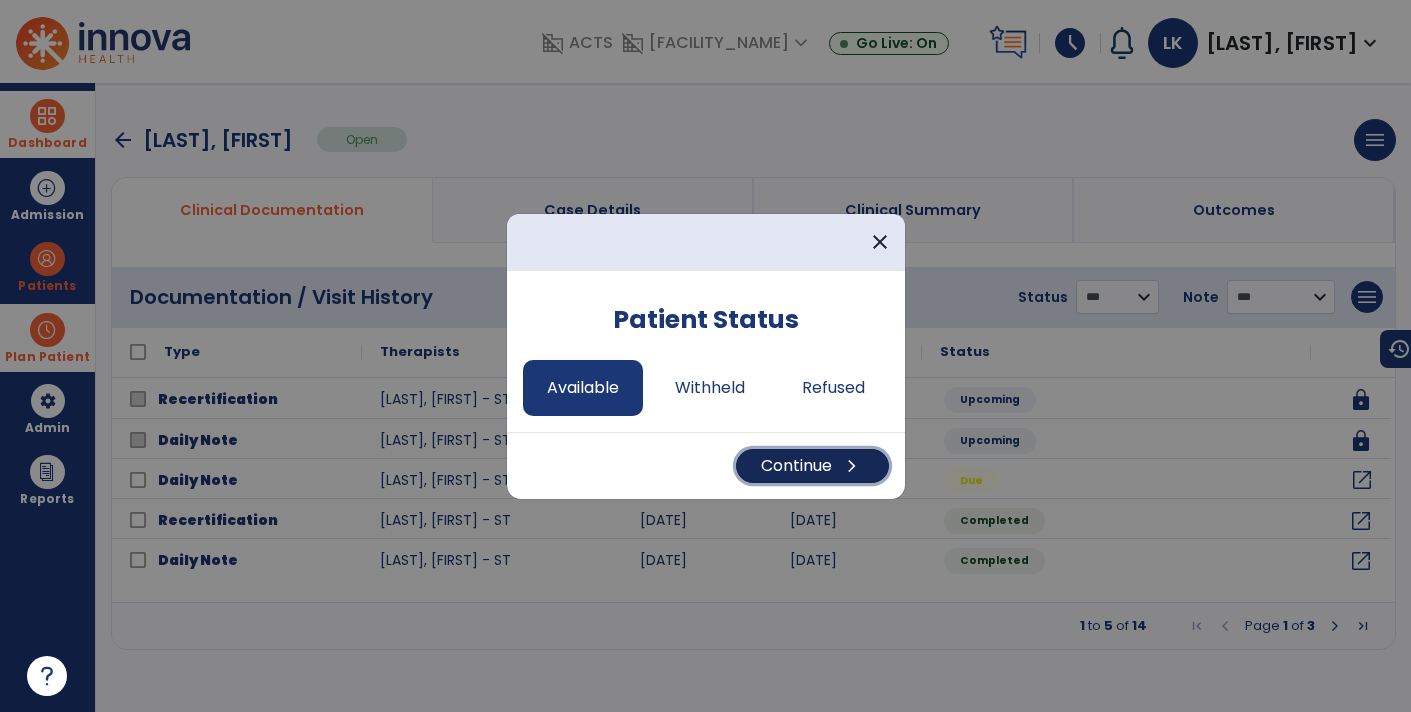 click on "Continue   chevron_right" at bounding box center [812, 466] 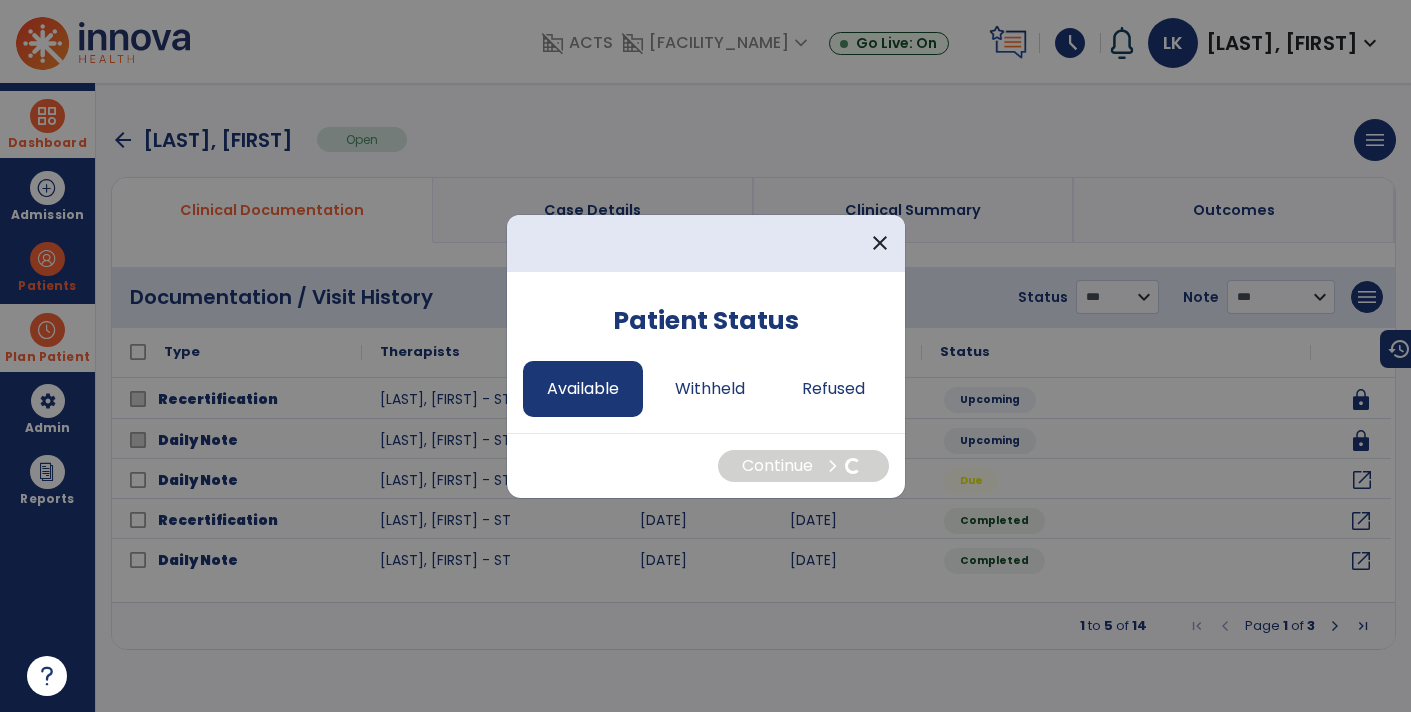 select on "*" 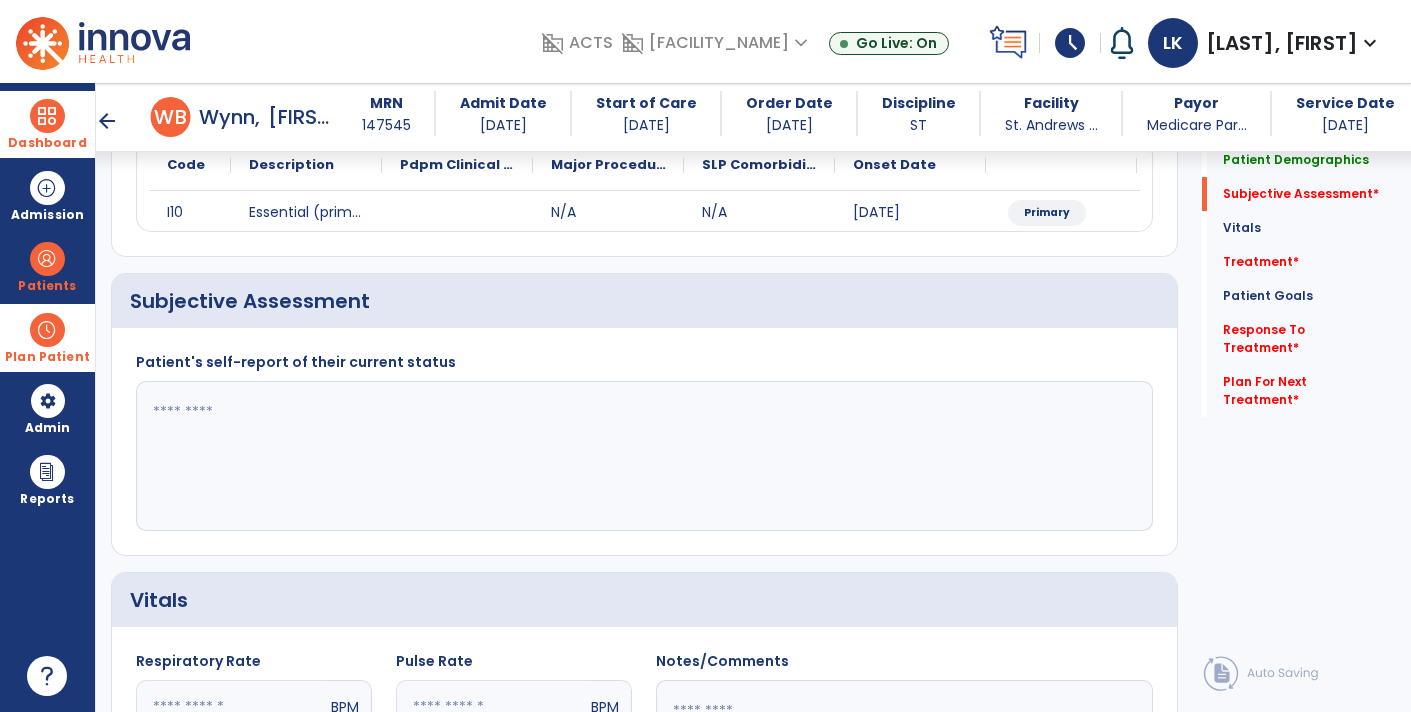 scroll, scrollTop: 256, scrollLeft: 0, axis: vertical 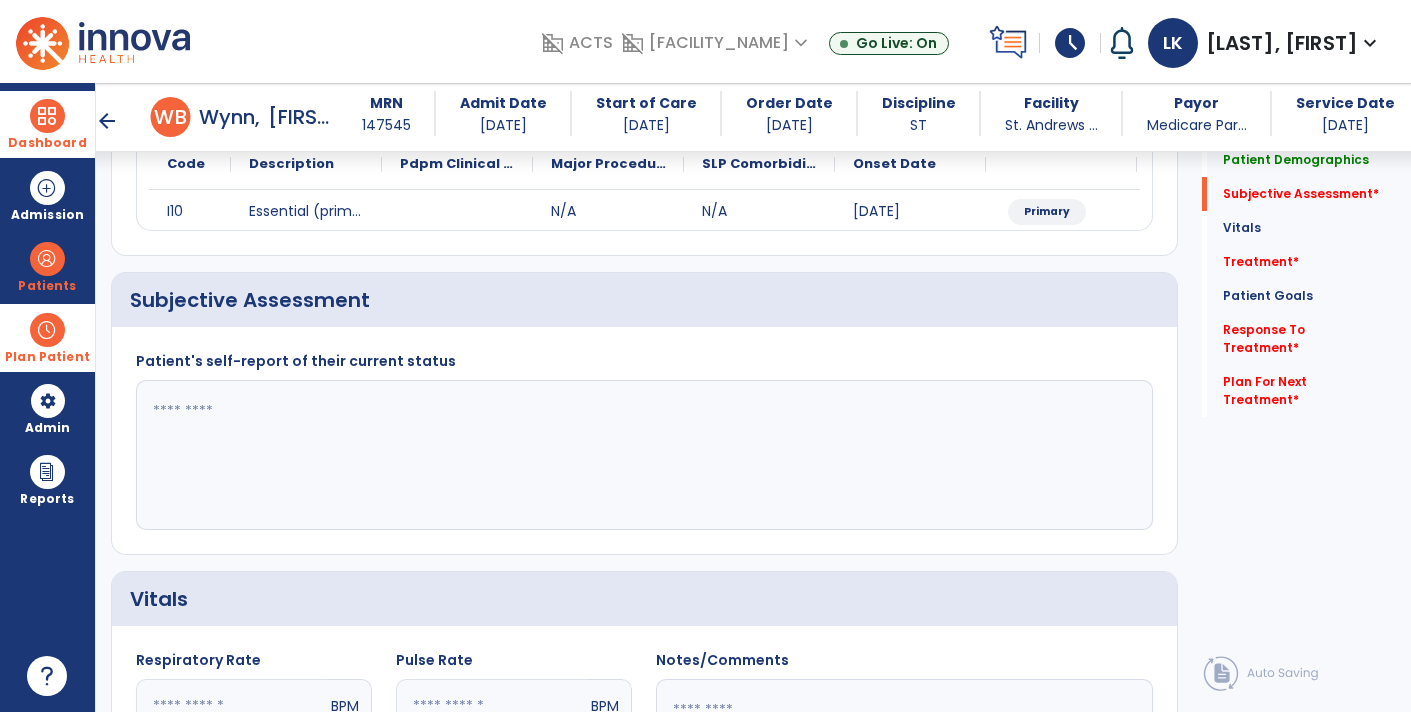 click 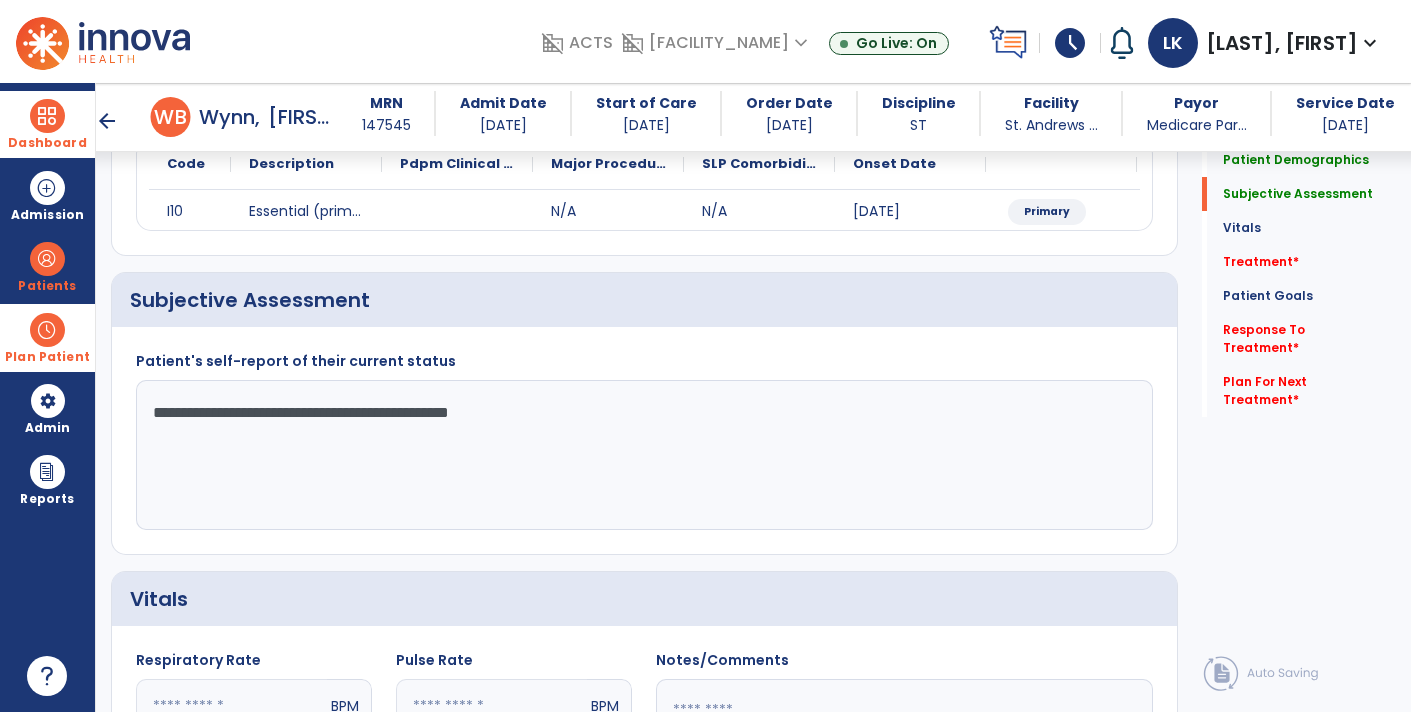 type on "**********" 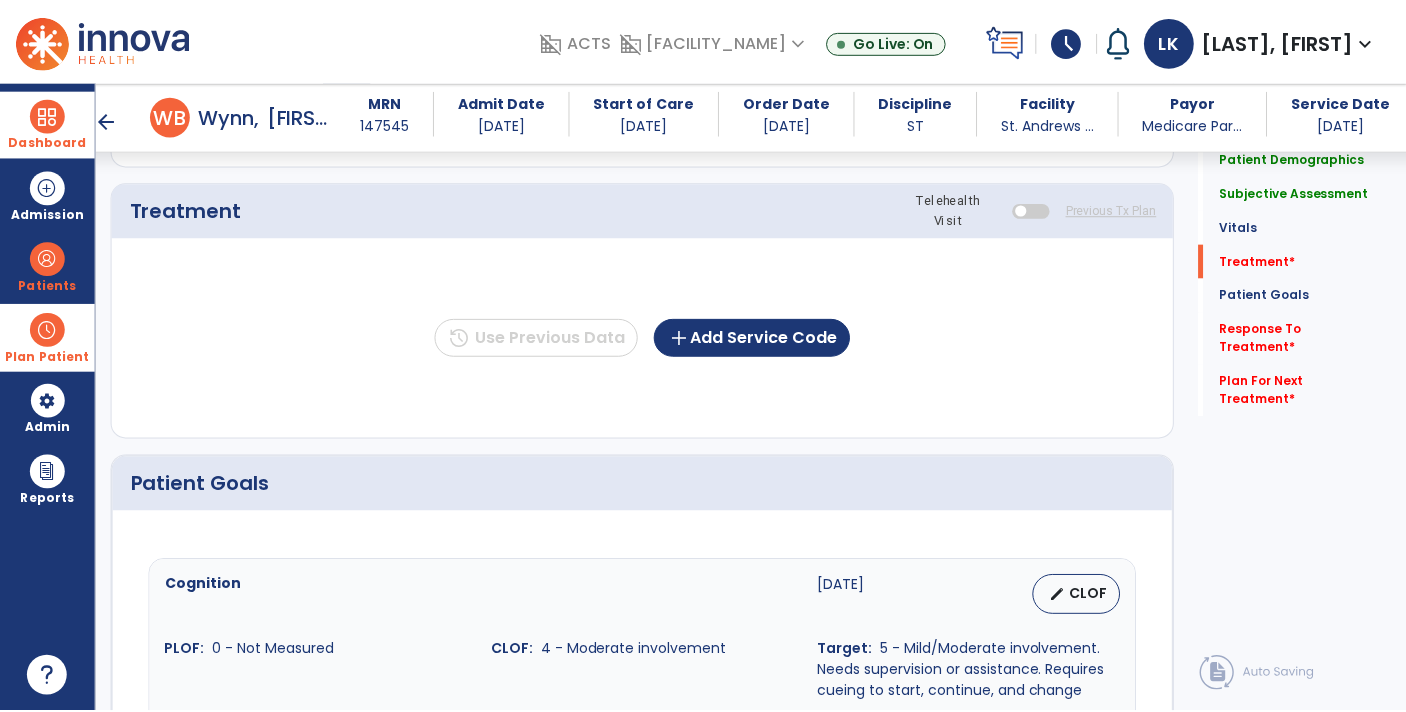 scroll, scrollTop: 1091, scrollLeft: 0, axis: vertical 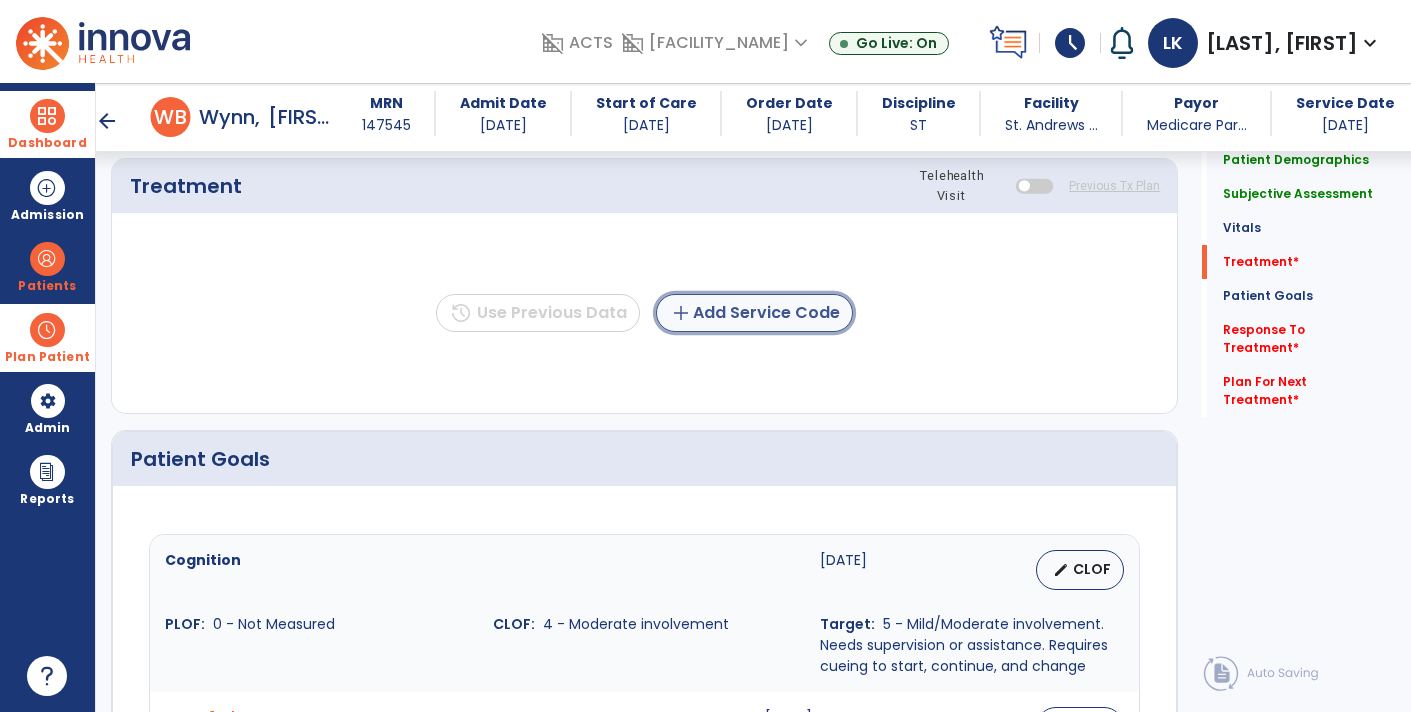 click on "add  Add Service Code" 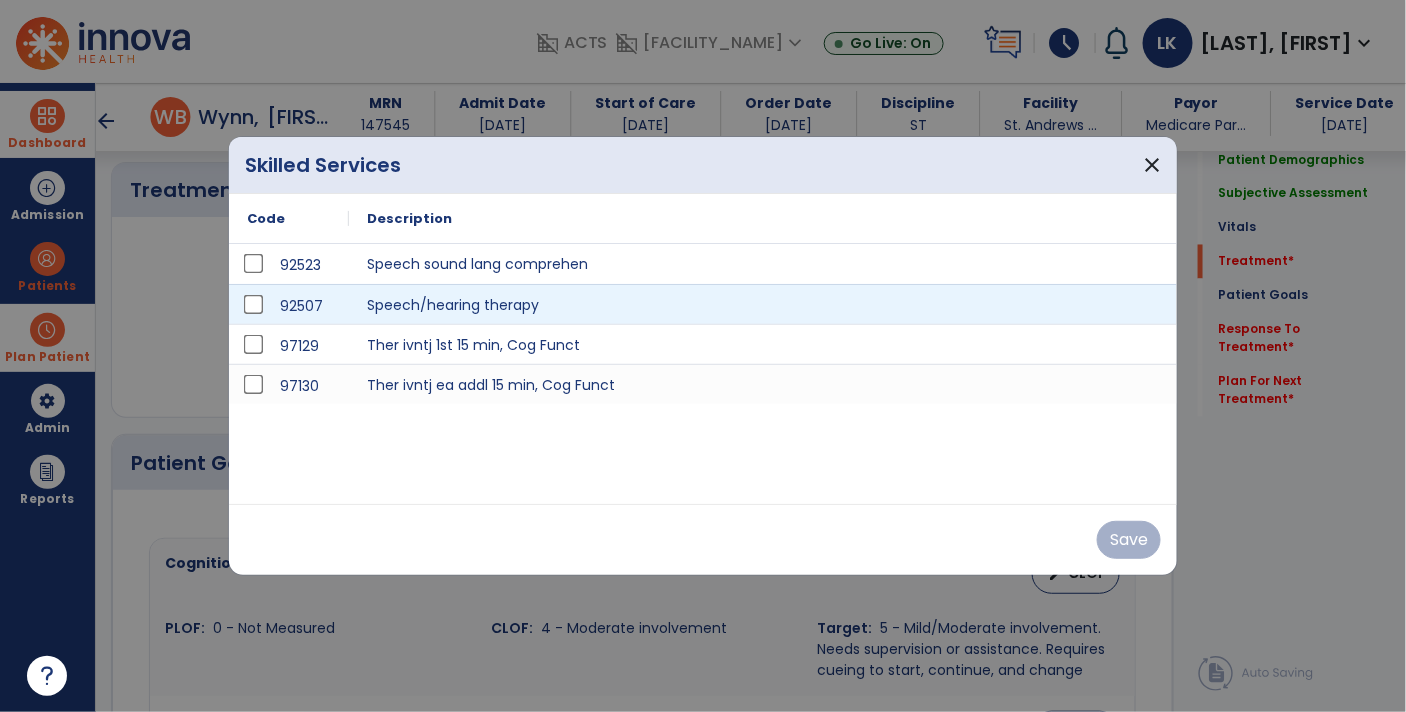 scroll, scrollTop: 1091, scrollLeft: 0, axis: vertical 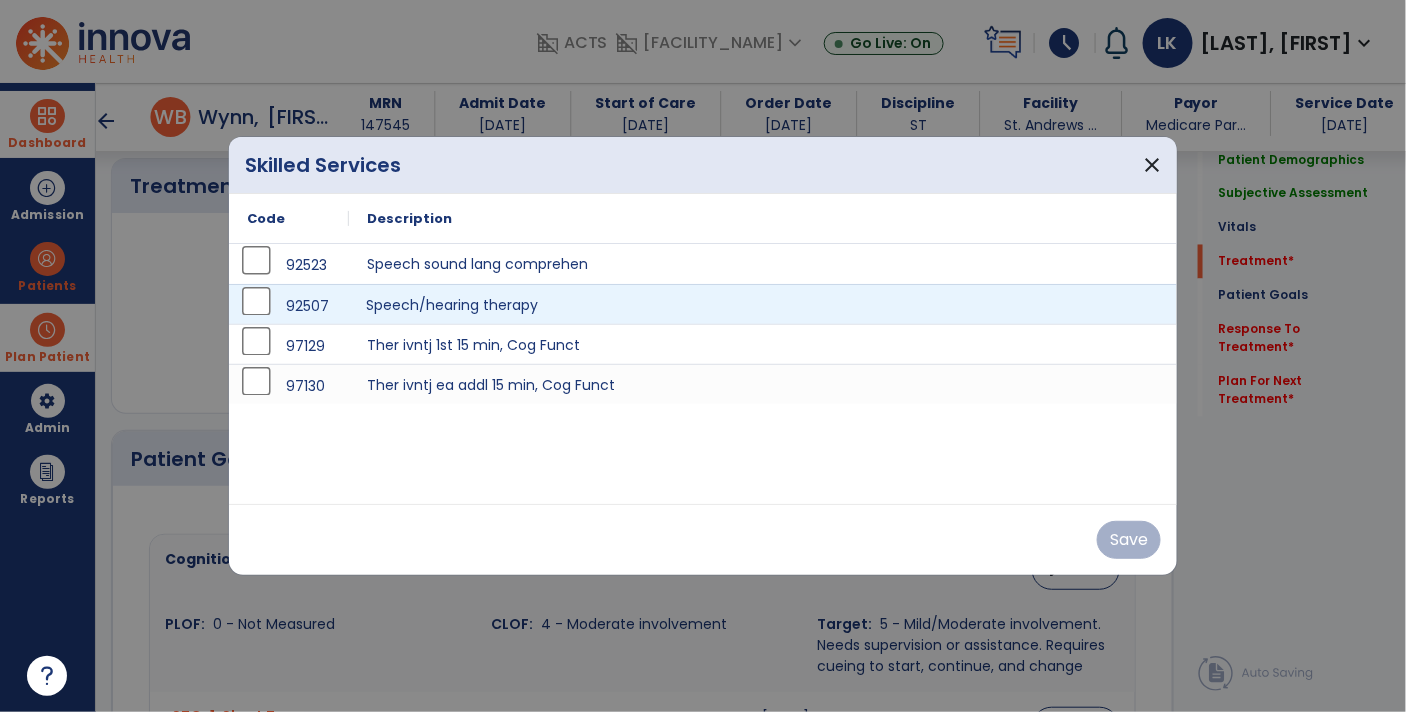 click on "Speech/hearing therapy" at bounding box center (763, 304) 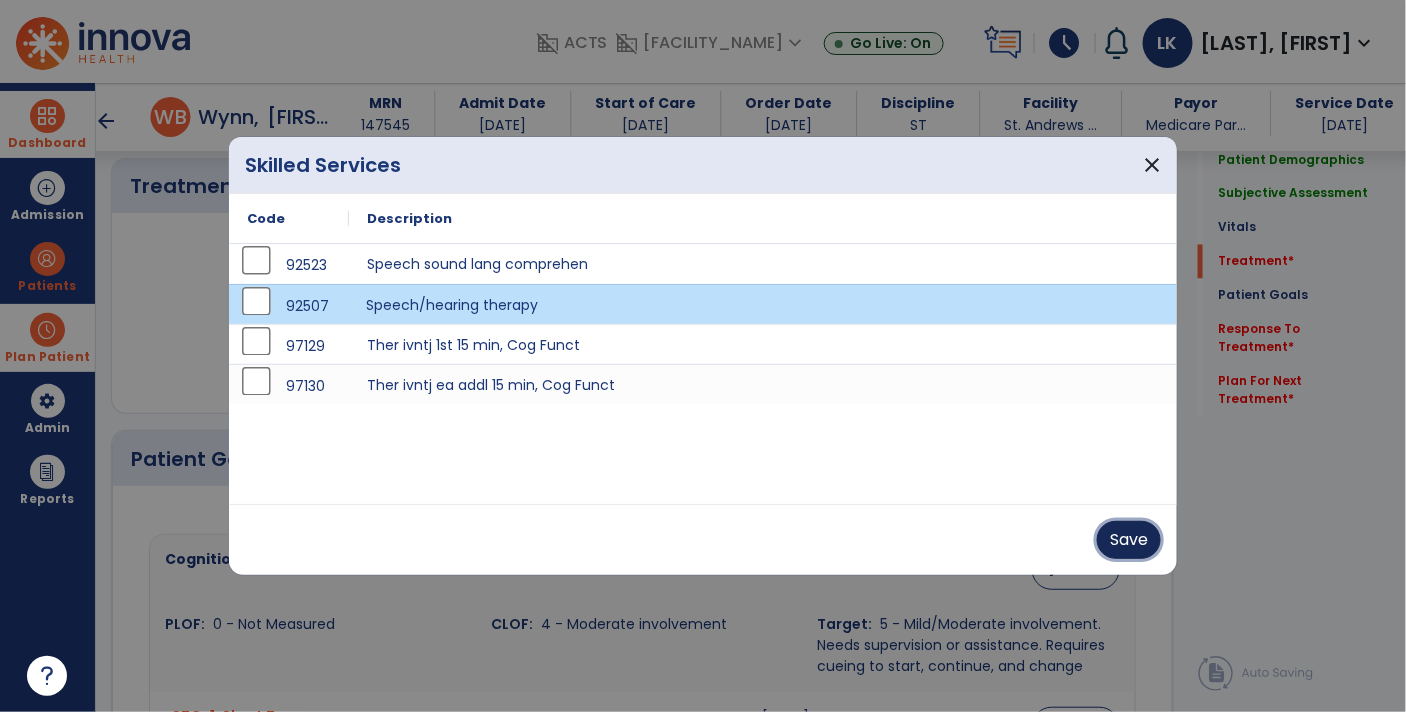 click on "Save" at bounding box center [1129, 540] 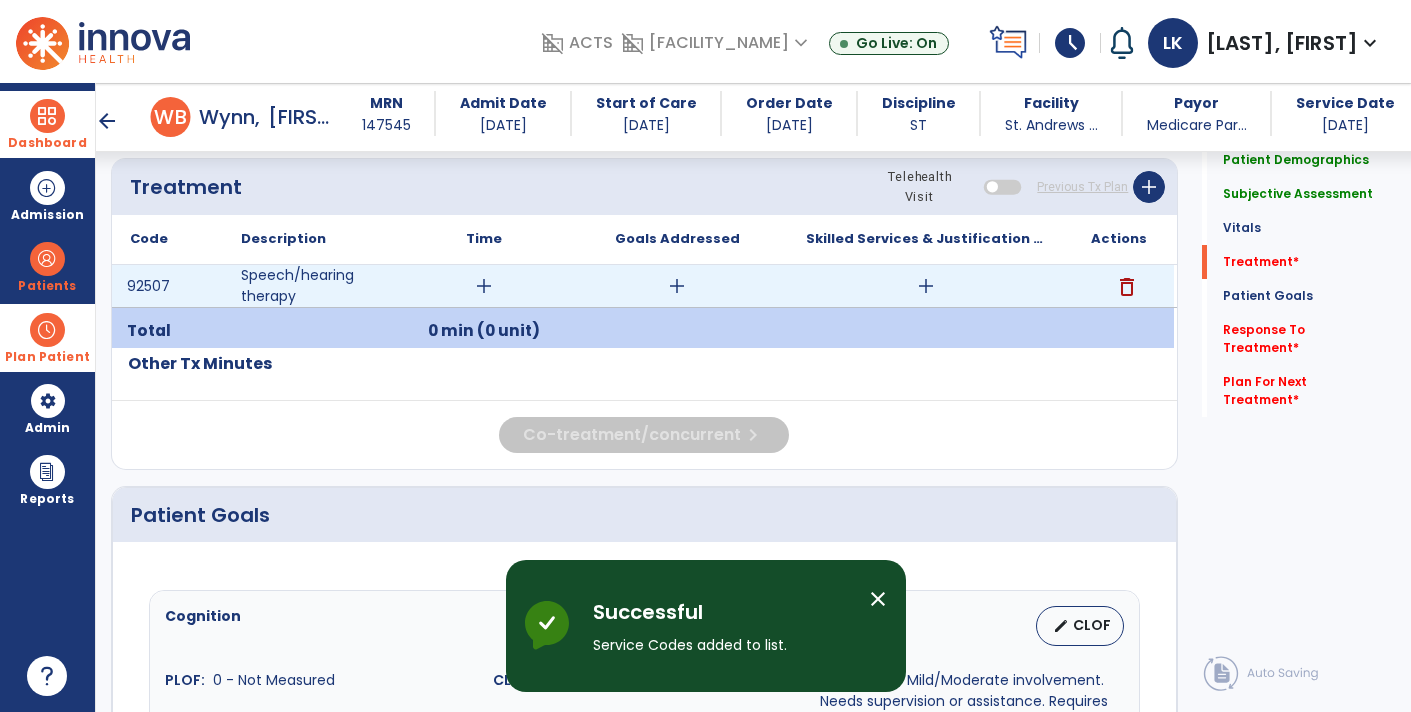 click on "add" at bounding box center (484, 286) 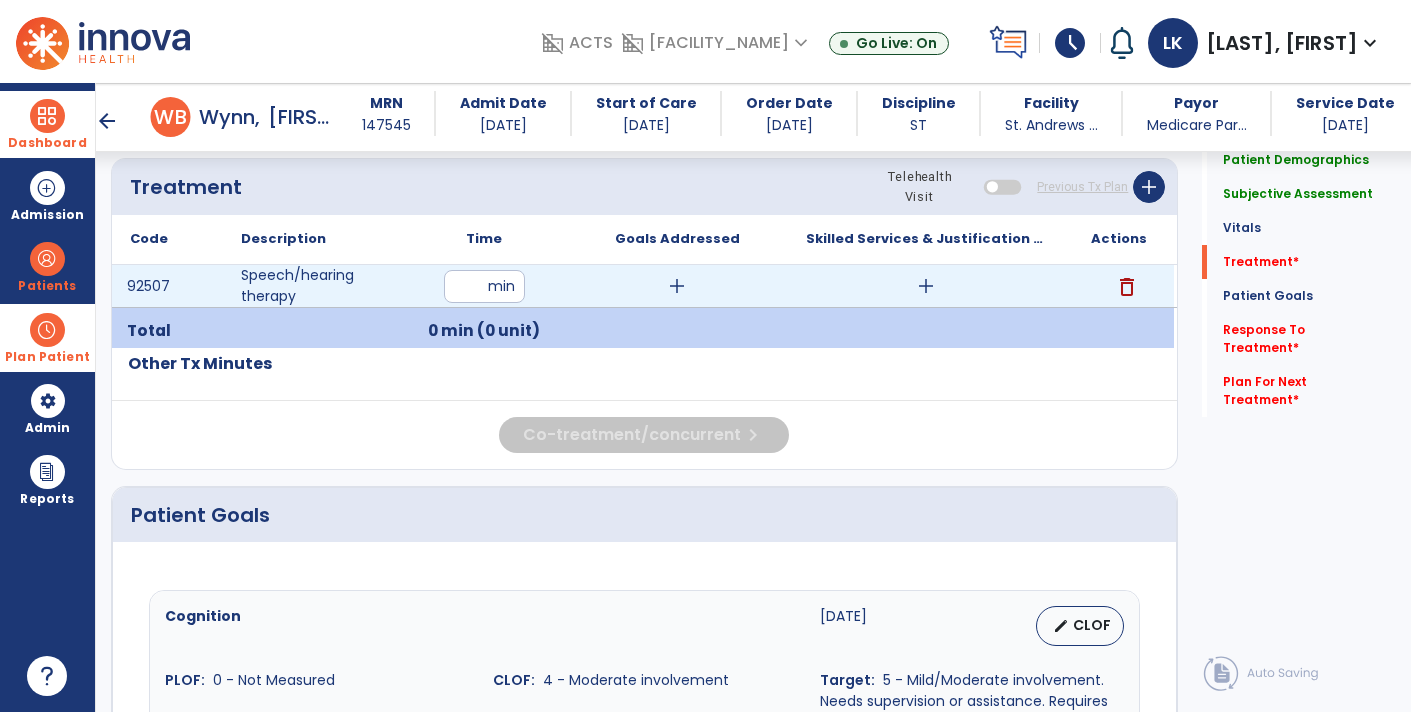 type on "**" 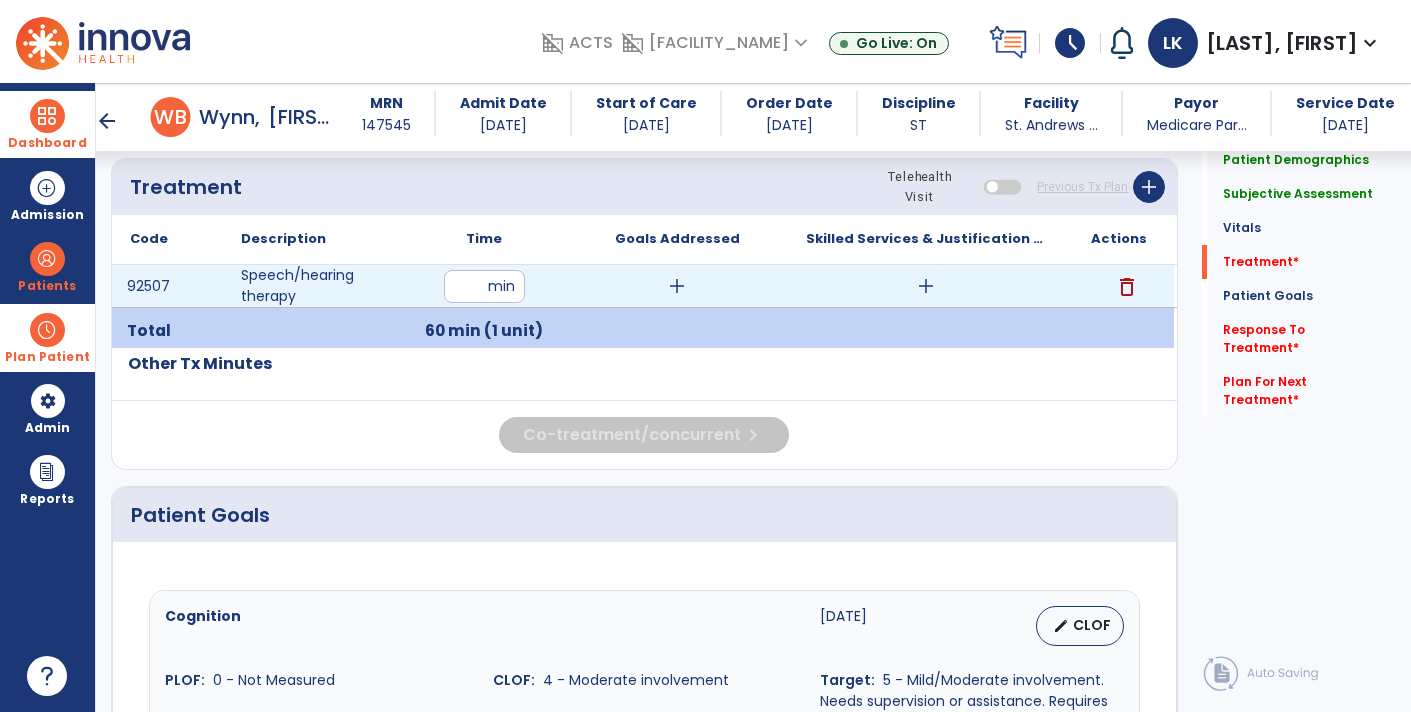 click on "add" at bounding box center [926, 286] 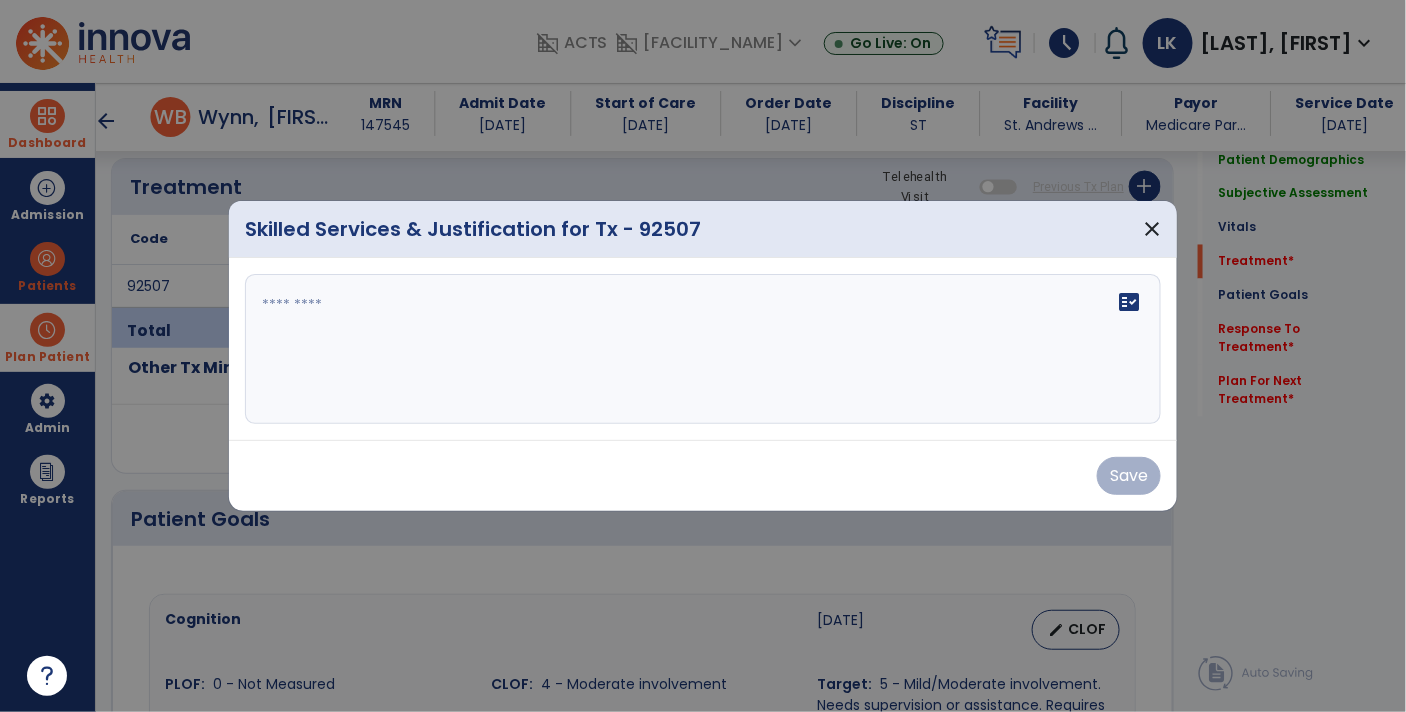 scroll, scrollTop: 1091, scrollLeft: 0, axis: vertical 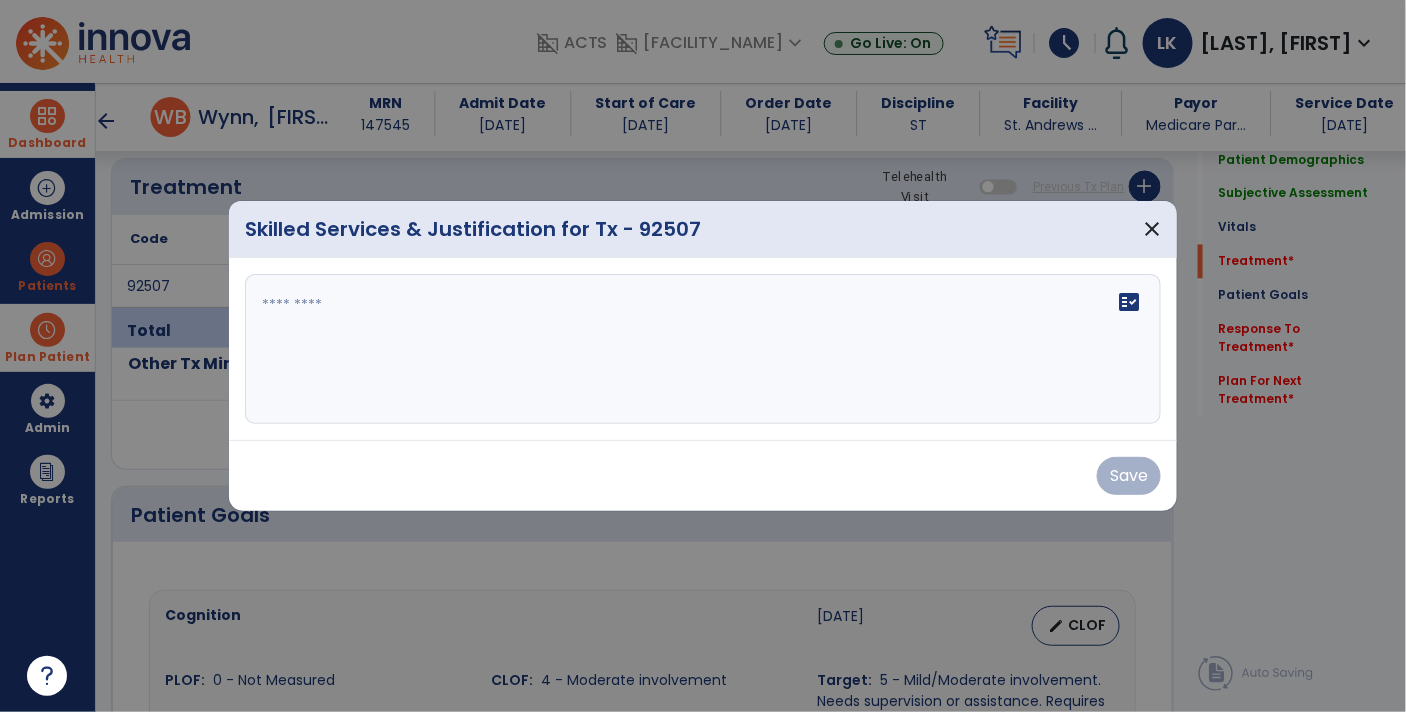 click on "fact_check" at bounding box center [703, 349] 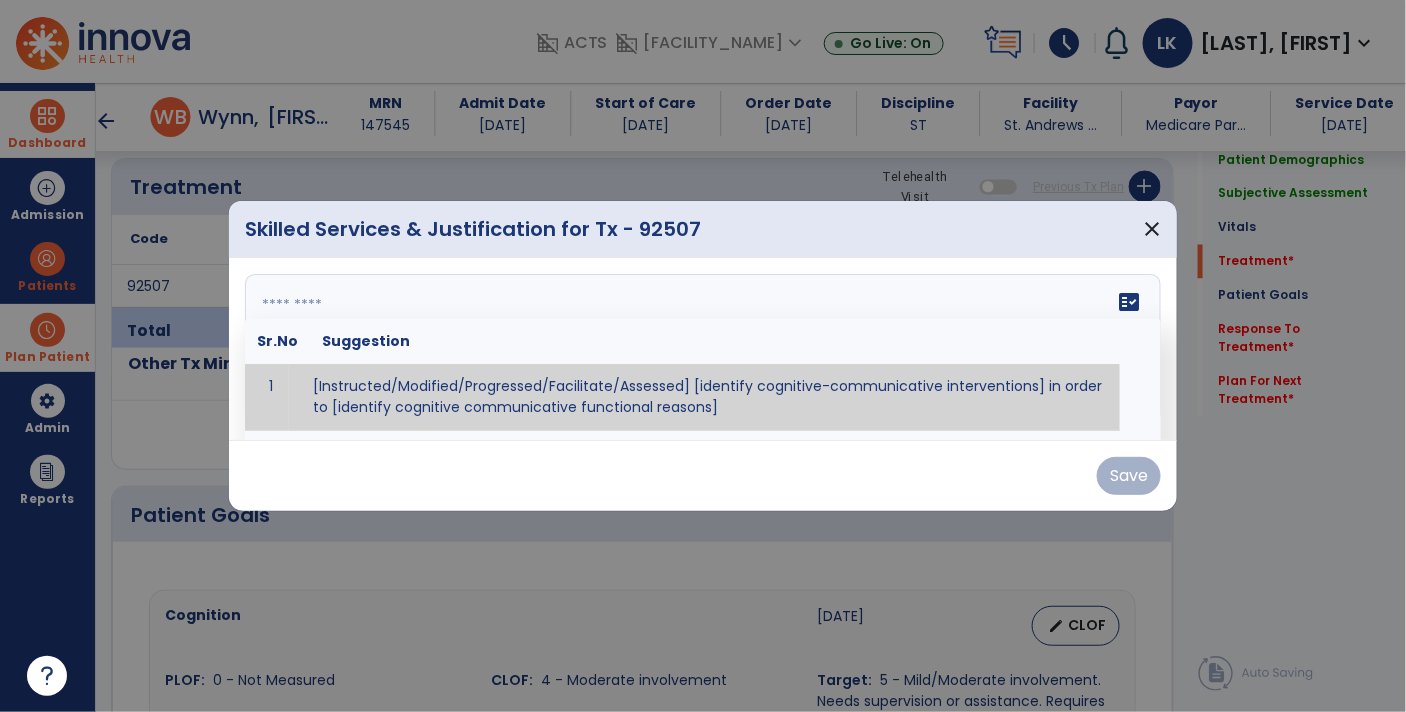 paste on "**********" 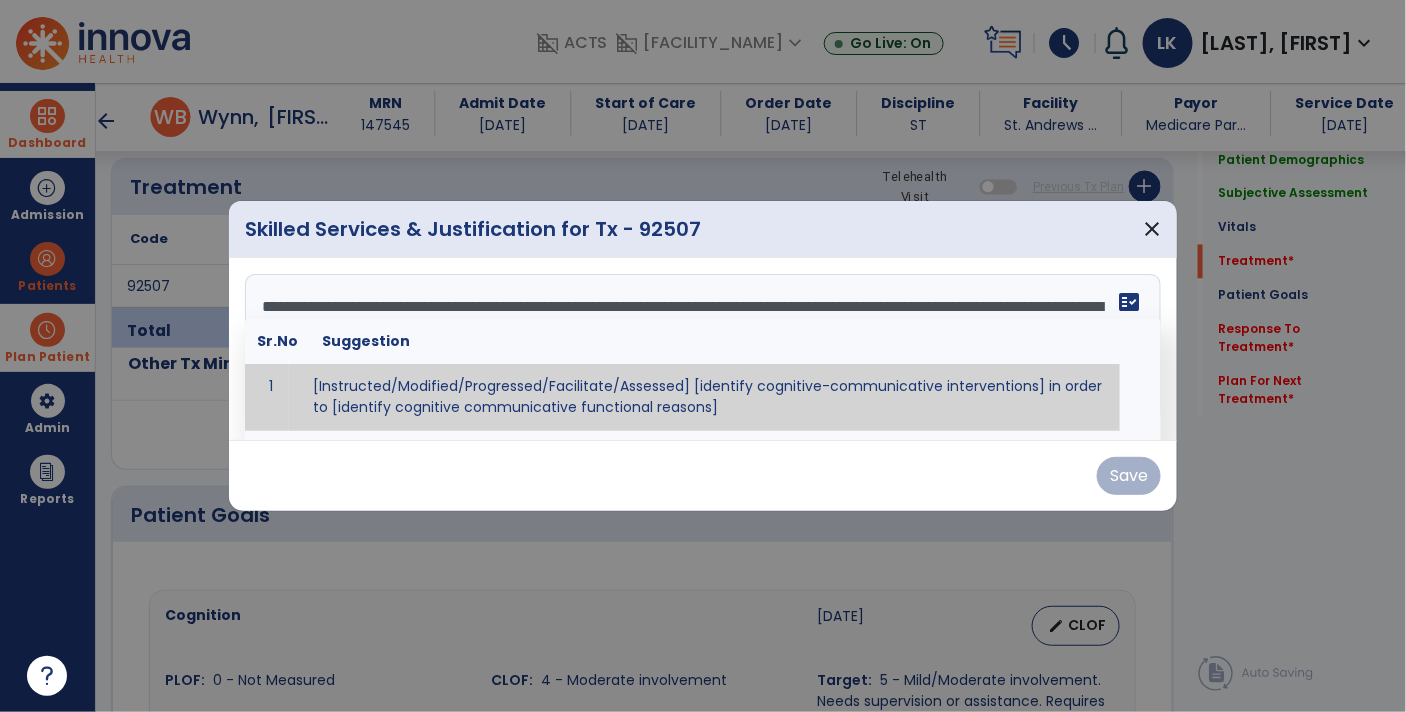 scroll, scrollTop: 15, scrollLeft: 0, axis: vertical 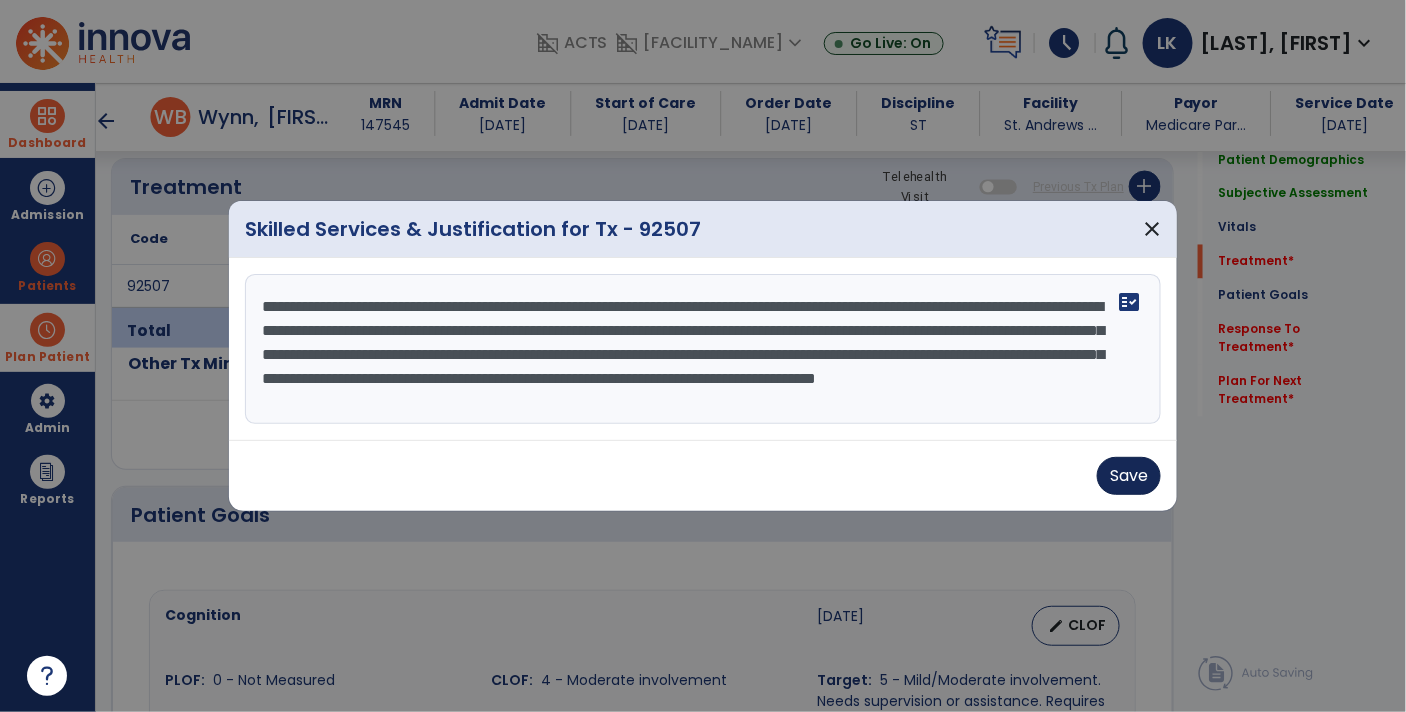 type on "**********" 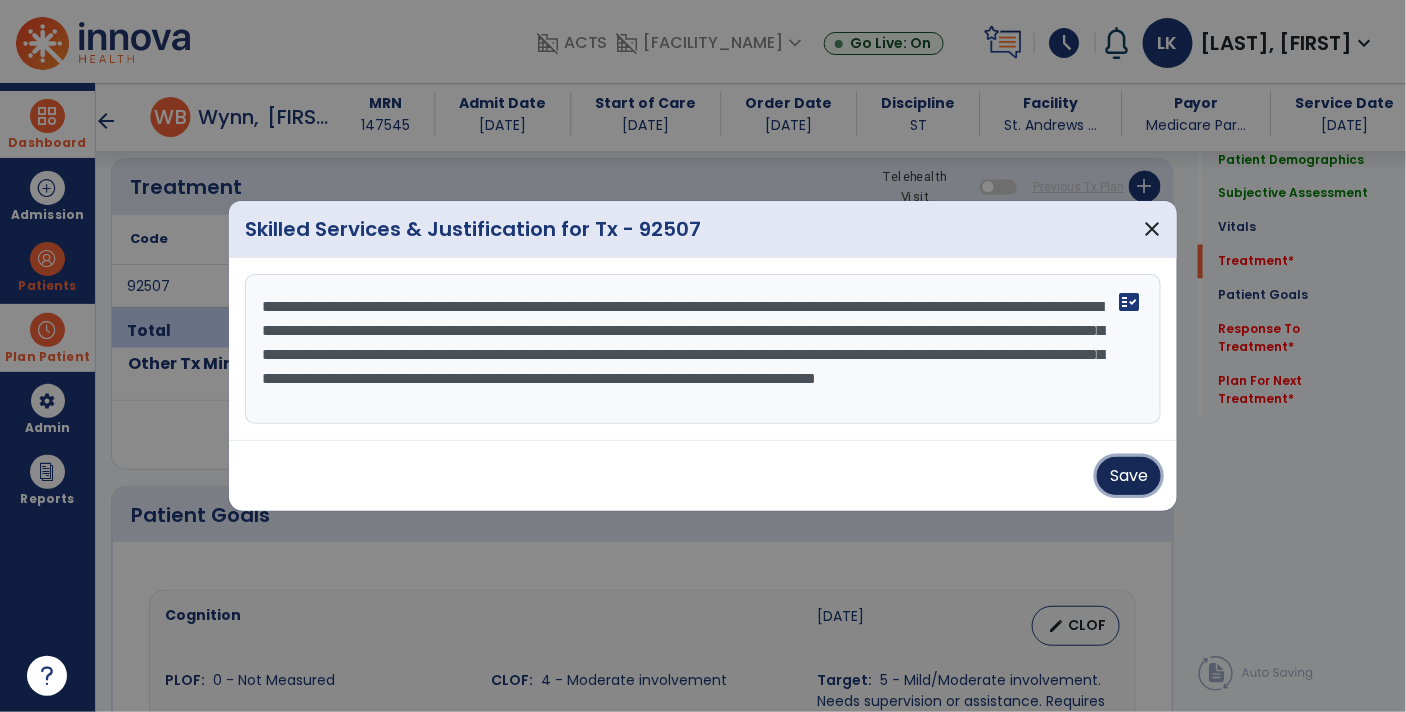 click on "Save" at bounding box center (1129, 476) 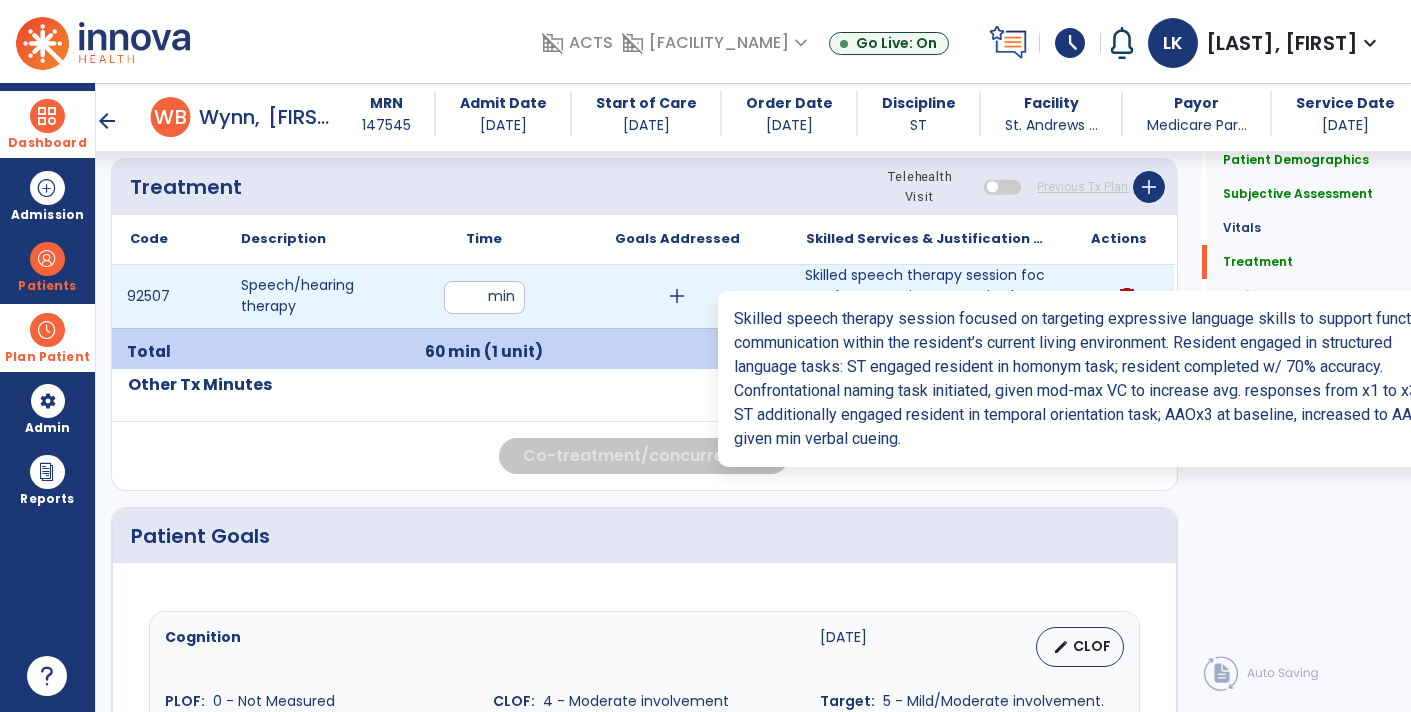 click on "Skilled speech therapy session focused on targeting expressive language skills to support functional..." at bounding box center (926, 296) 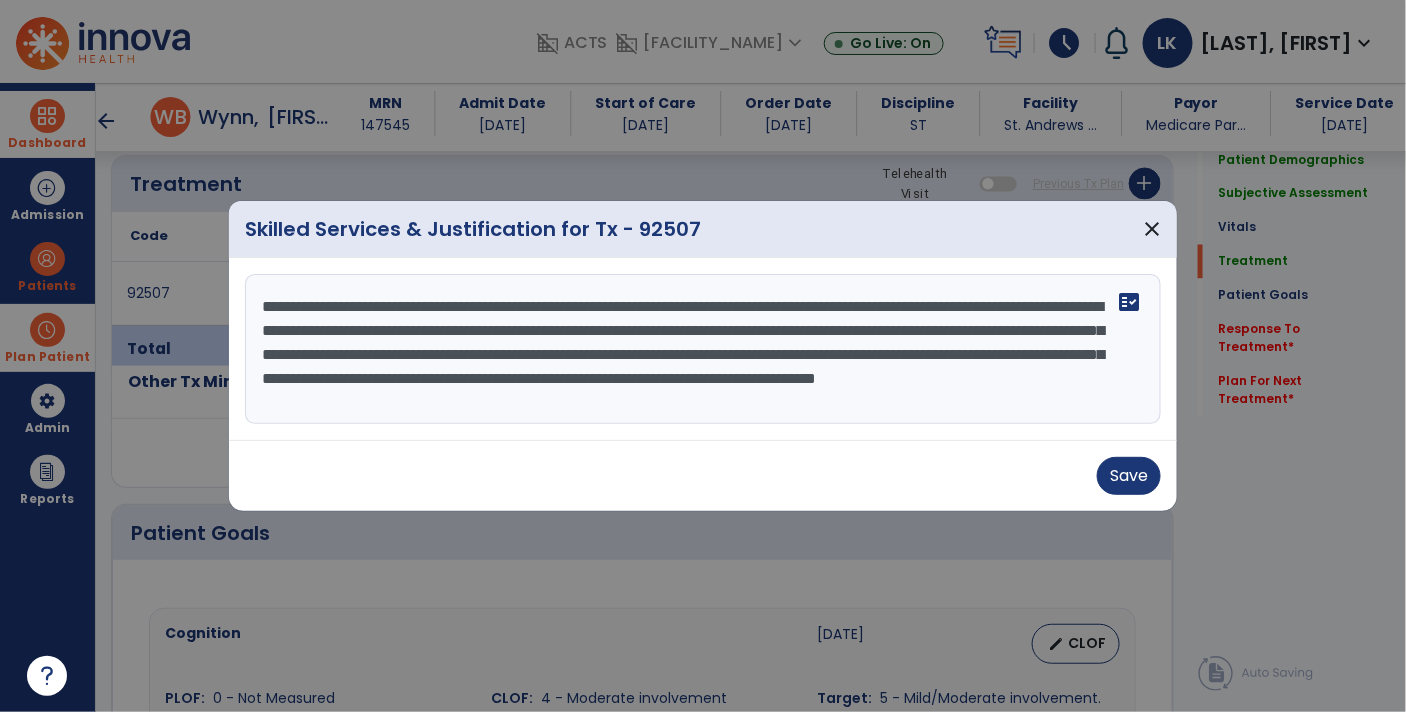 scroll, scrollTop: 1091, scrollLeft: 0, axis: vertical 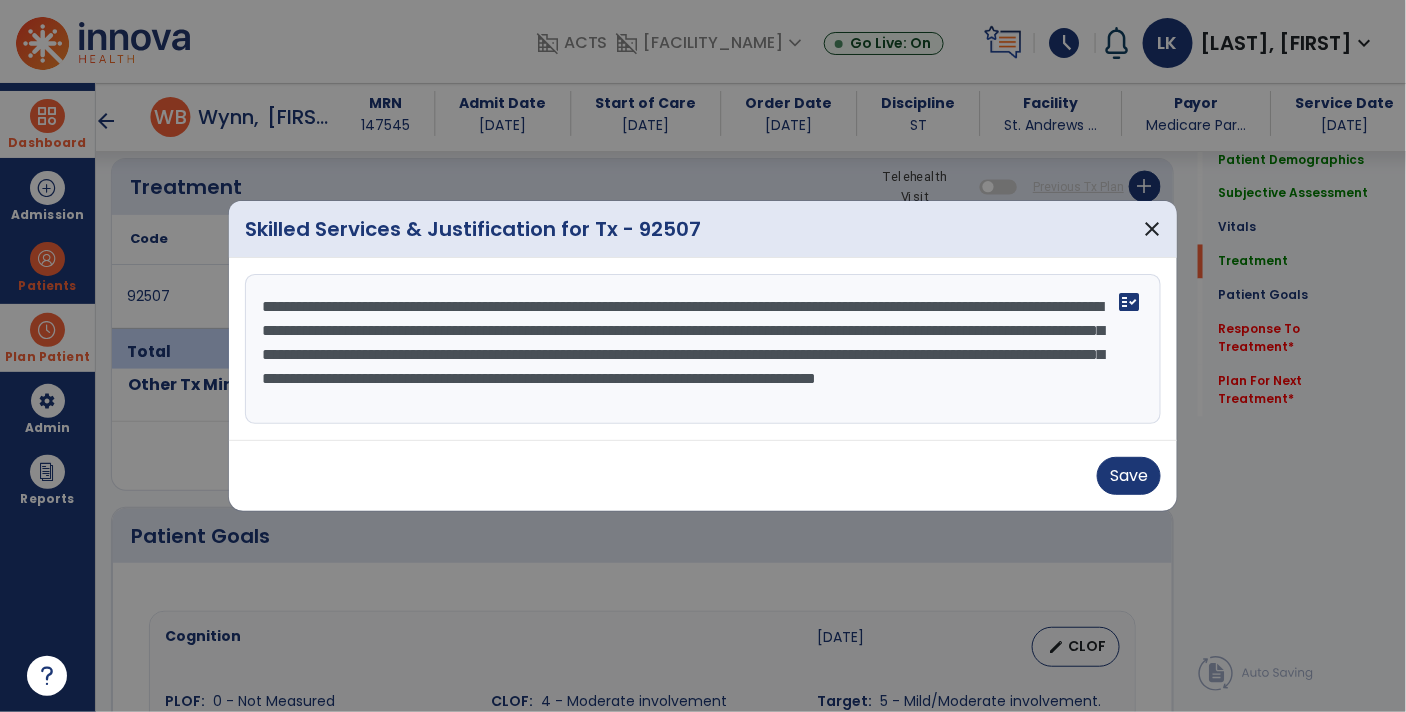 click on "**********" at bounding box center (703, 349) 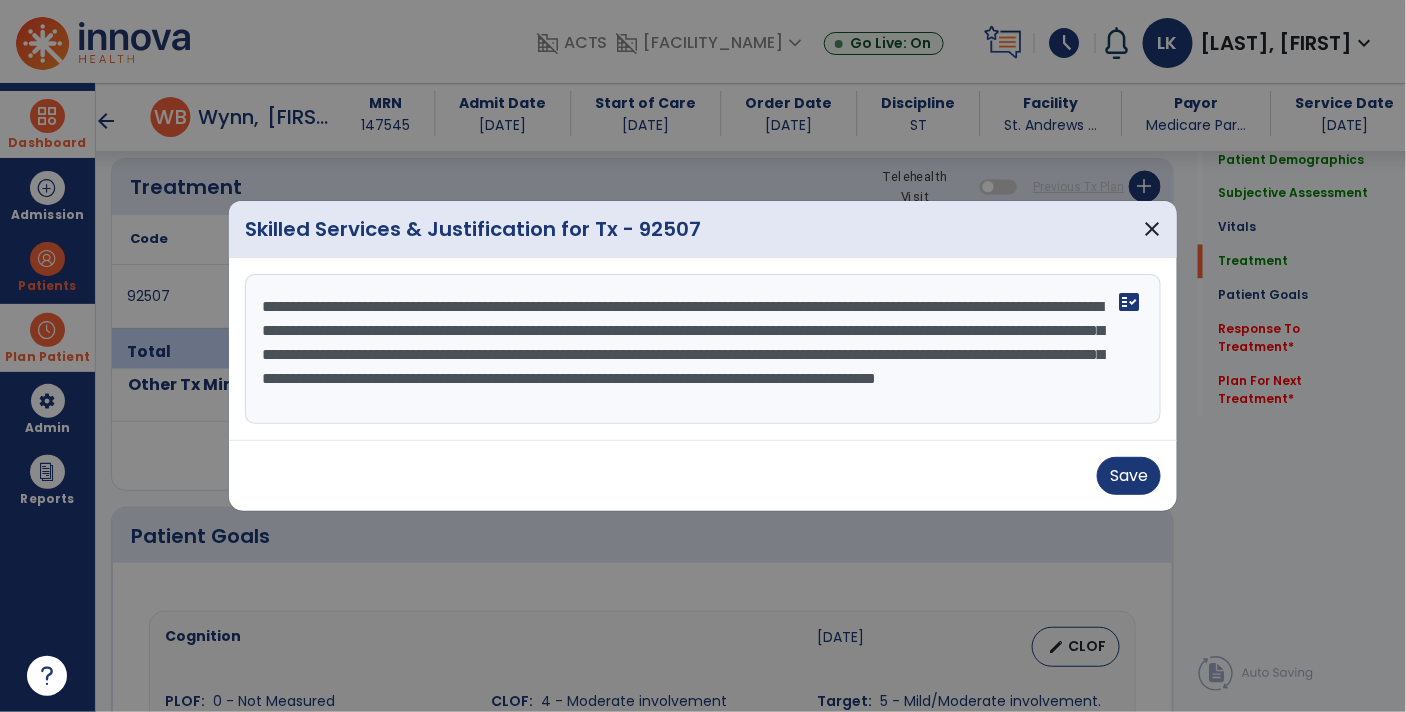 click on "**********" at bounding box center (703, 349) 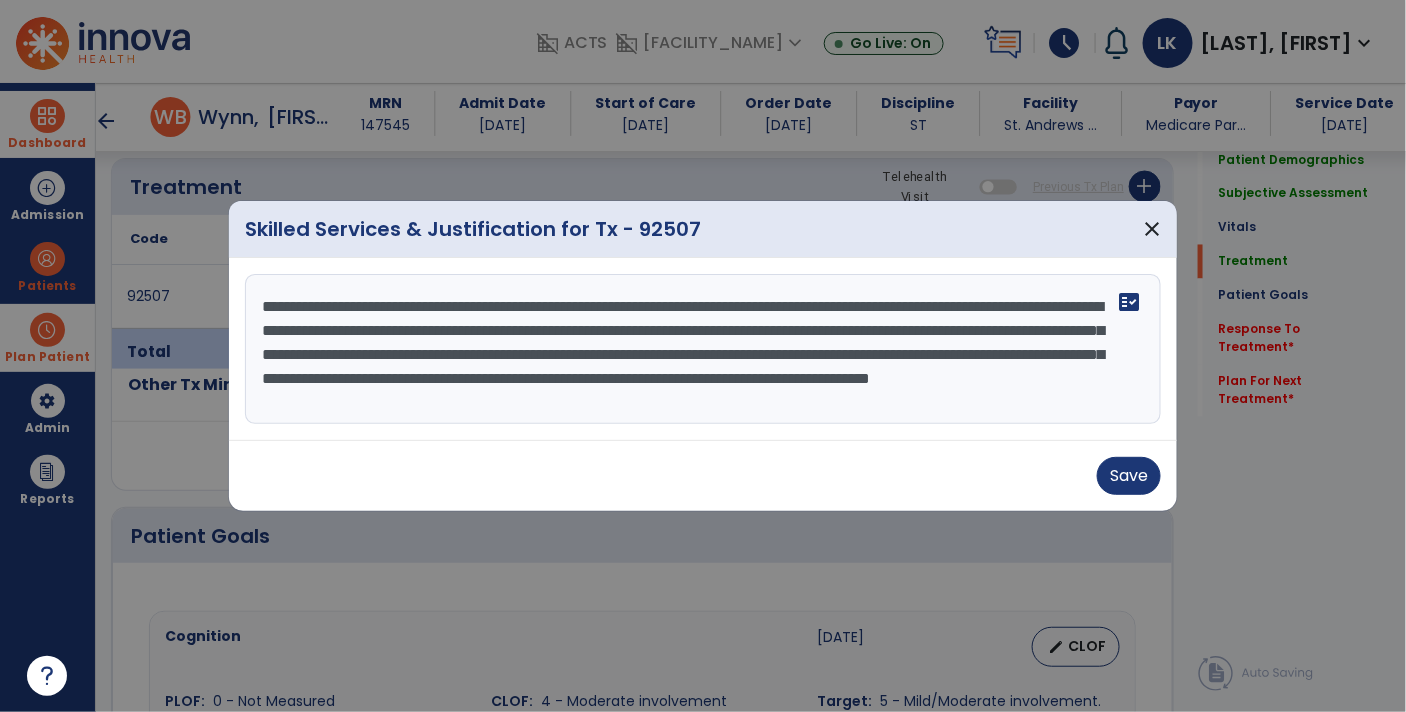 click on "**********" at bounding box center [703, 349] 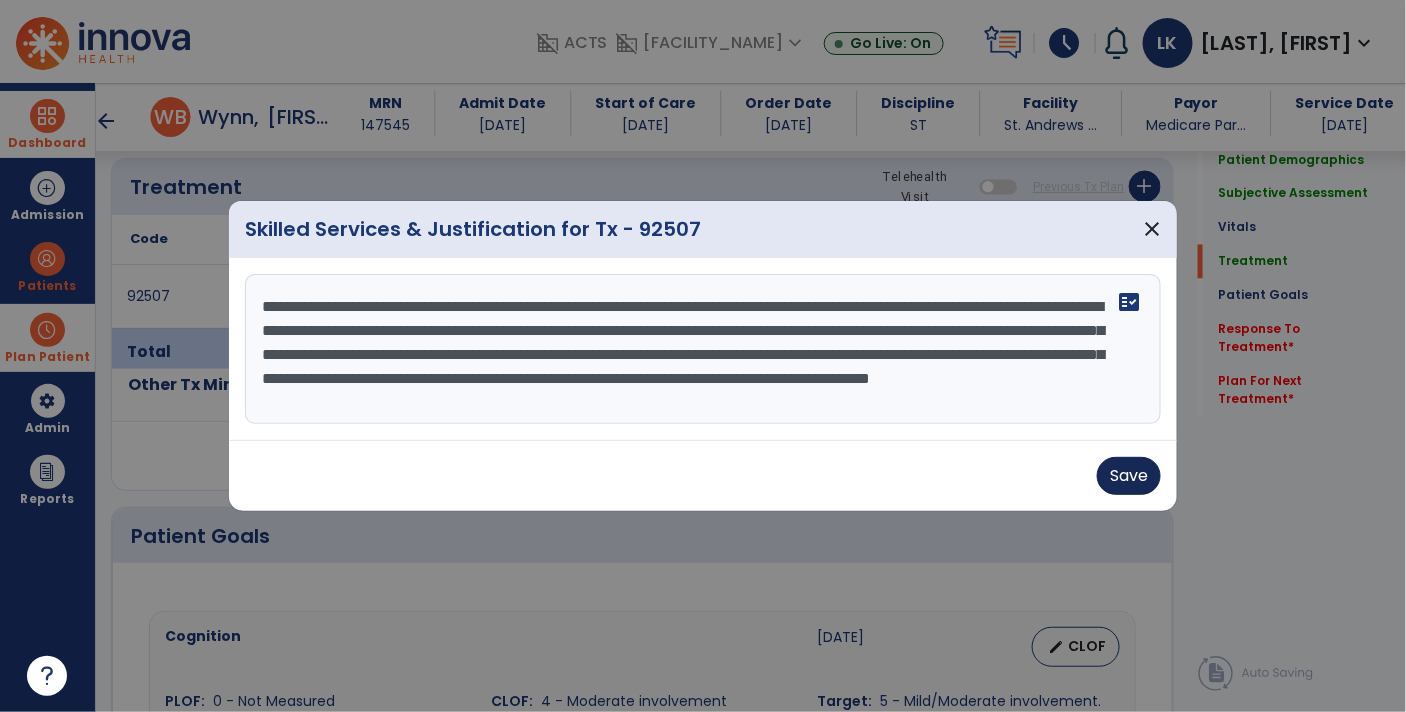 type on "**********" 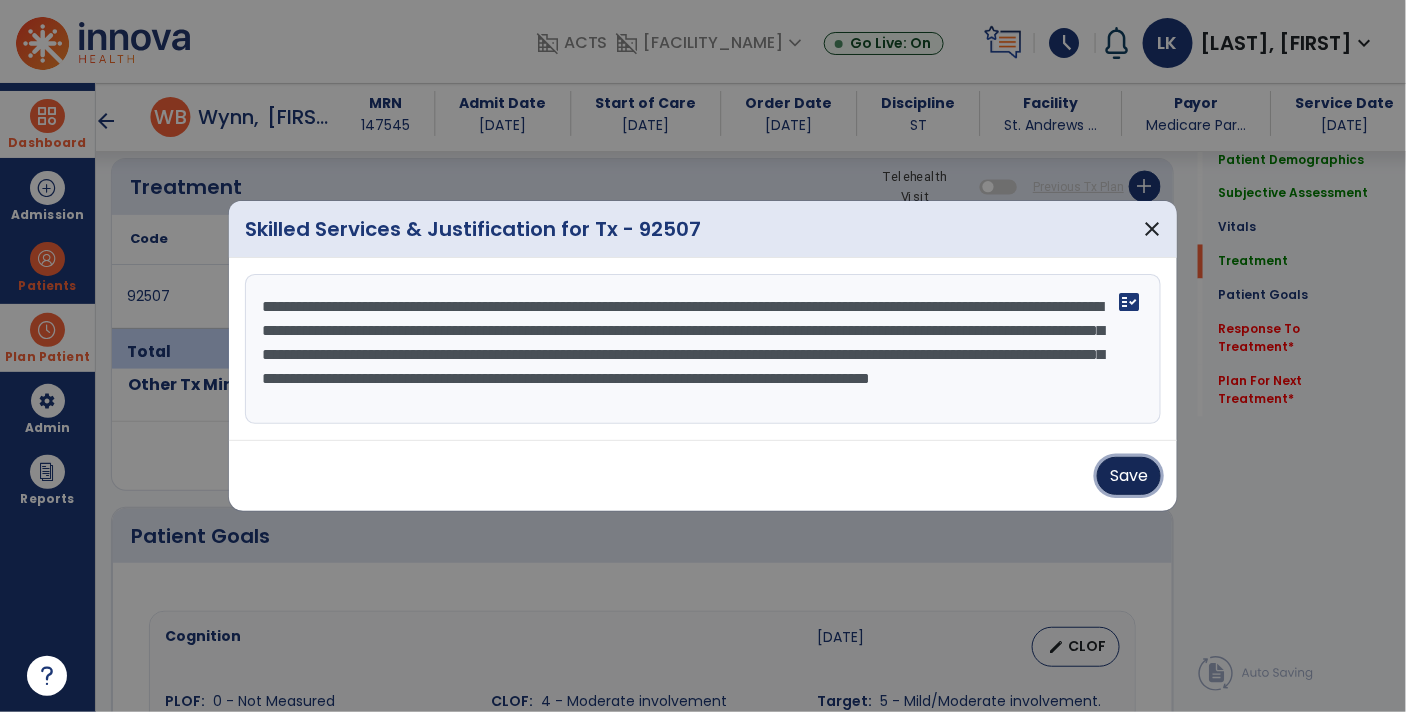 click on "Save" at bounding box center (1129, 476) 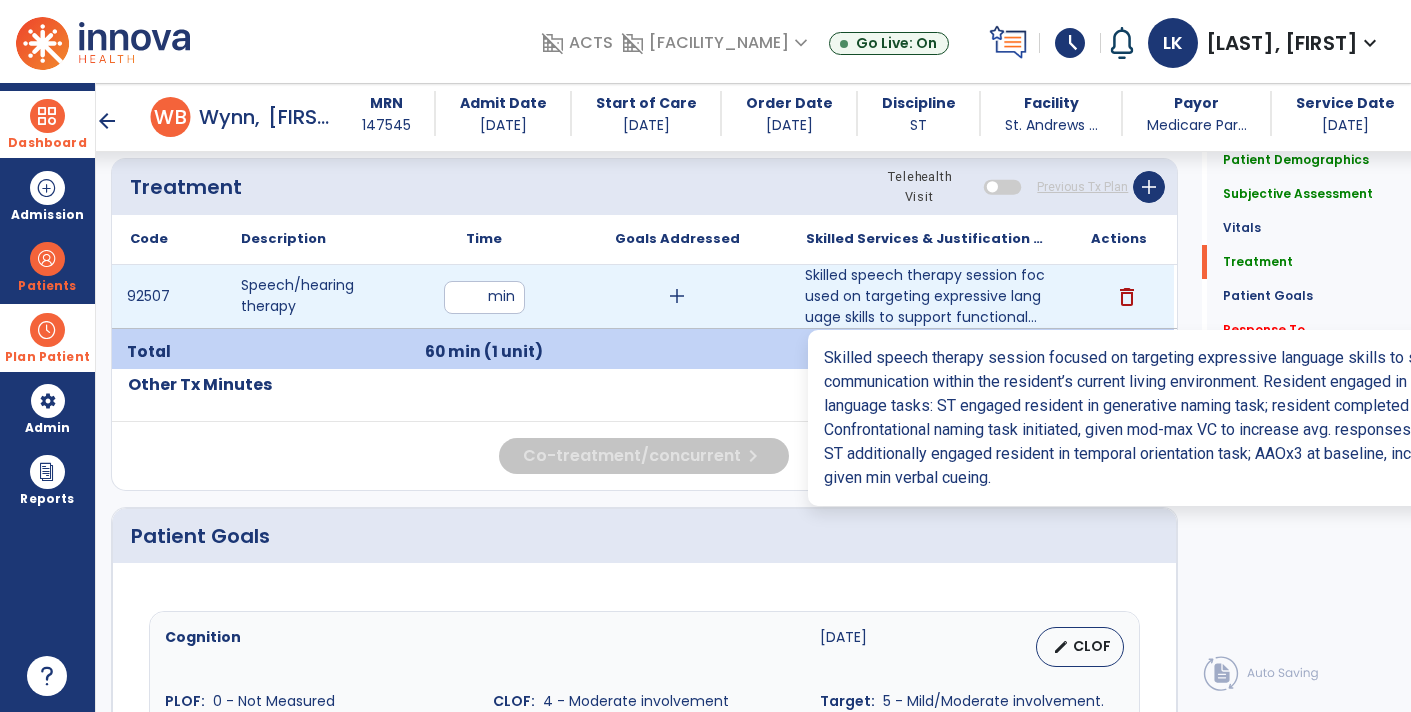 click on "Skilled speech therapy session focused on targeting expressive language skills to support functional..." at bounding box center (926, 296) 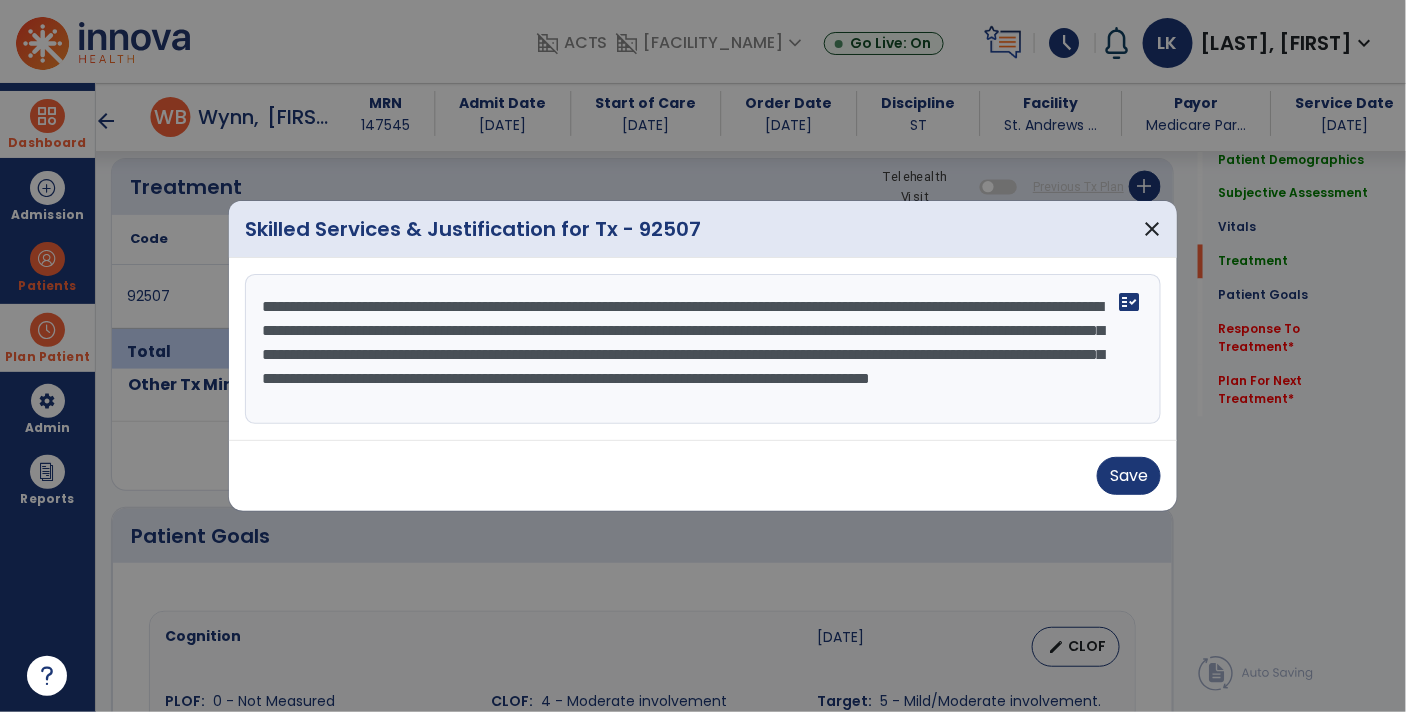 scroll, scrollTop: 1091, scrollLeft: 0, axis: vertical 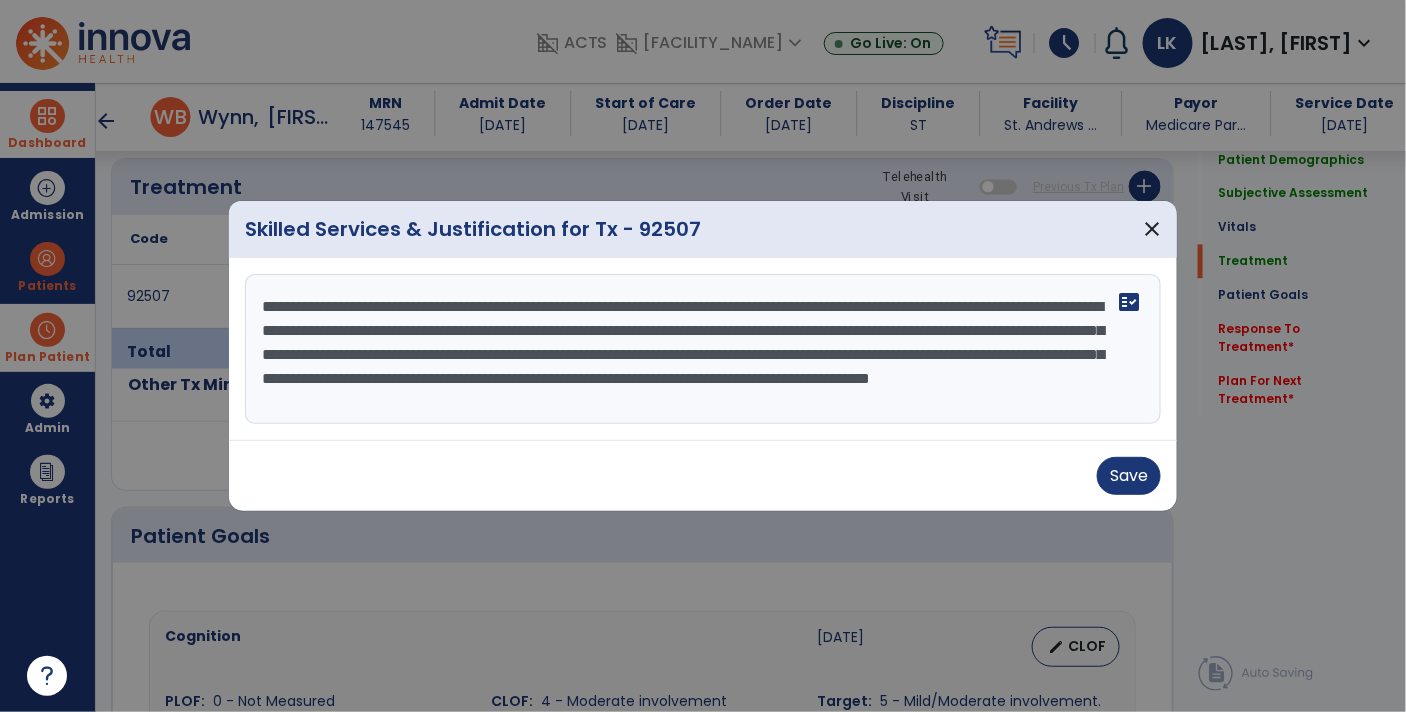 click on "**********" at bounding box center (703, 349) 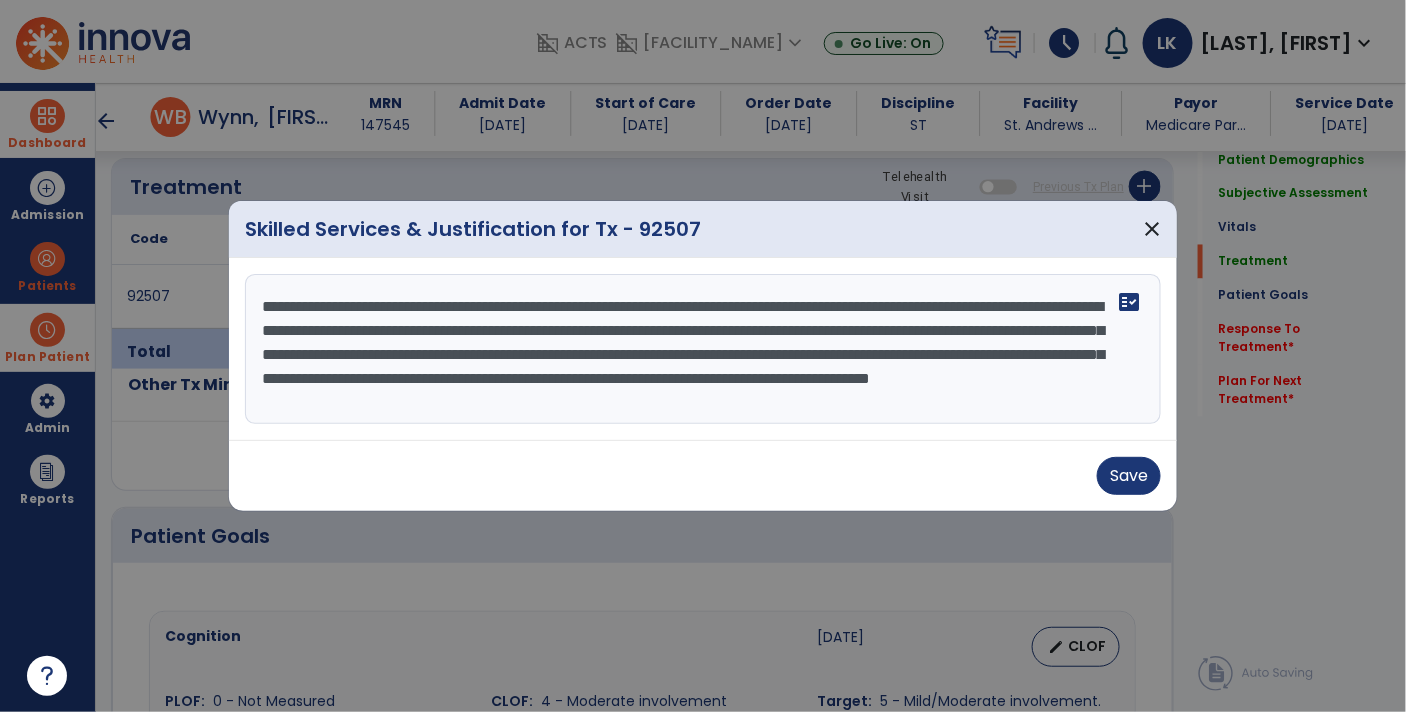 click on "**********" at bounding box center [703, 349] 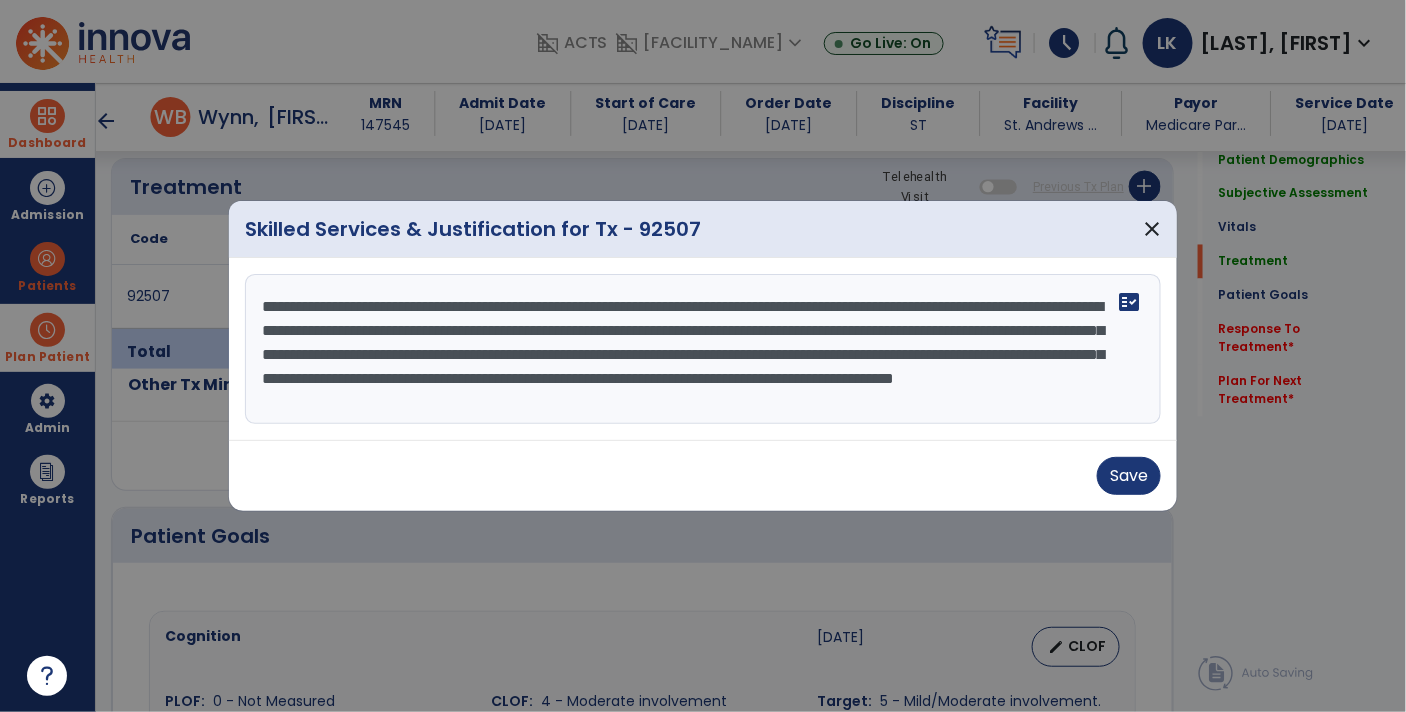 click on "**********" at bounding box center [703, 349] 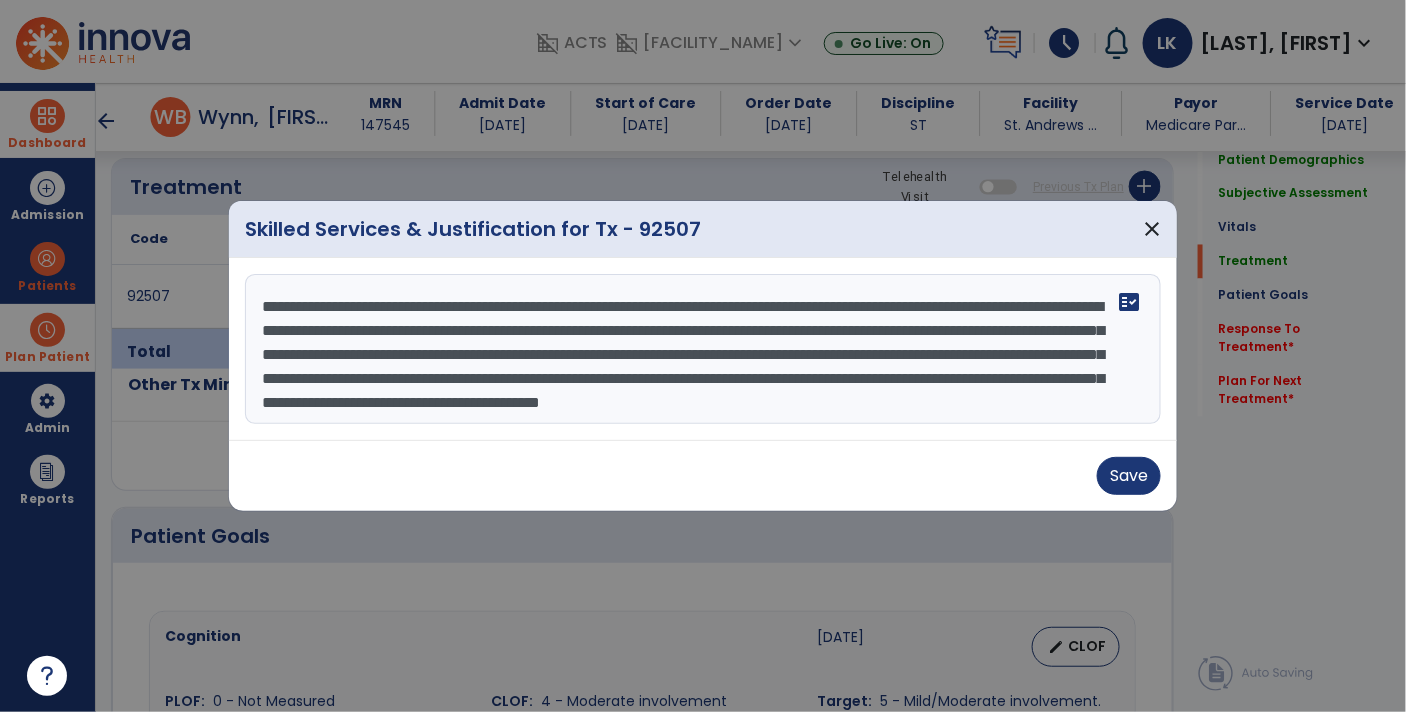 scroll, scrollTop: 38, scrollLeft: 0, axis: vertical 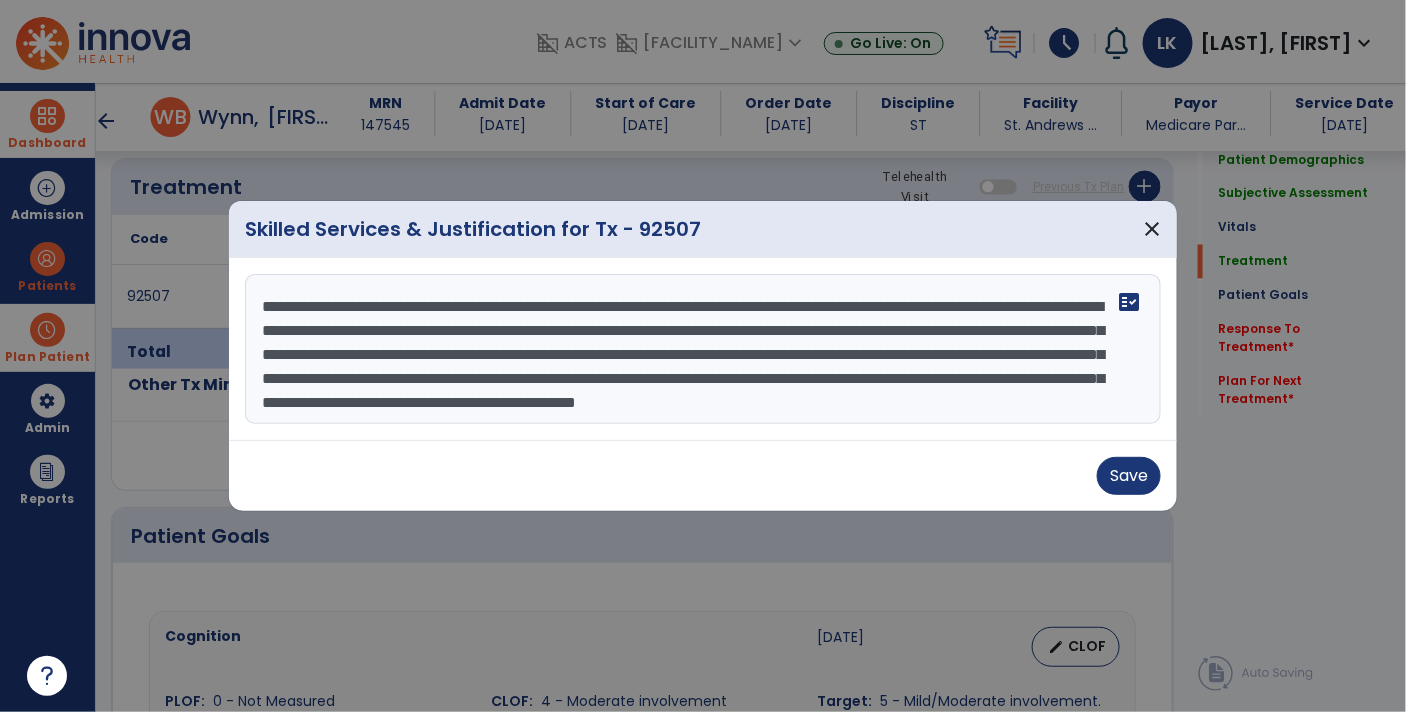 drag, startPoint x: 479, startPoint y: 410, endPoint x: 463, endPoint y: 384, distance: 30.528675 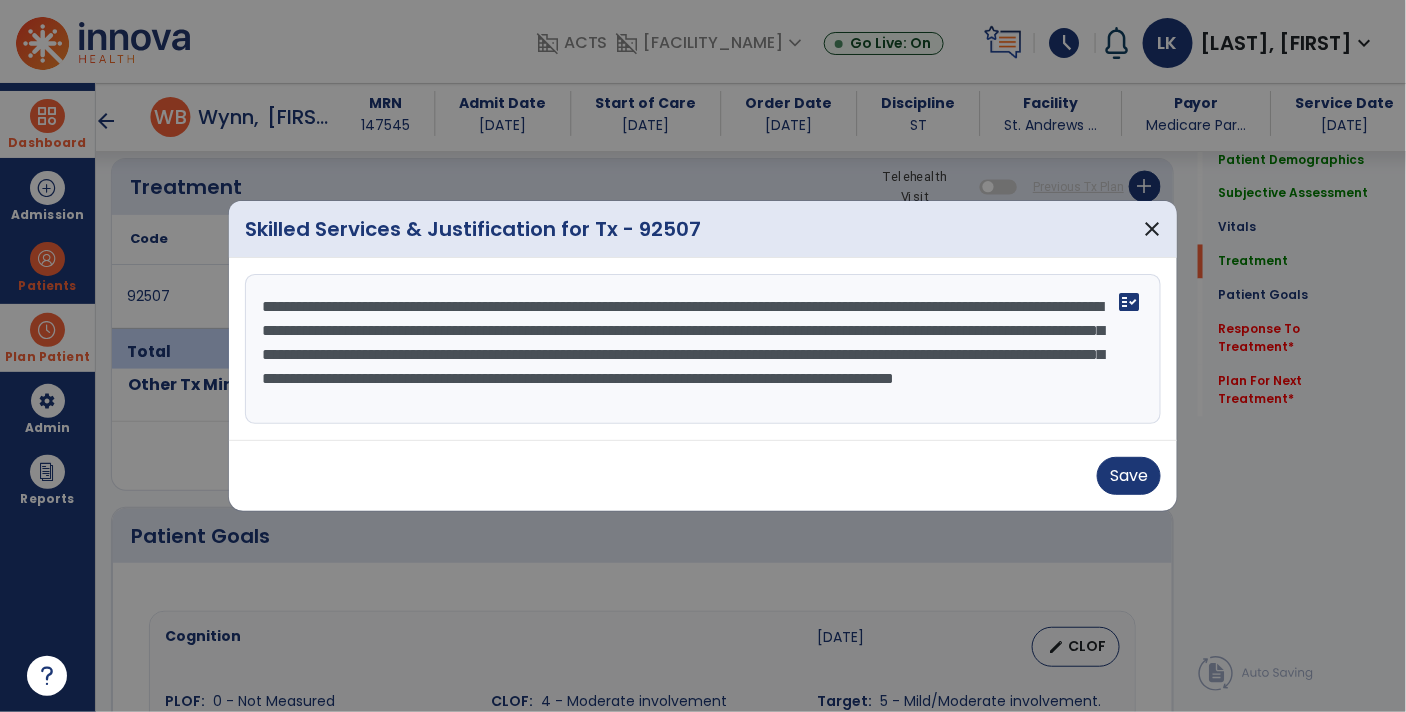 scroll, scrollTop: 24, scrollLeft: 0, axis: vertical 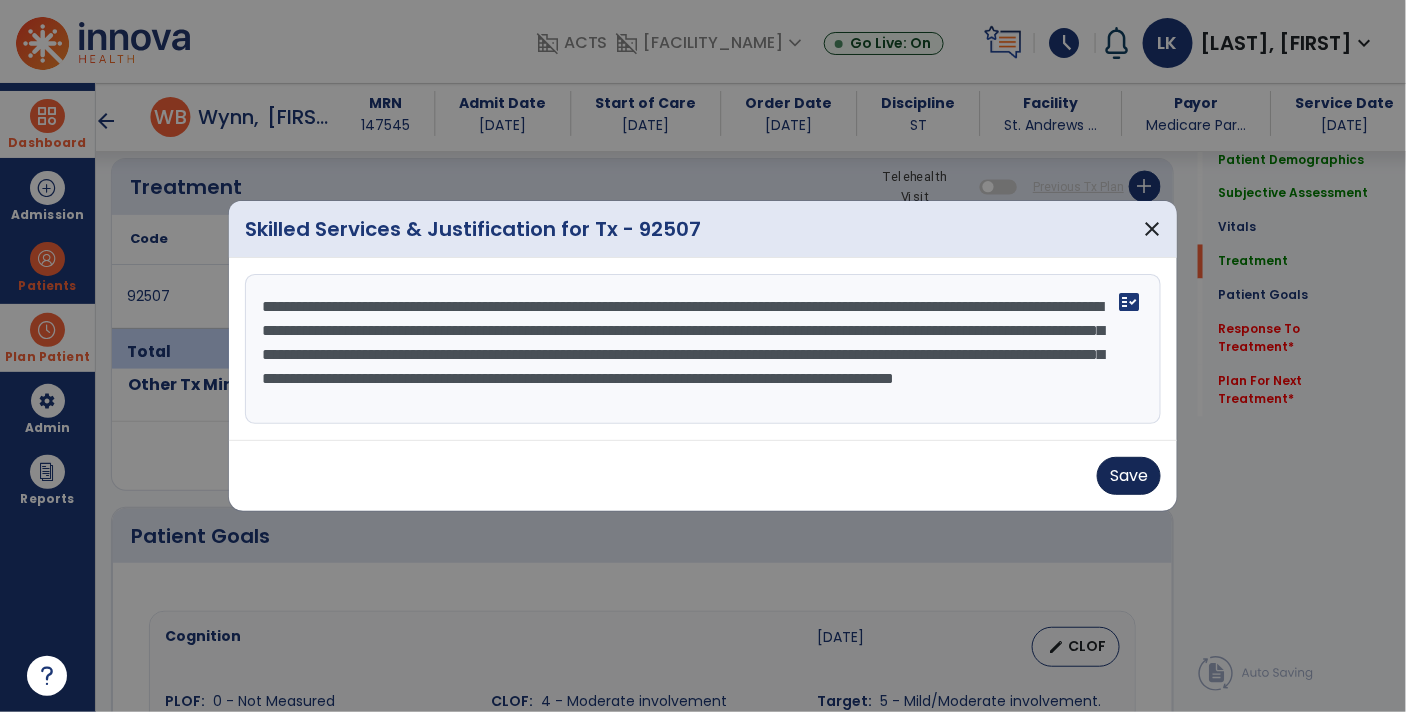 type on "**********" 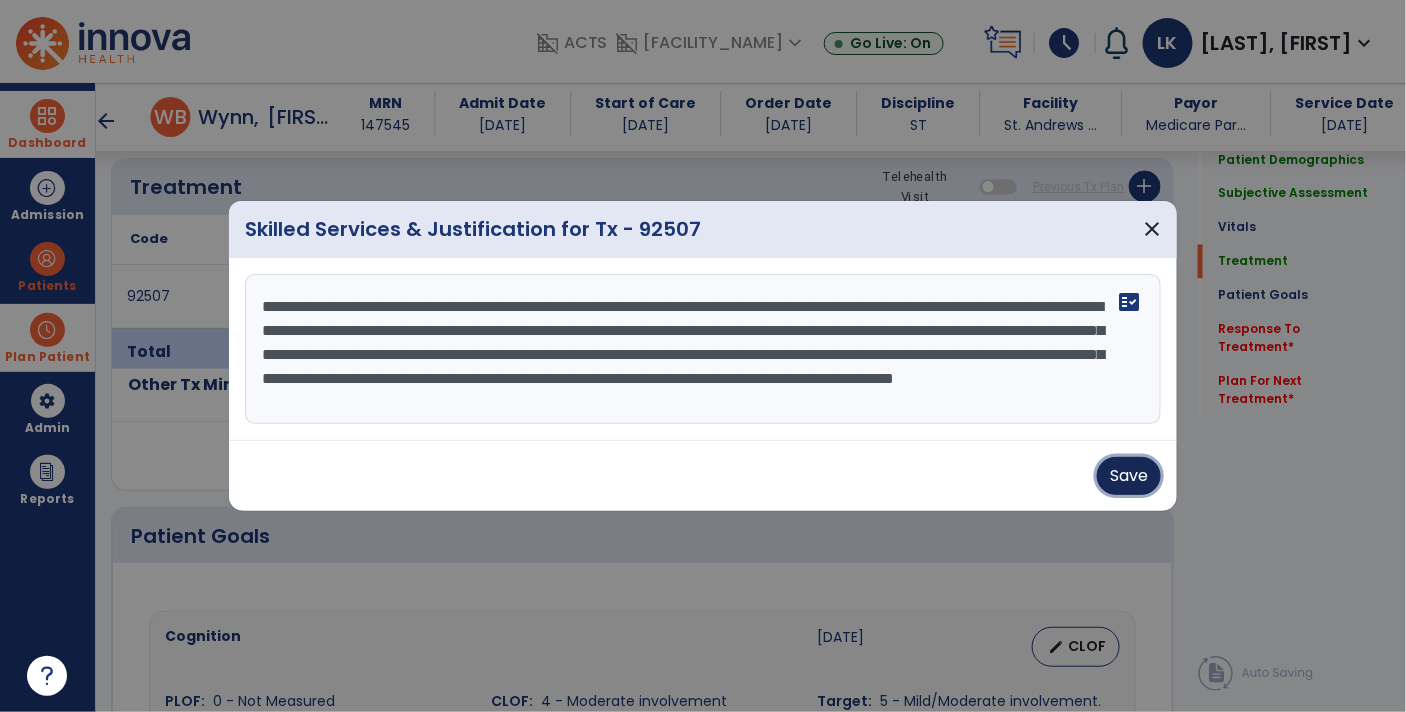 click on "Save" at bounding box center [1129, 476] 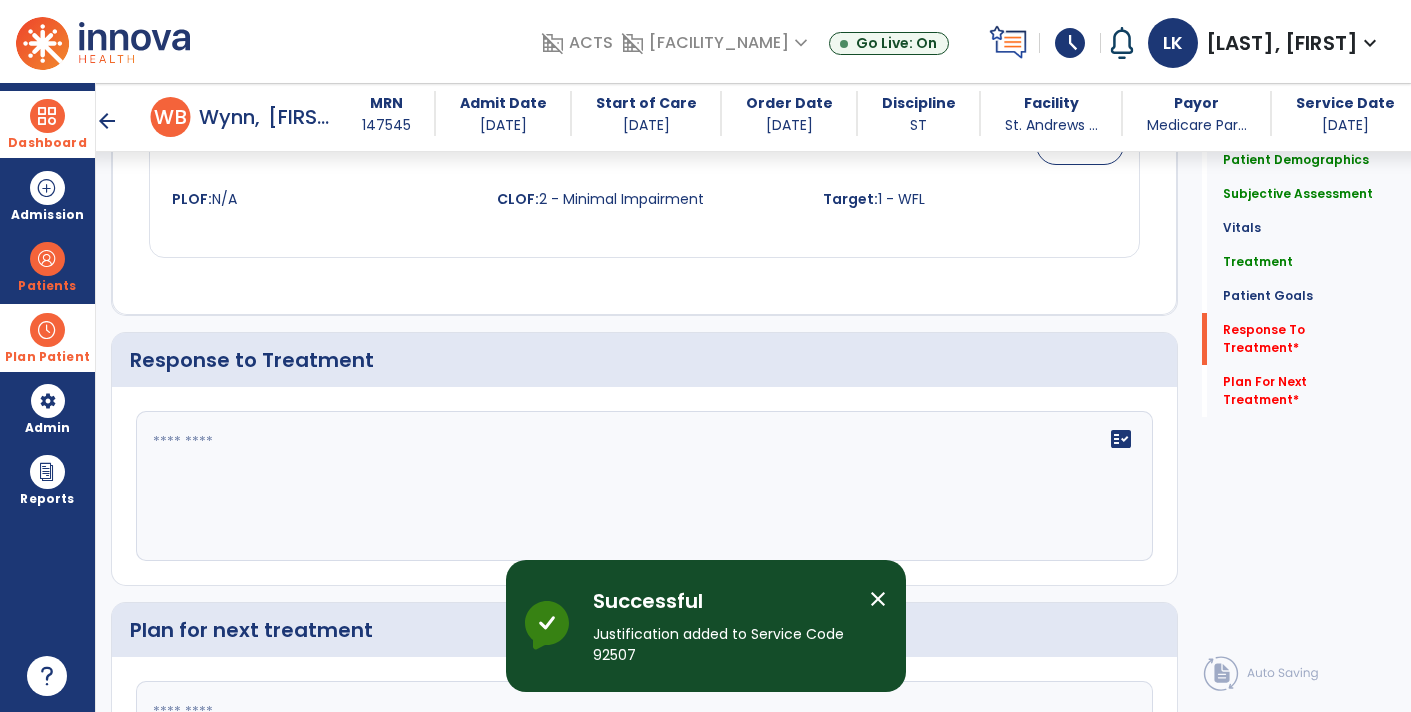 scroll, scrollTop: 2406, scrollLeft: 0, axis: vertical 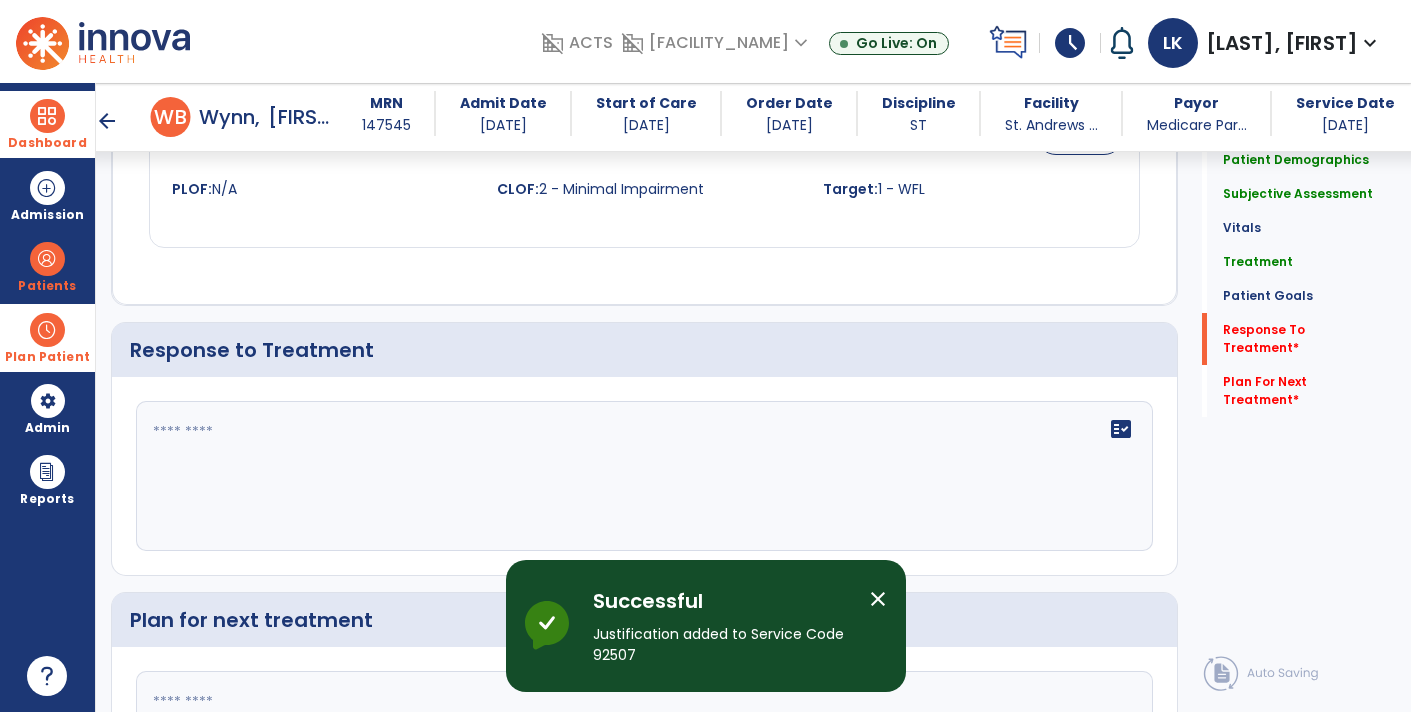 click 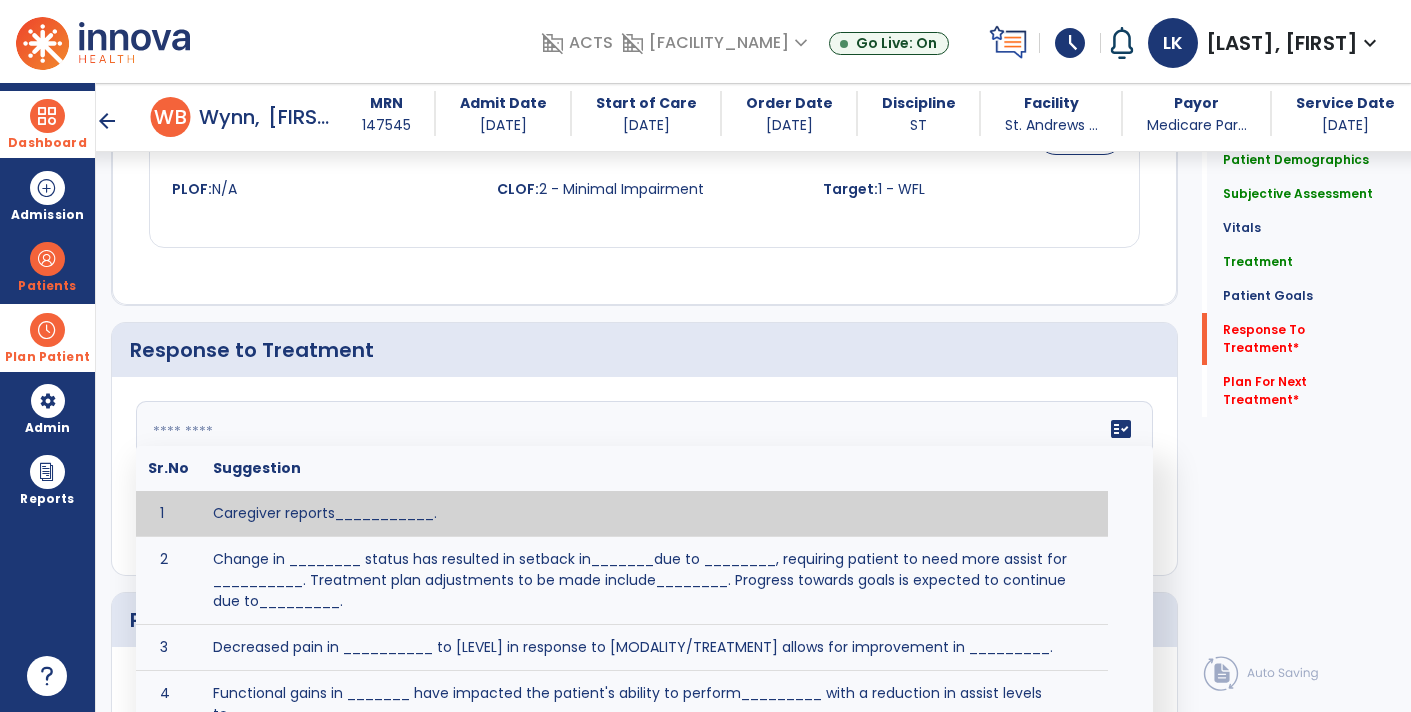 paste on "**********" 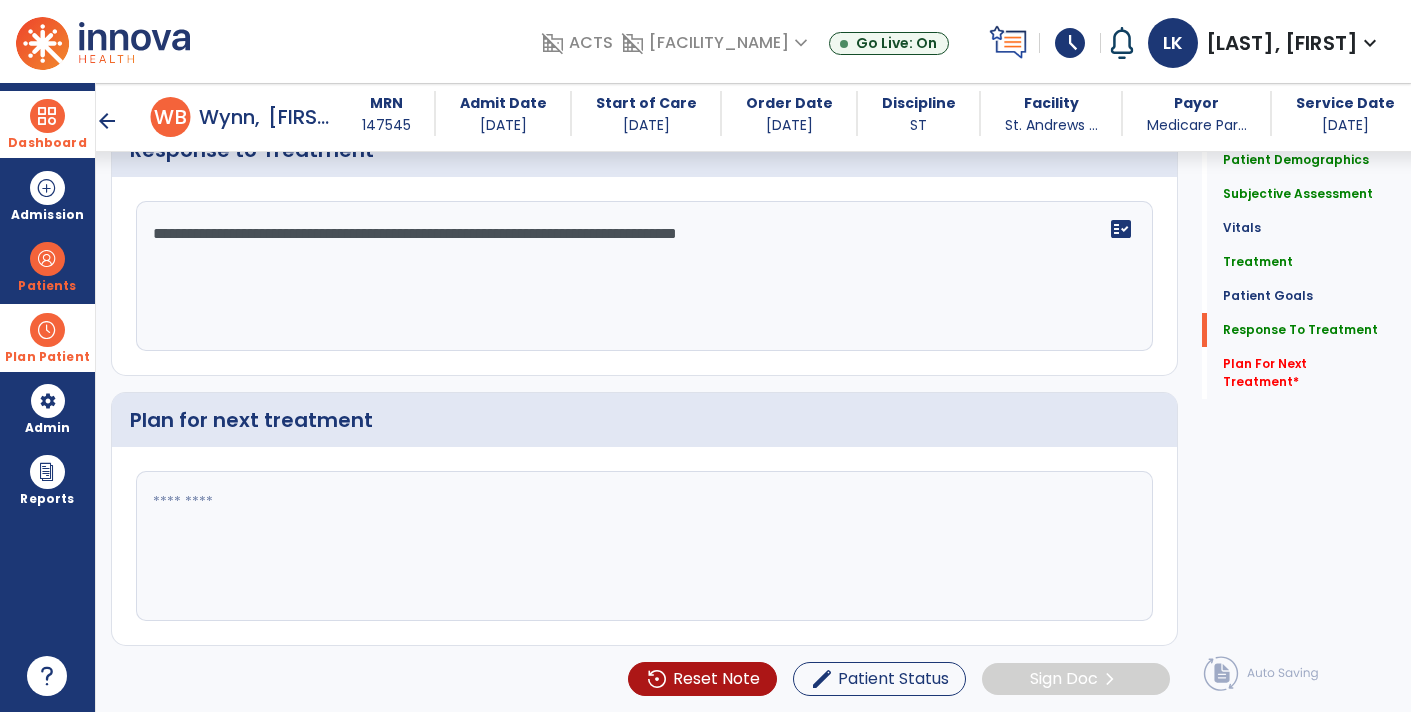 type on "**********" 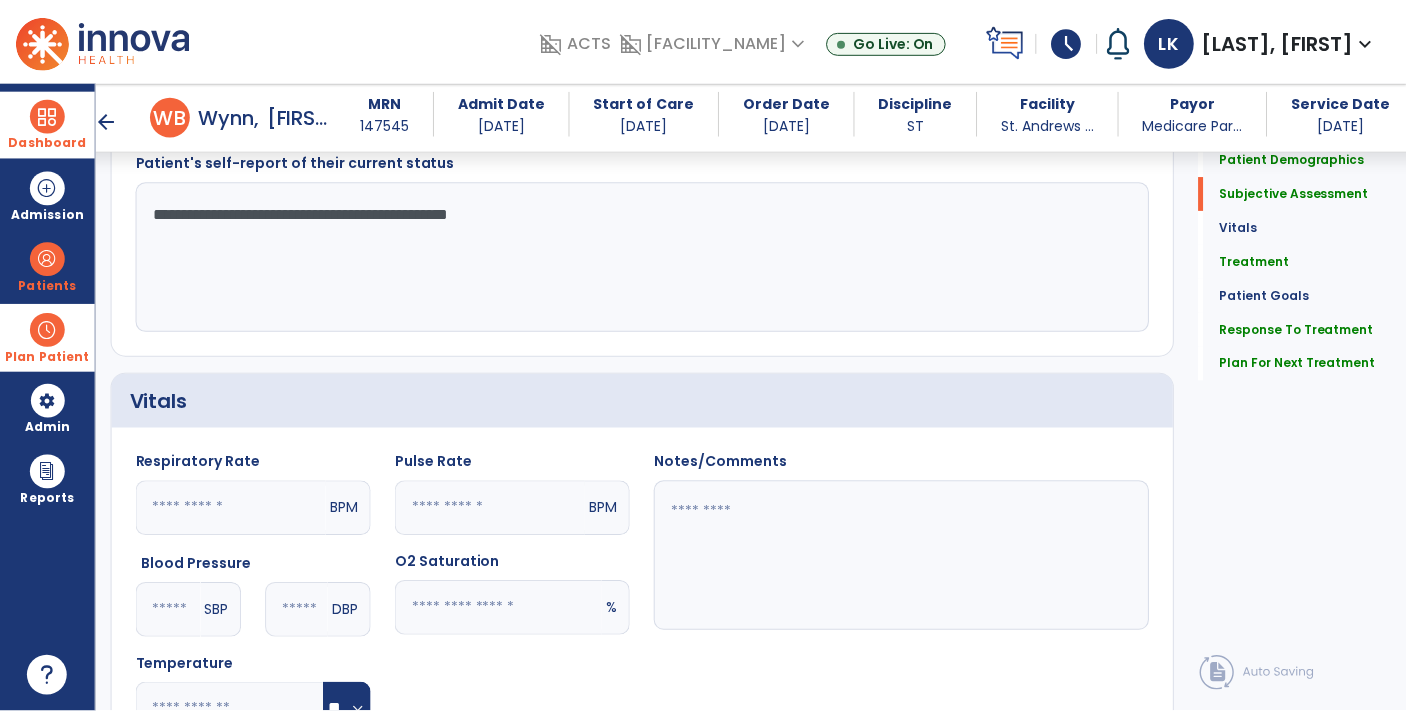 scroll, scrollTop: 2595, scrollLeft: 0, axis: vertical 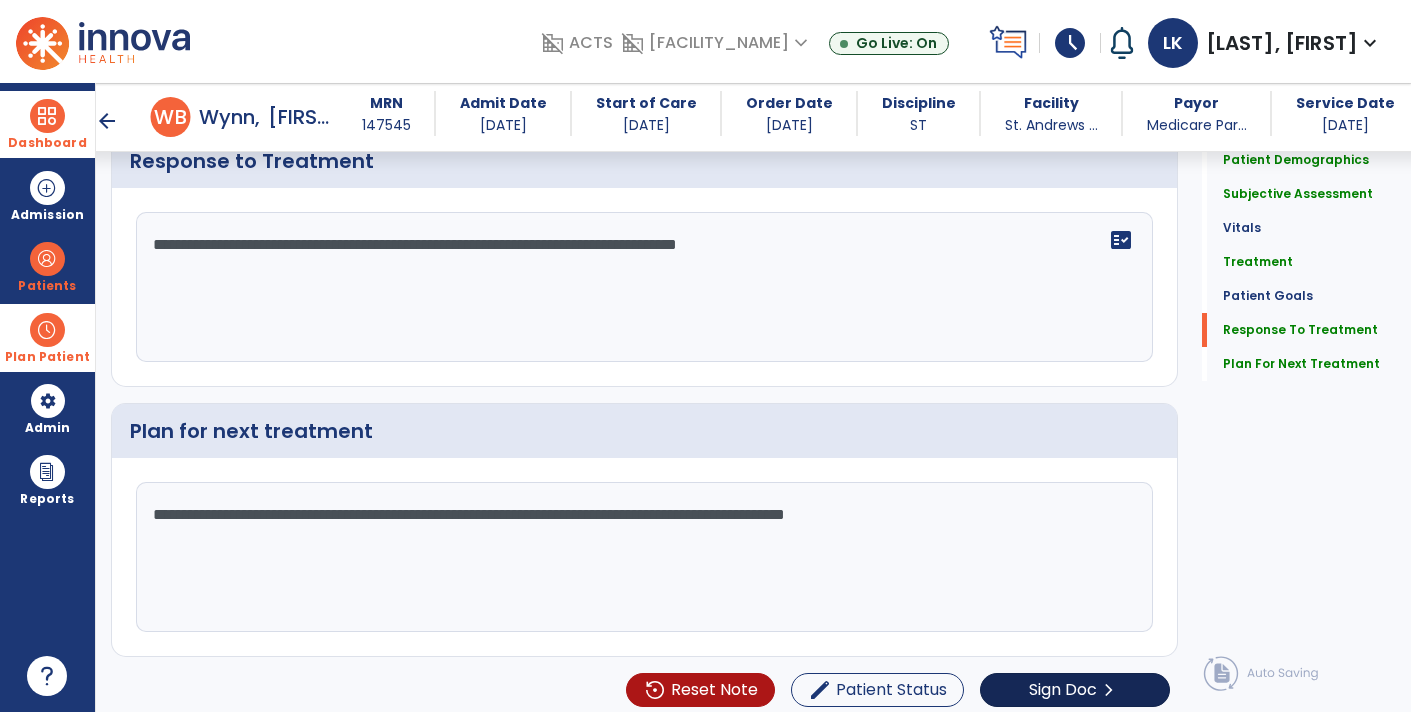 type on "**********" 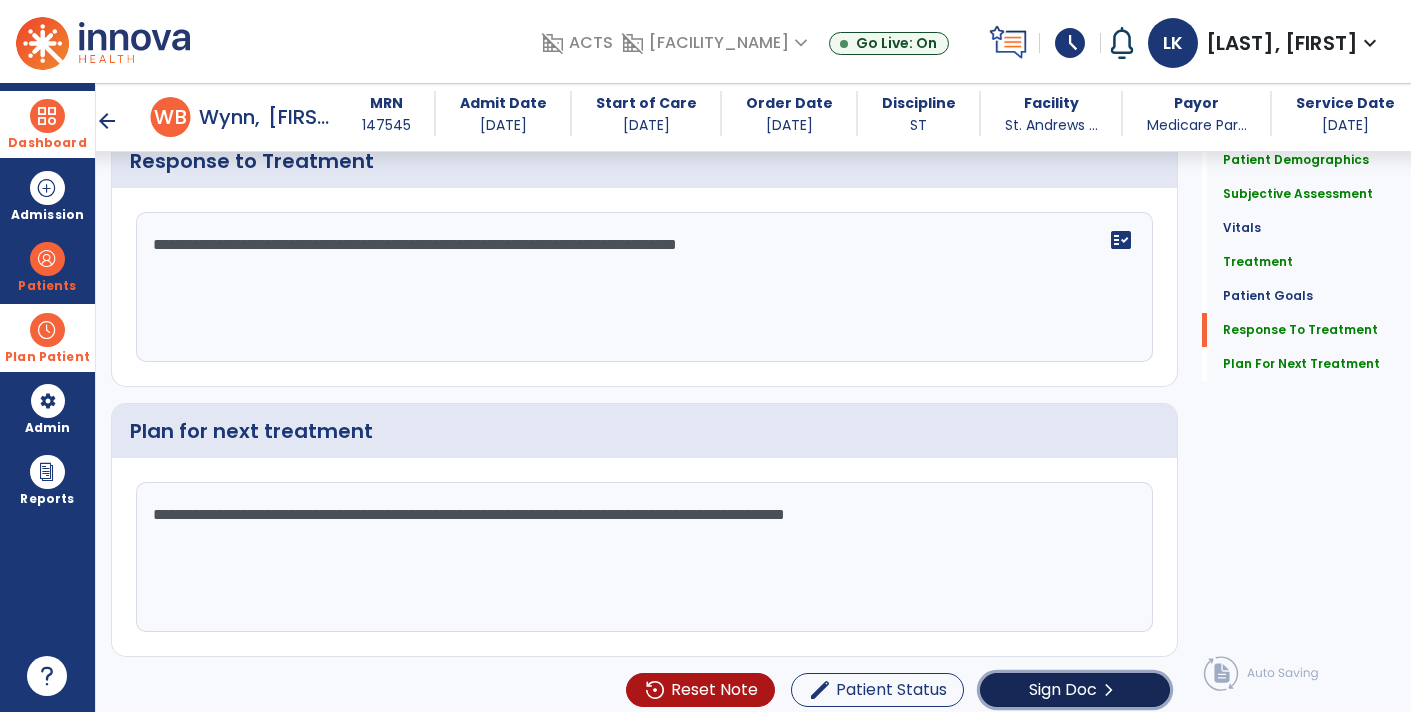 click on "Sign Doc" 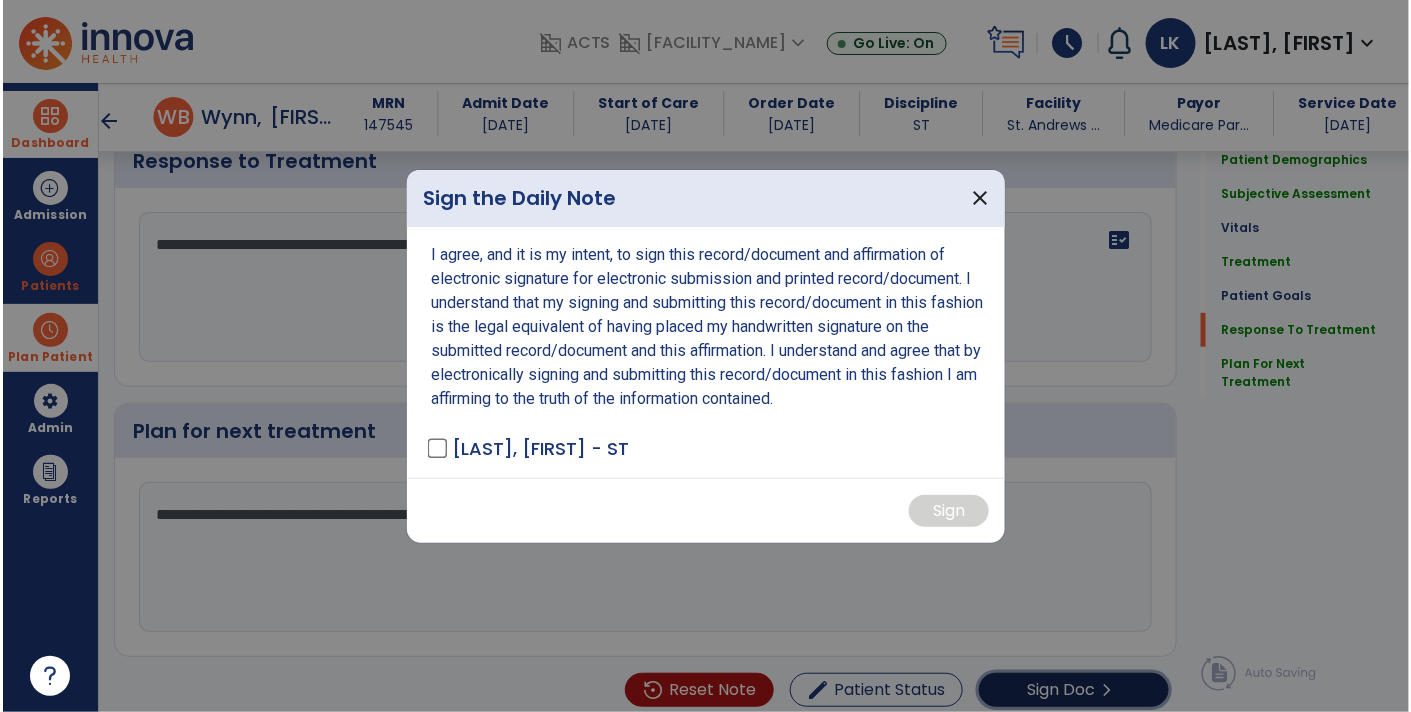 scroll, scrollTop: 2595, scrollLeft: 0, axis: vertical 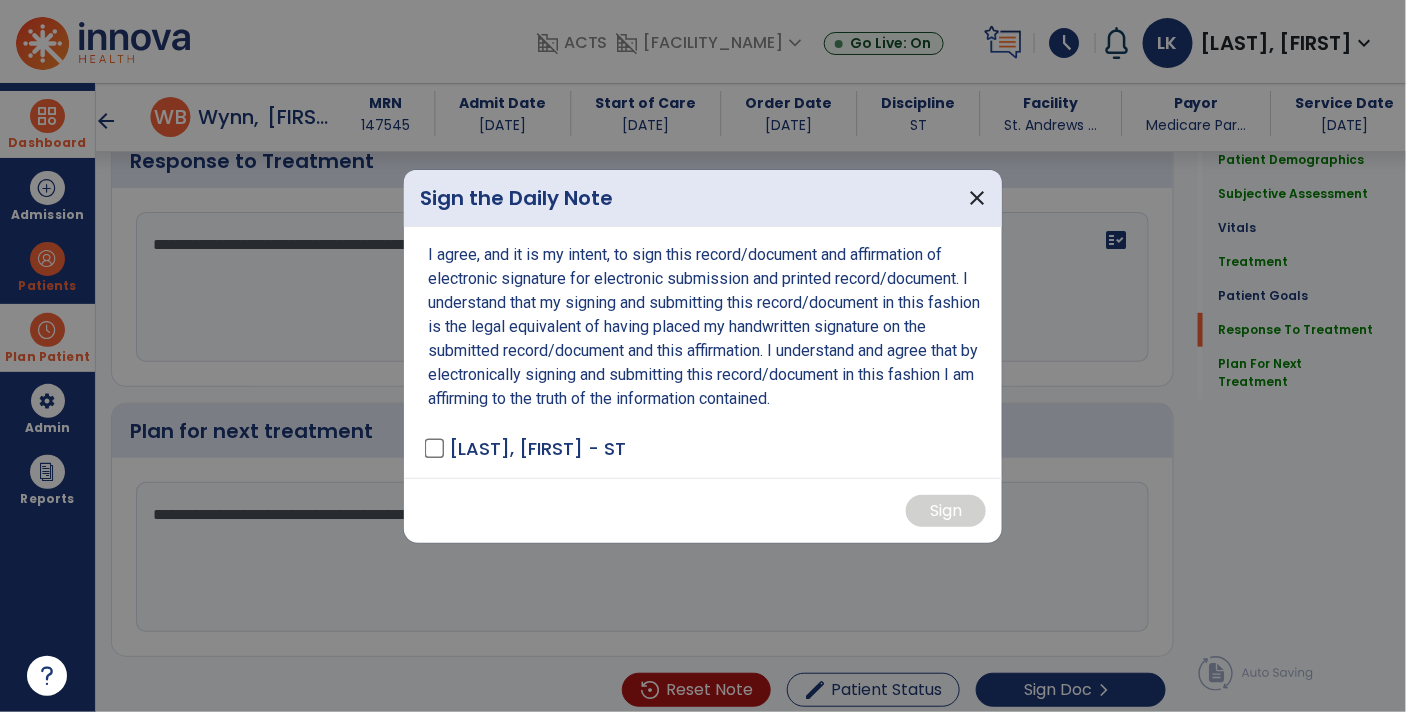 drag, startPoint x: 1081, startPoint y: 683, endPoint x: 821, endPoint y: 613, distance: 269.25824 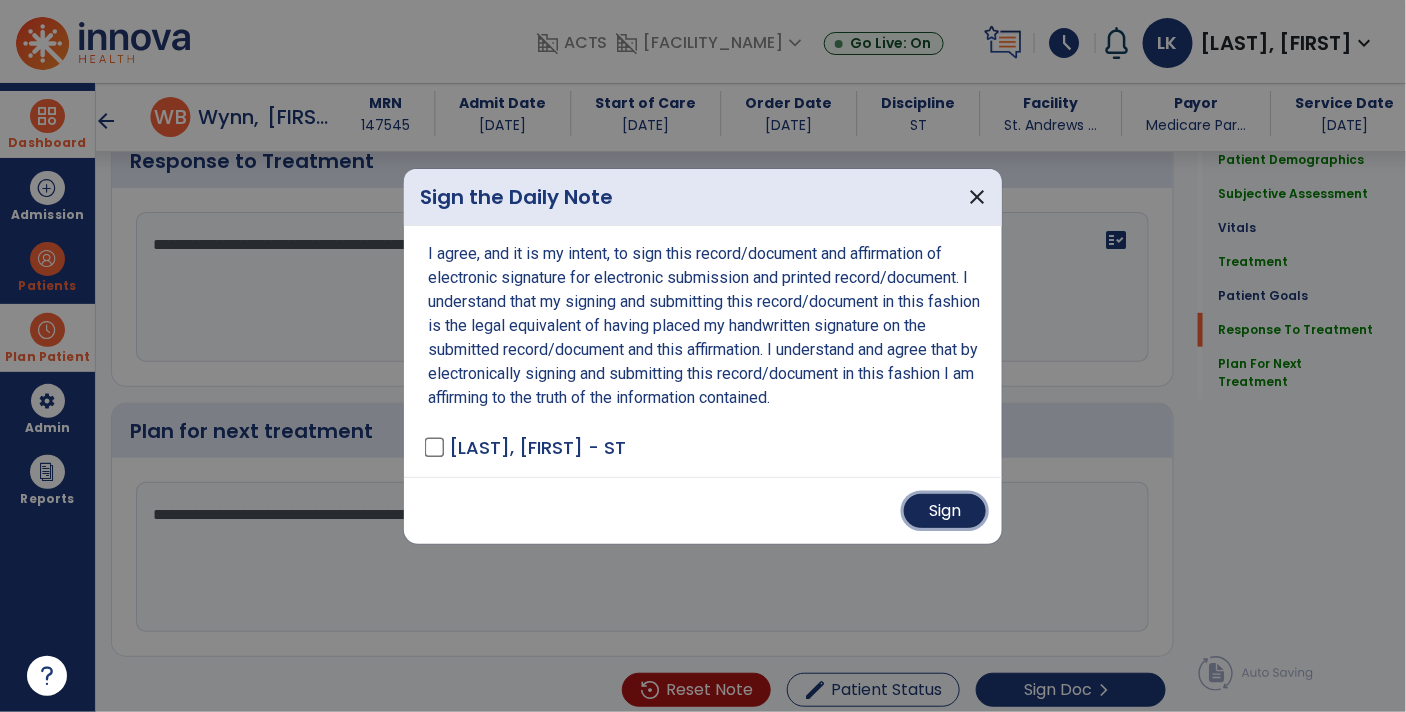 click on "Sign" at bounding box center [945, 511] 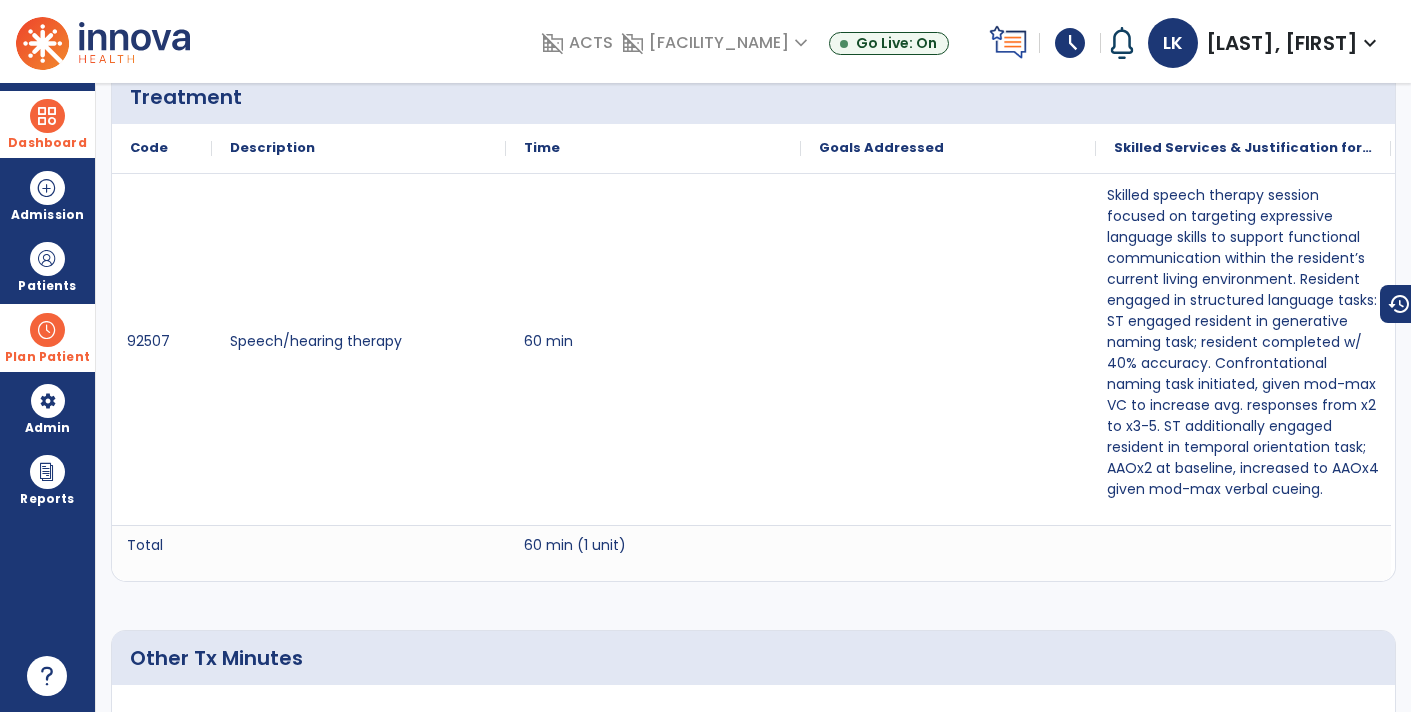 scroll, scrollTop: 0, scrollLeft: 0, axis: both 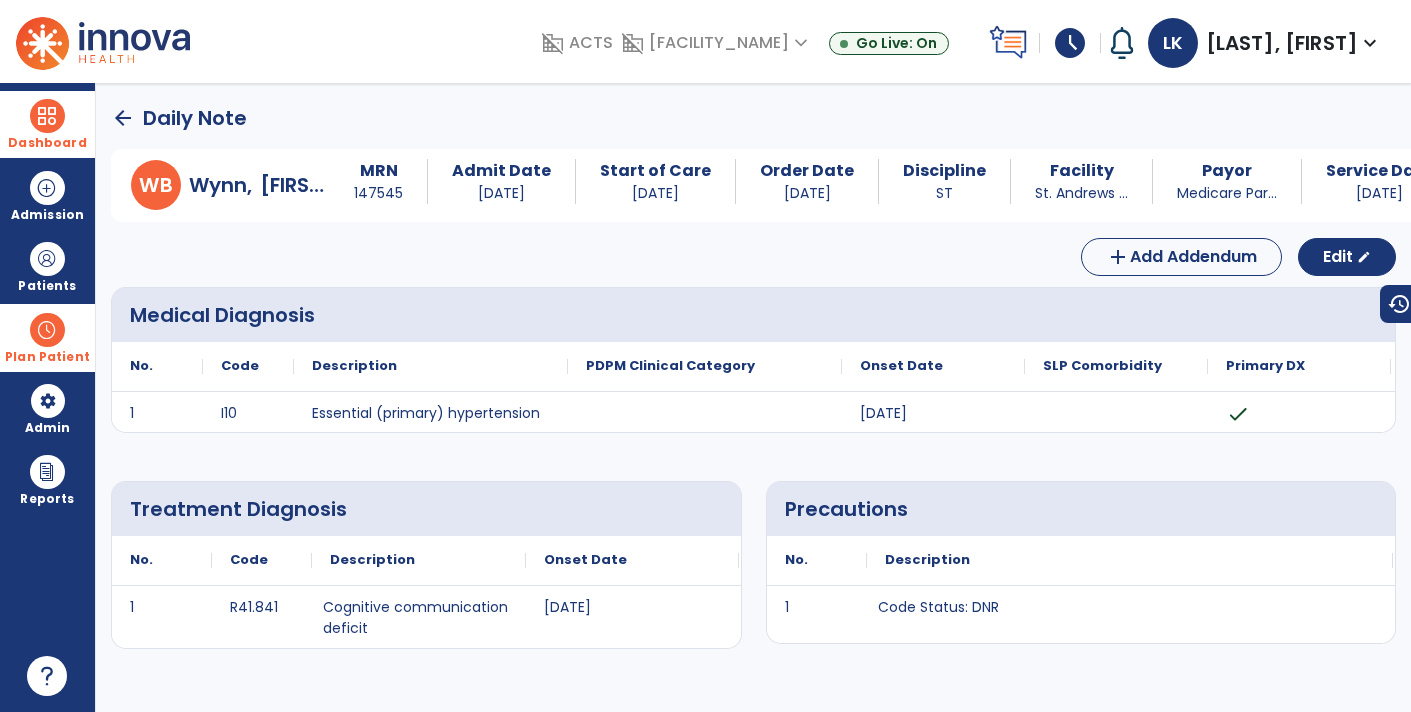 click at bounding box center (47, 116) 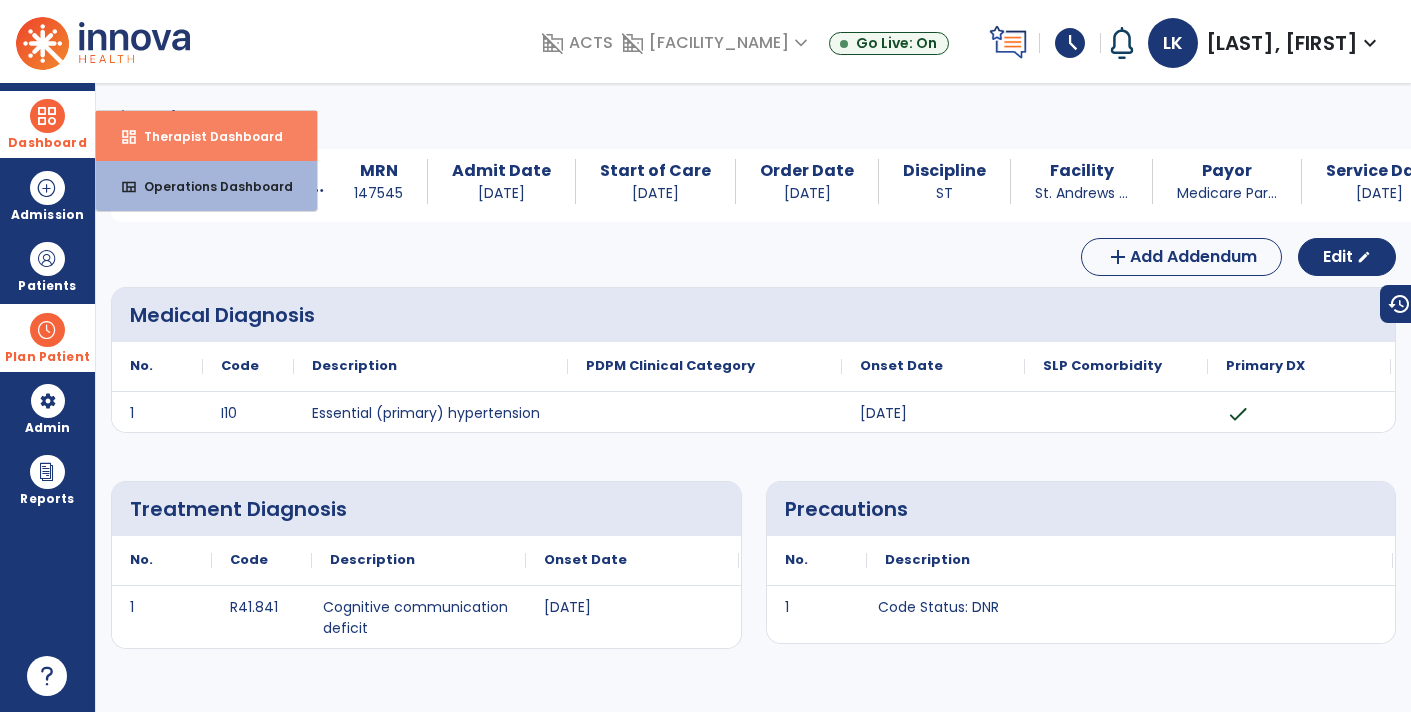 click on "Therapist Dashboard" at bounding box center [205, 136] 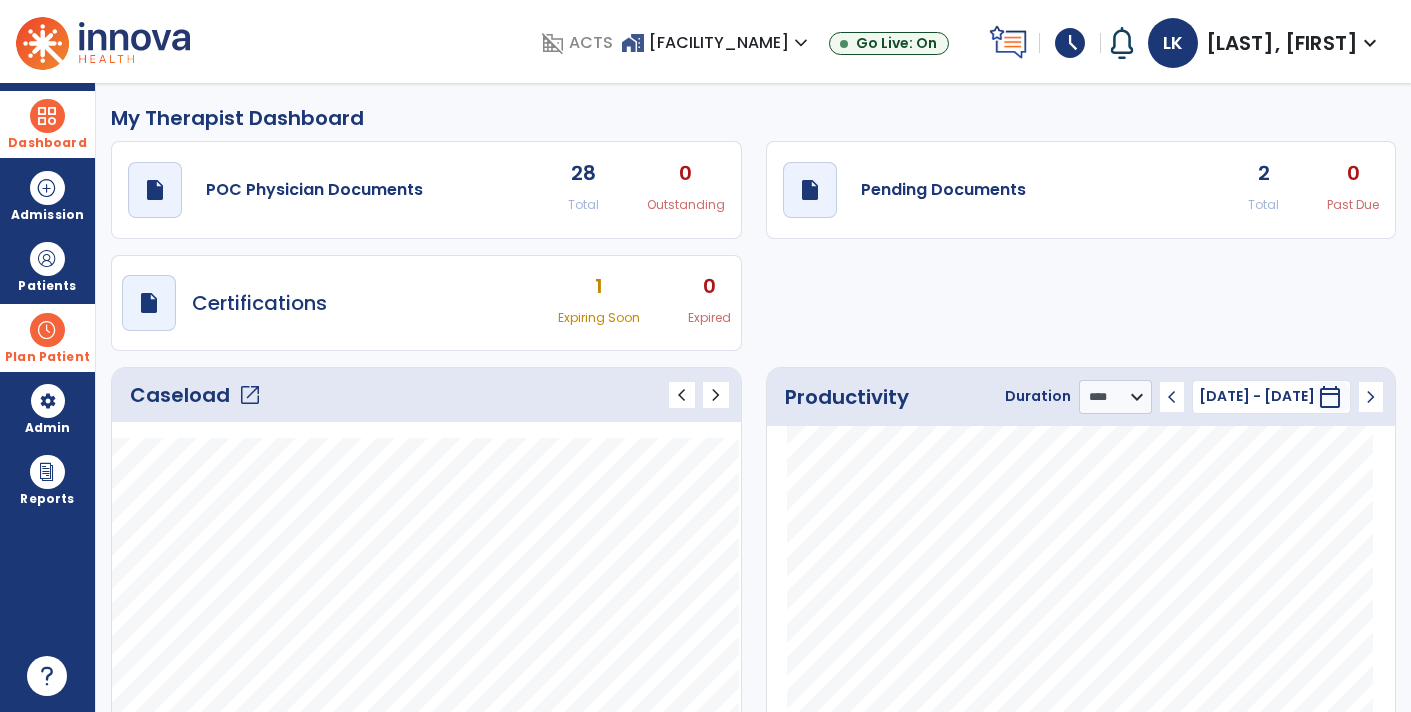 click at bounding box center [47, 330] 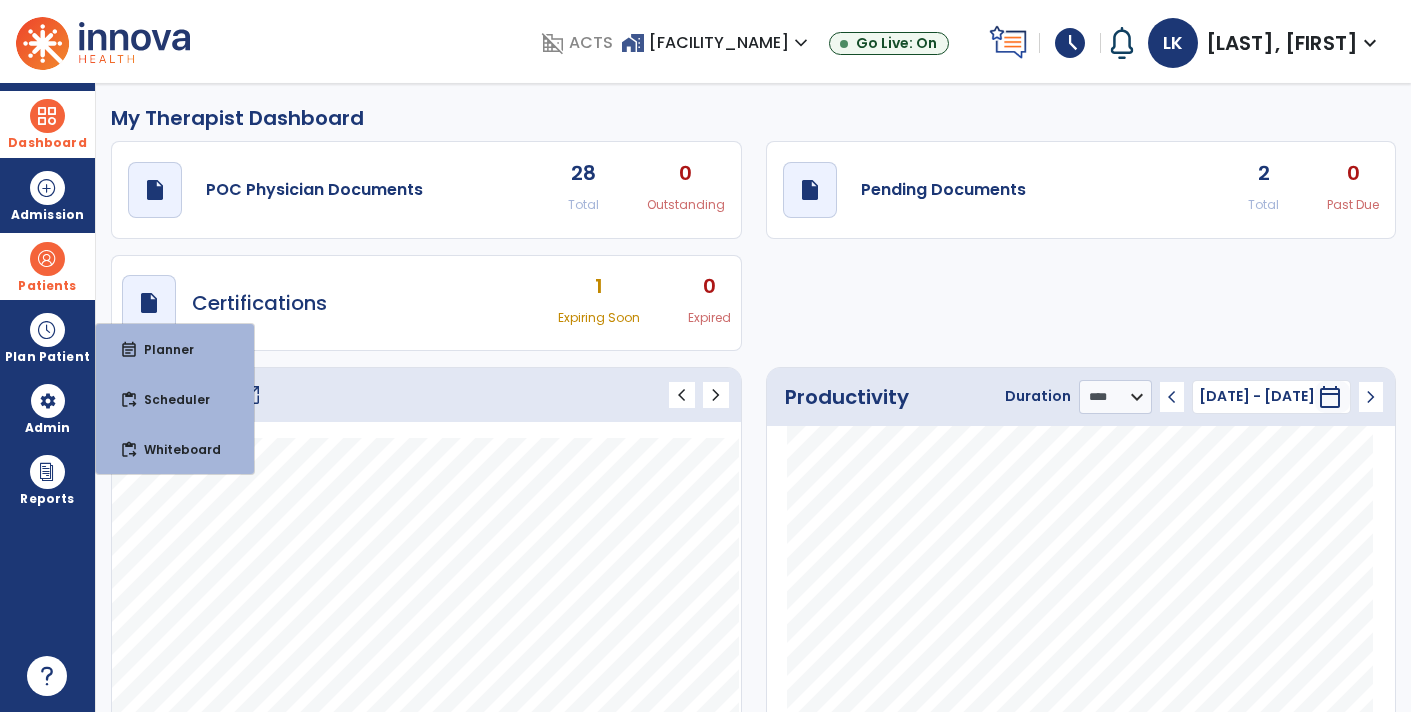 click on "Patients" at bounding box center (47, 286) 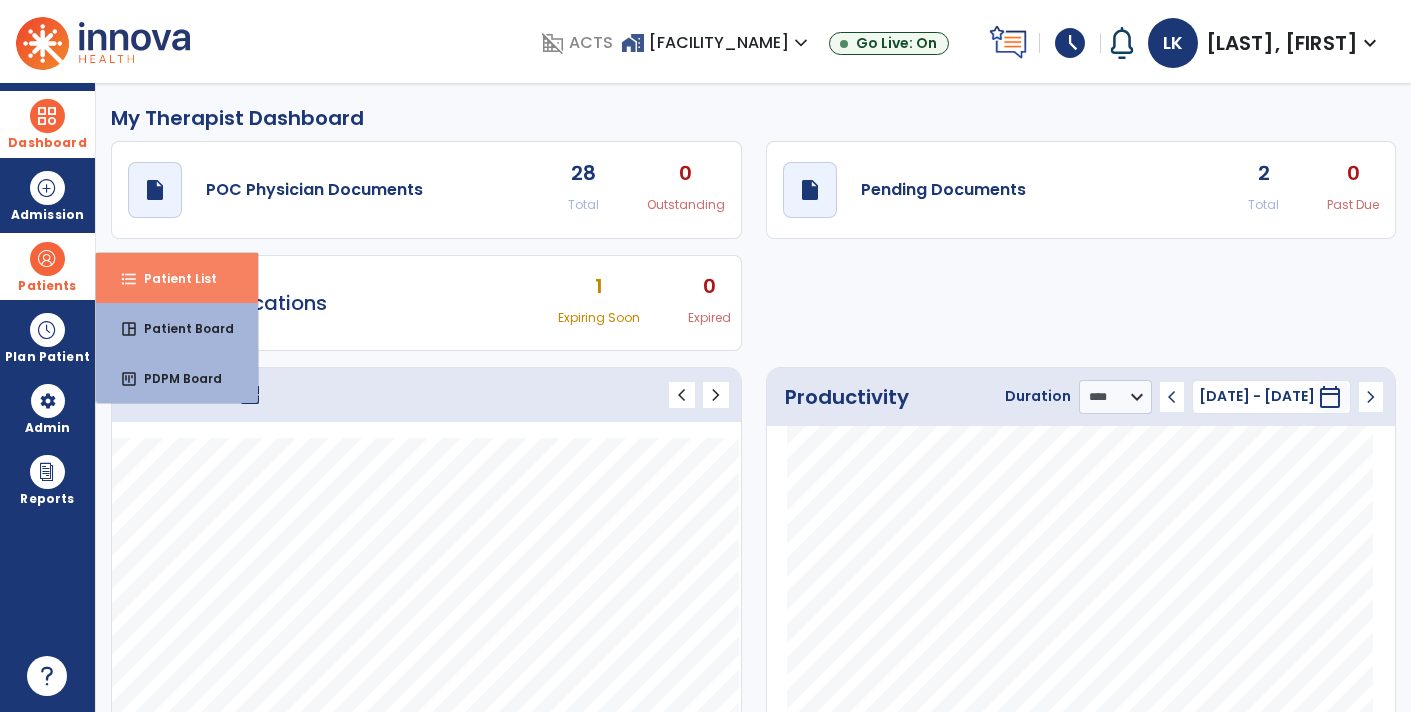 click on "format_list_bulleted  Patient List" at bounding box center (177, 278) 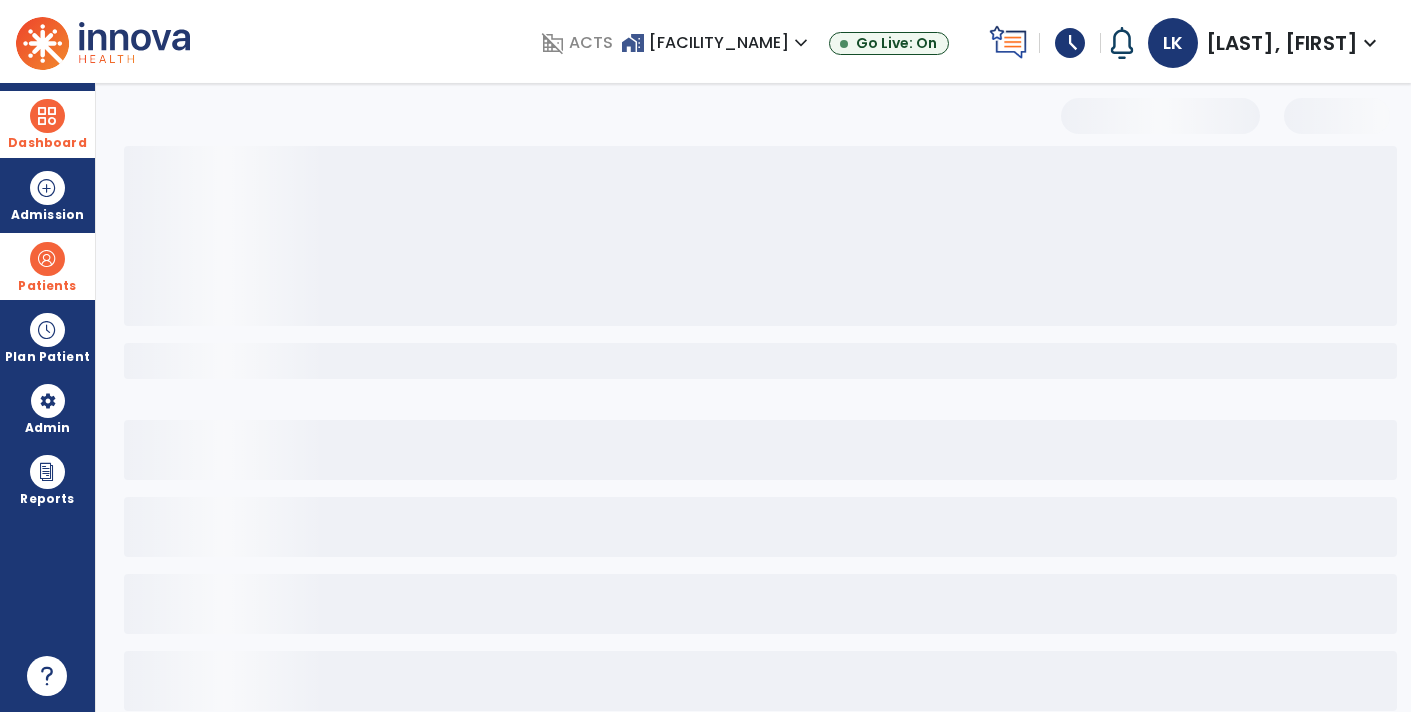 select on "***" 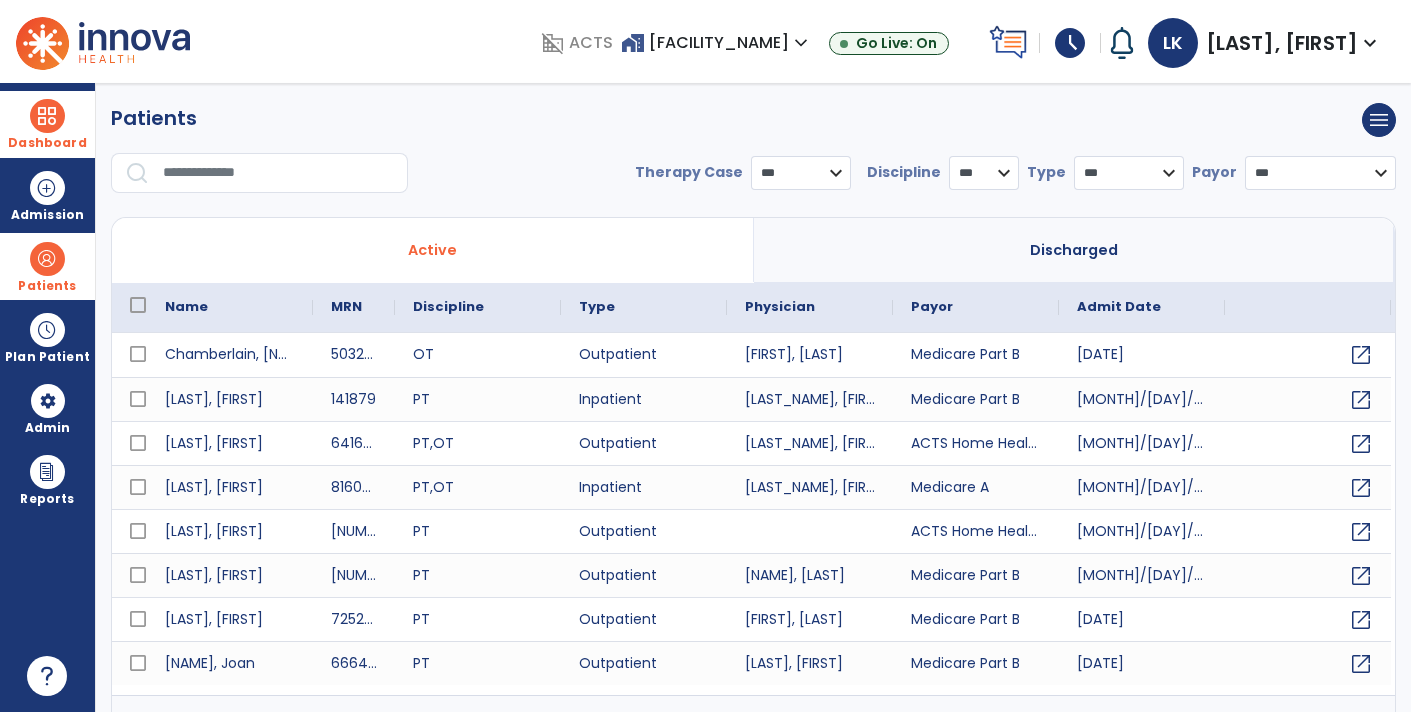 click at bounding box center (278, 173) 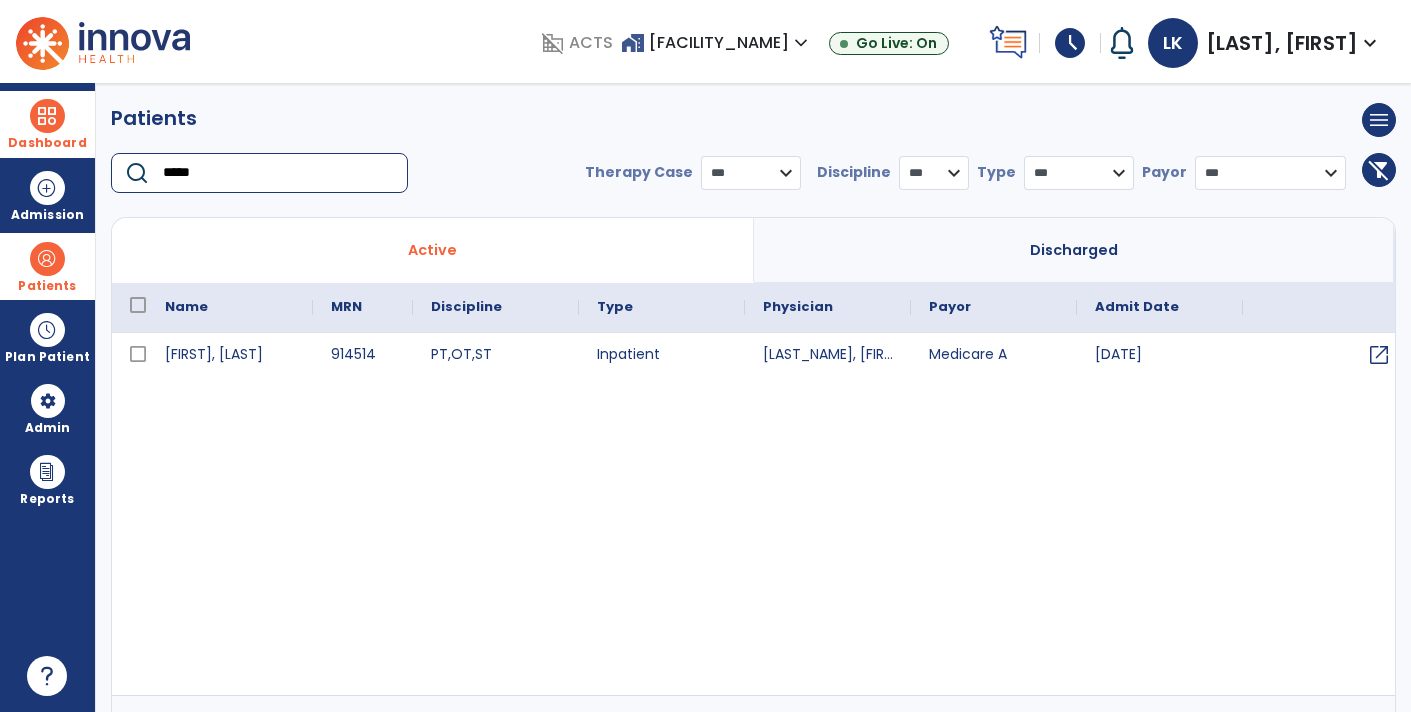 type on "*****" 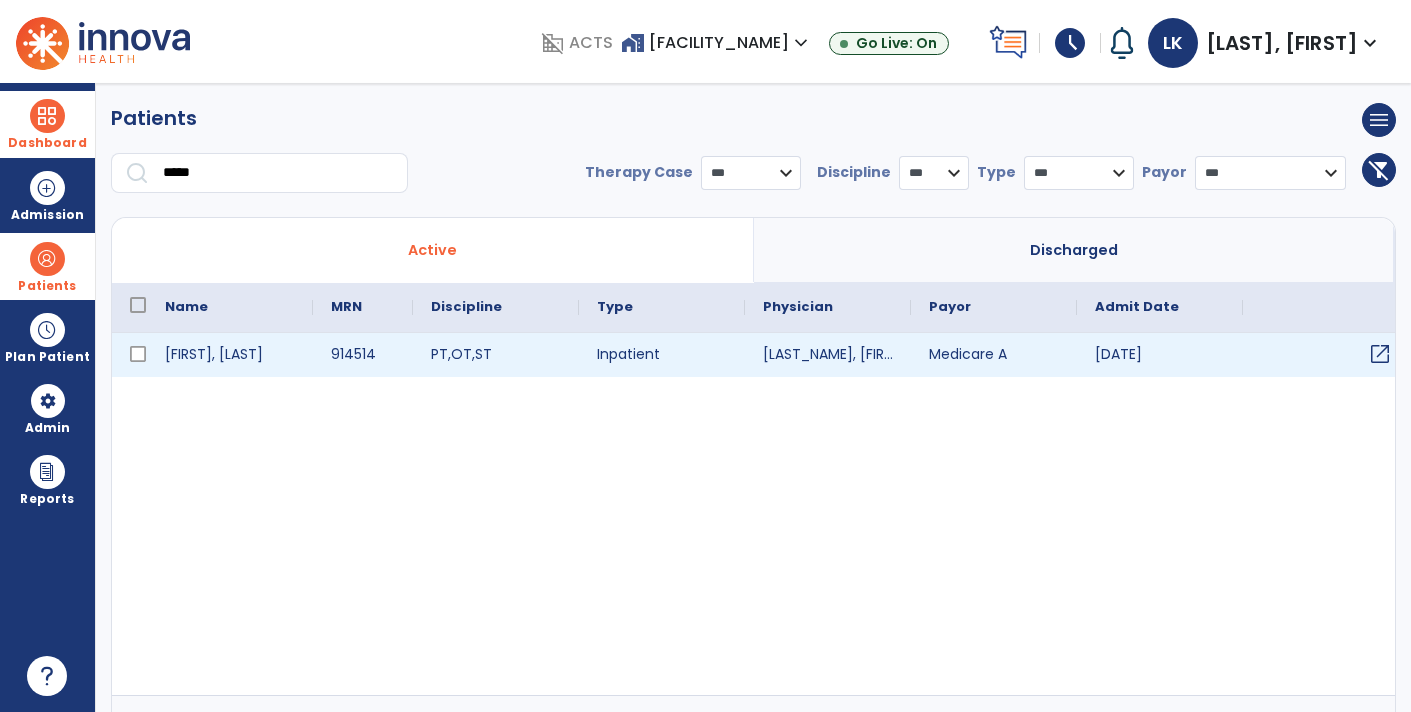 click on "open_in_new" at bounding box center (1380, 354) 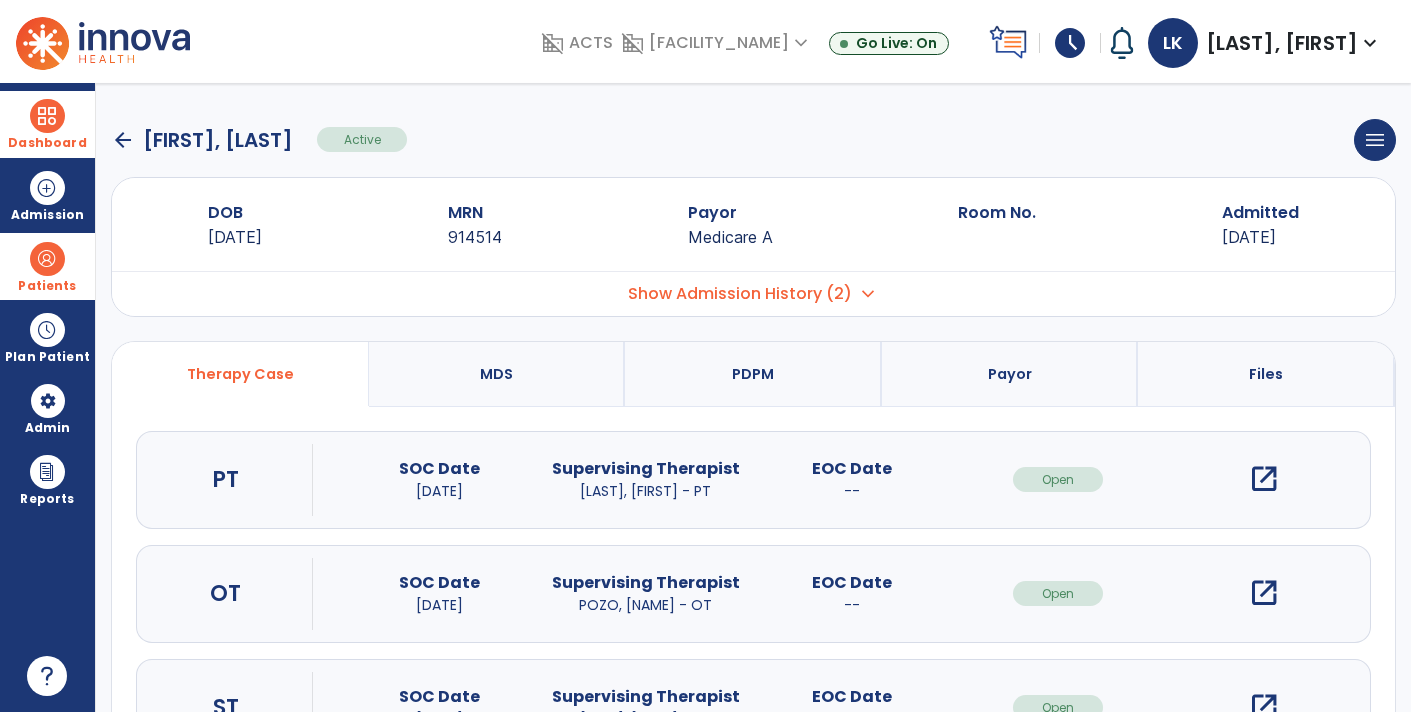scroll, scrollTop: 89, scrollLeft: 0, axis: vertical 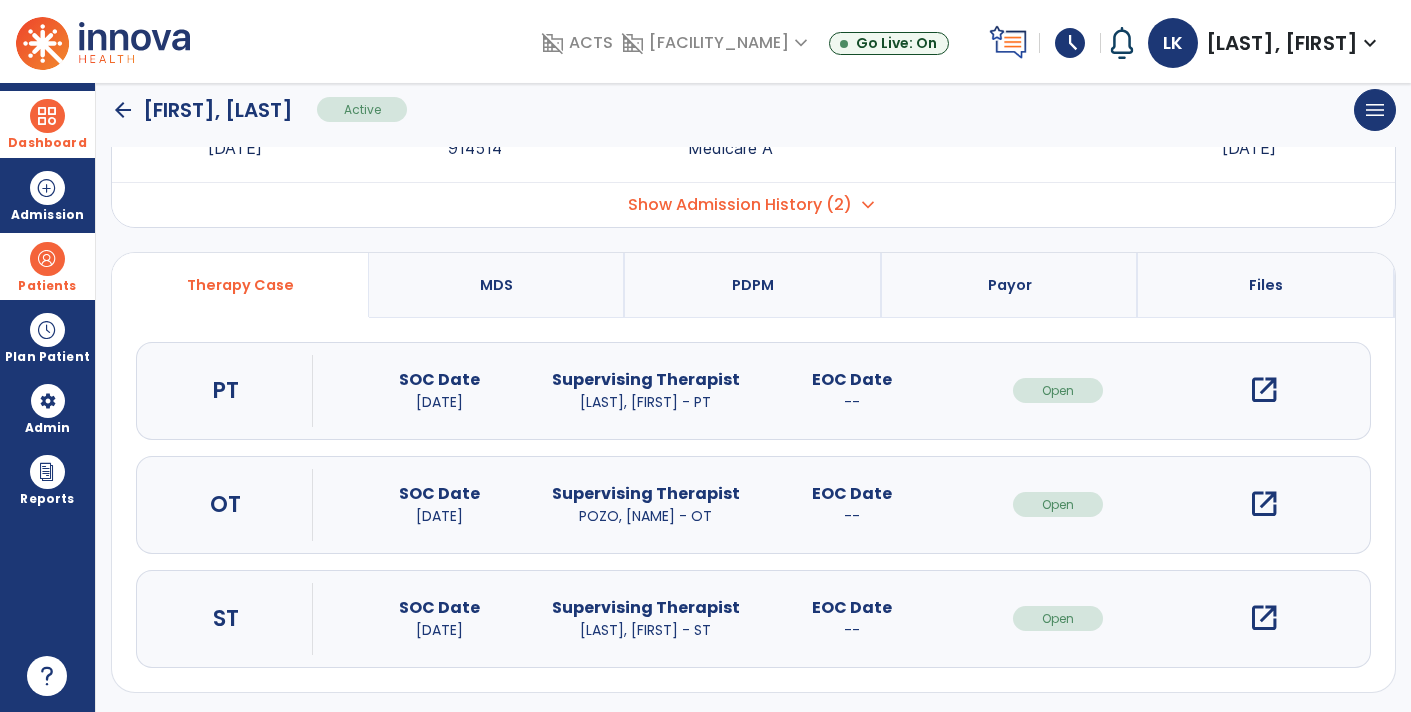 click on "open_in_new" at bounding box center [1264, 618] 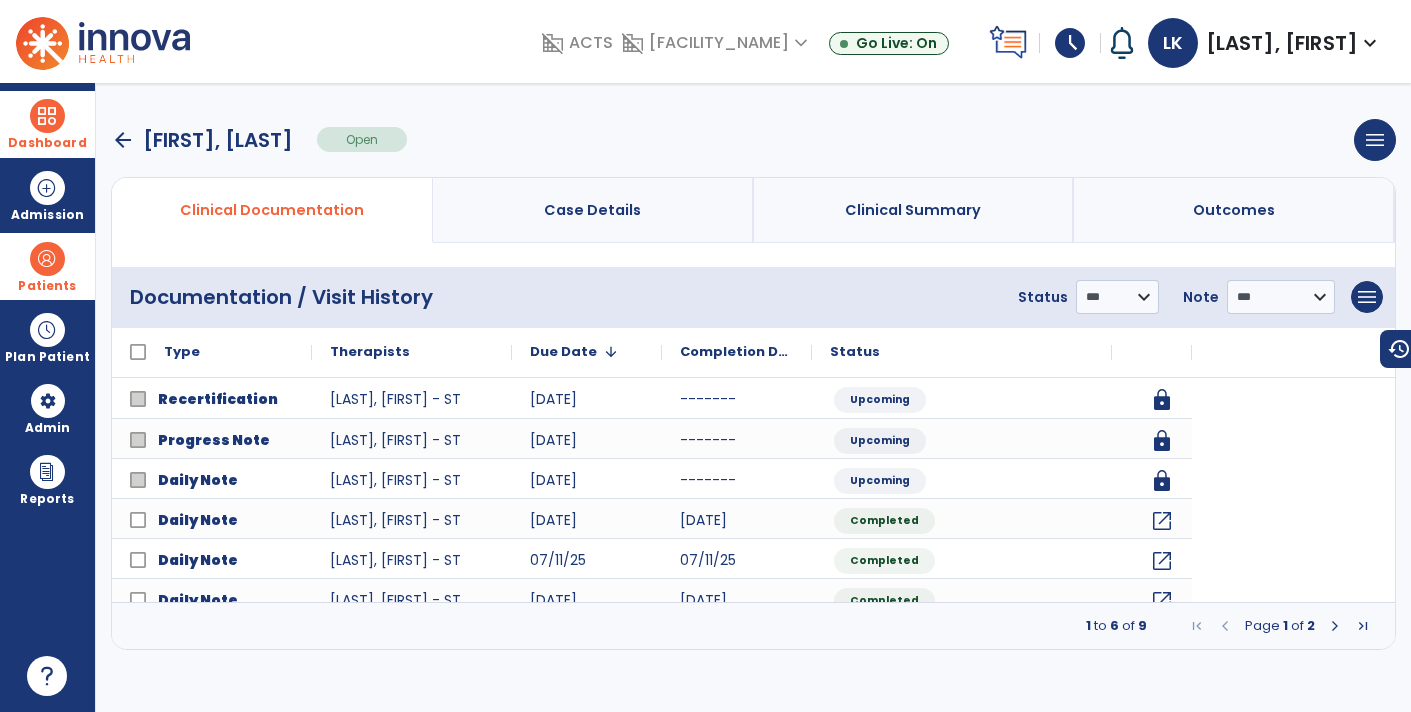 scroll, scrollTop: 0, scrollLeft: 0, axis: both 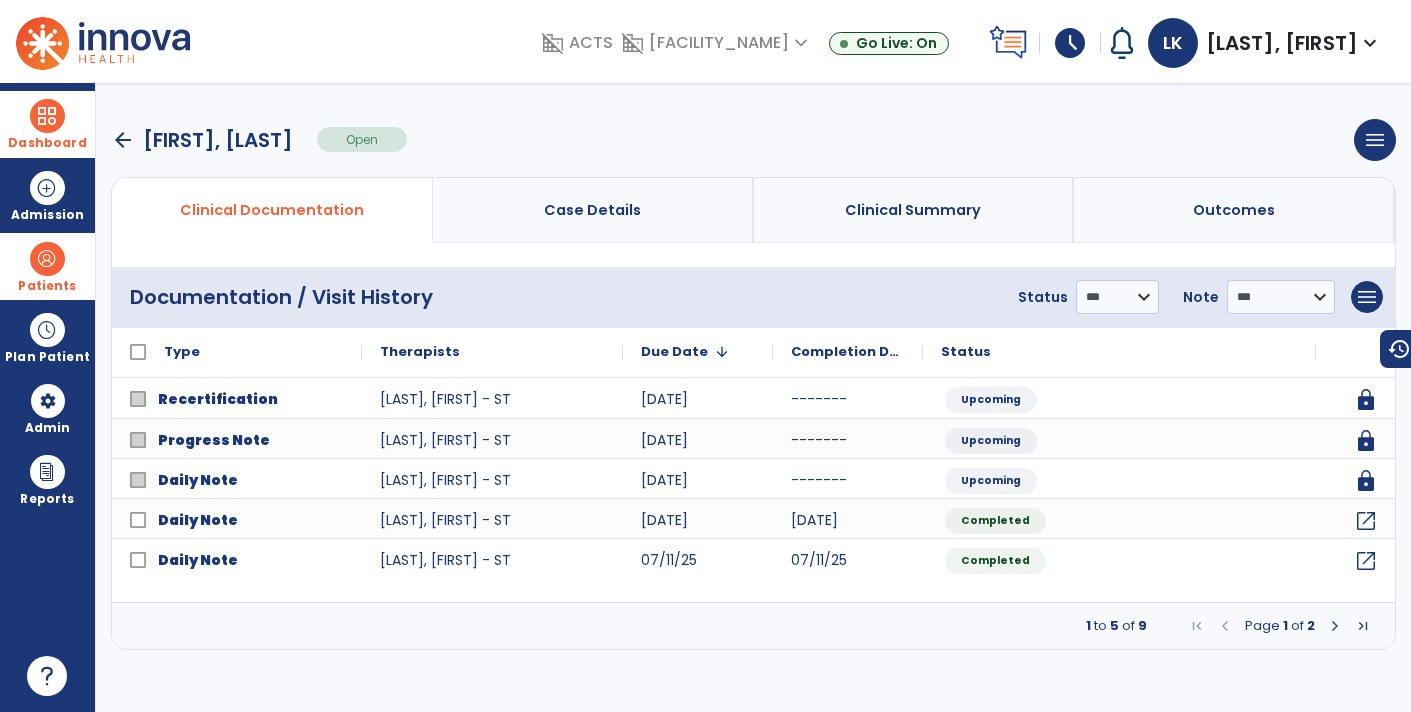 click at bounding box center [1335, 626] 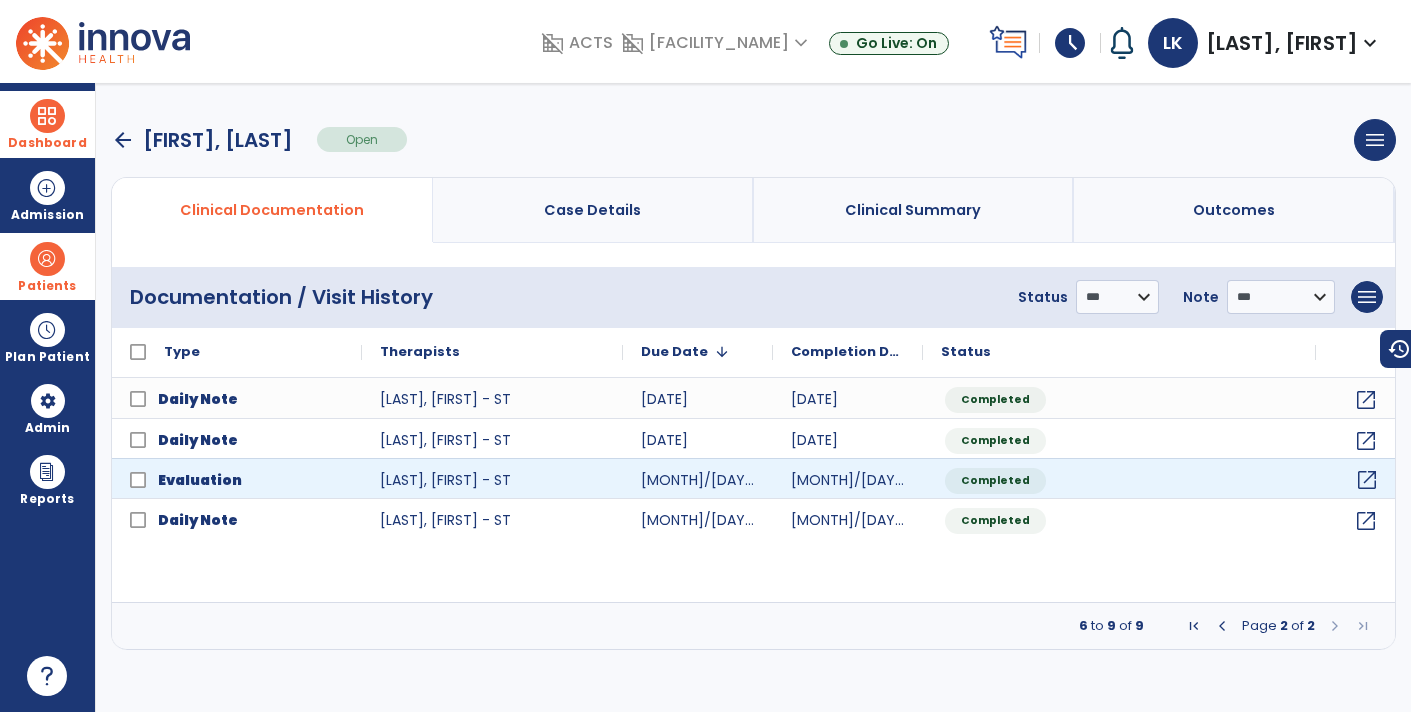 click on "open_in_new" 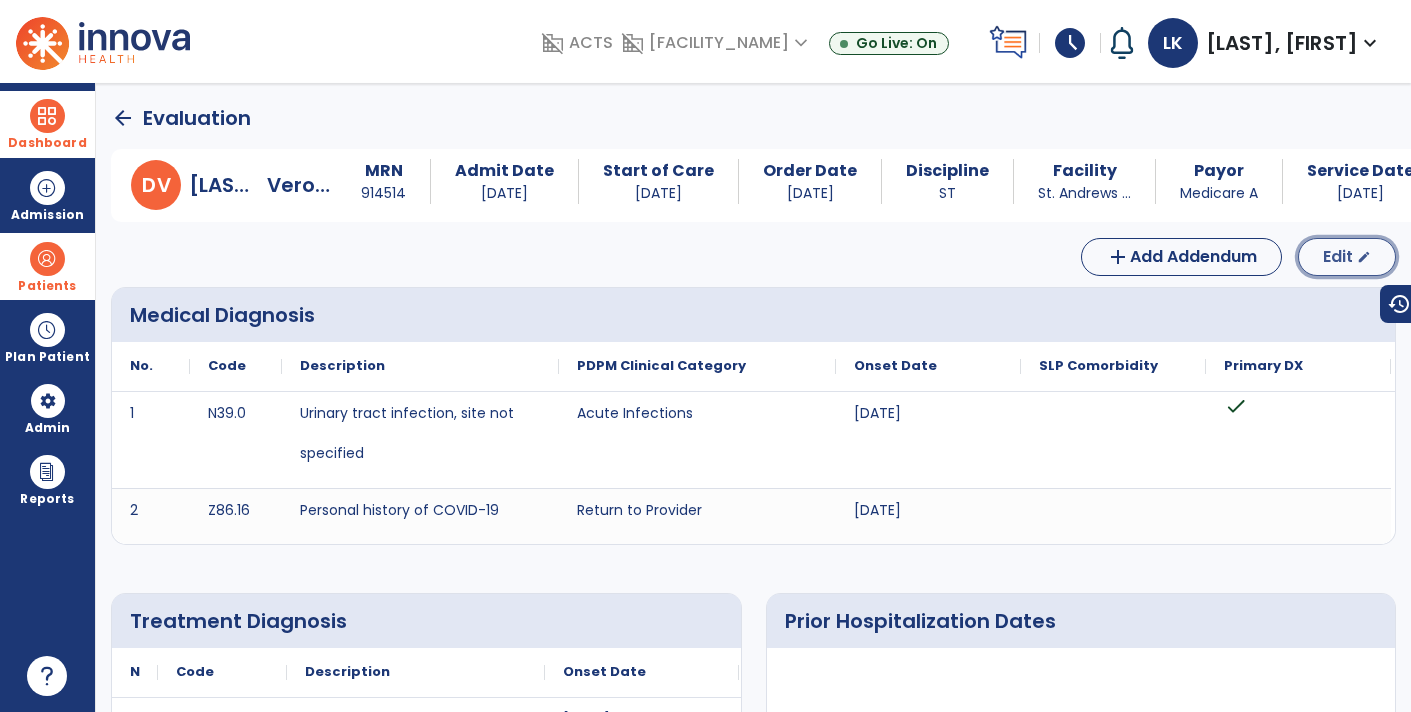 click on "Edit  edit" 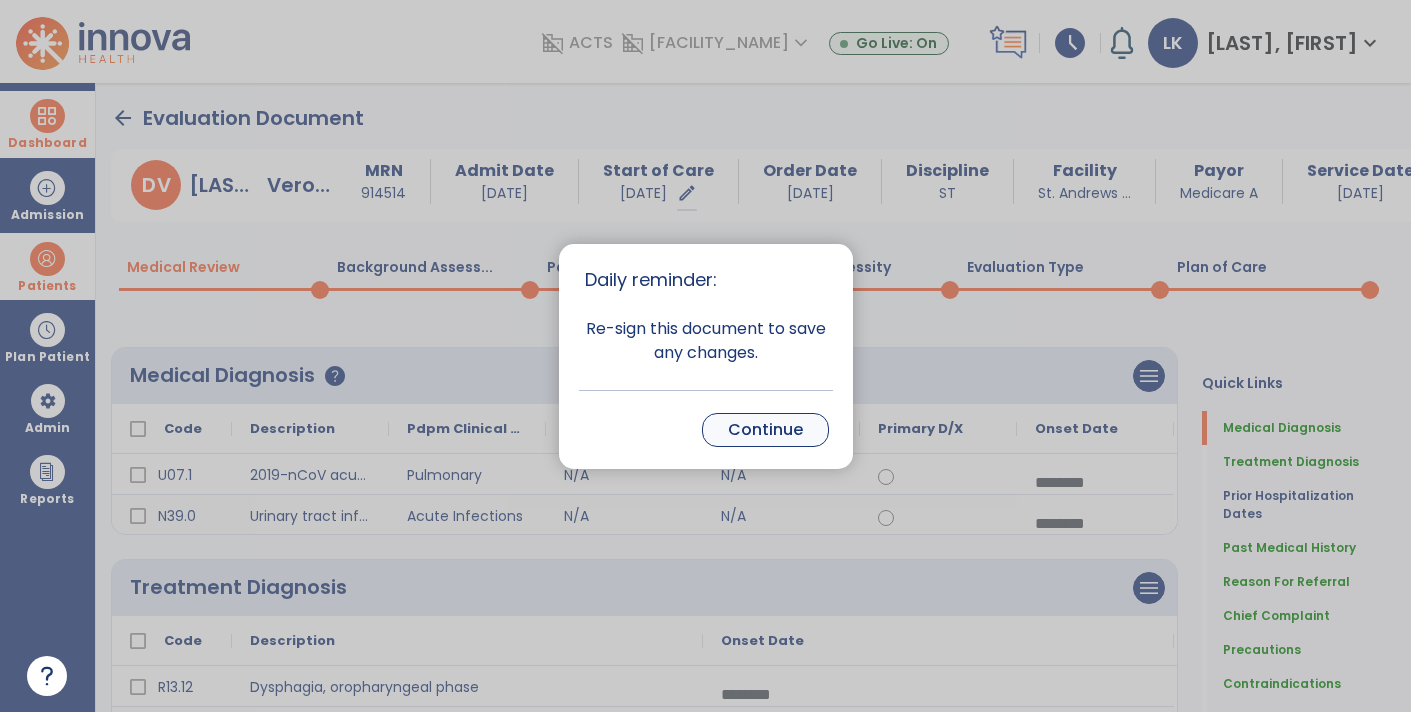 click on "Continue" at bounding box center (765, 430) 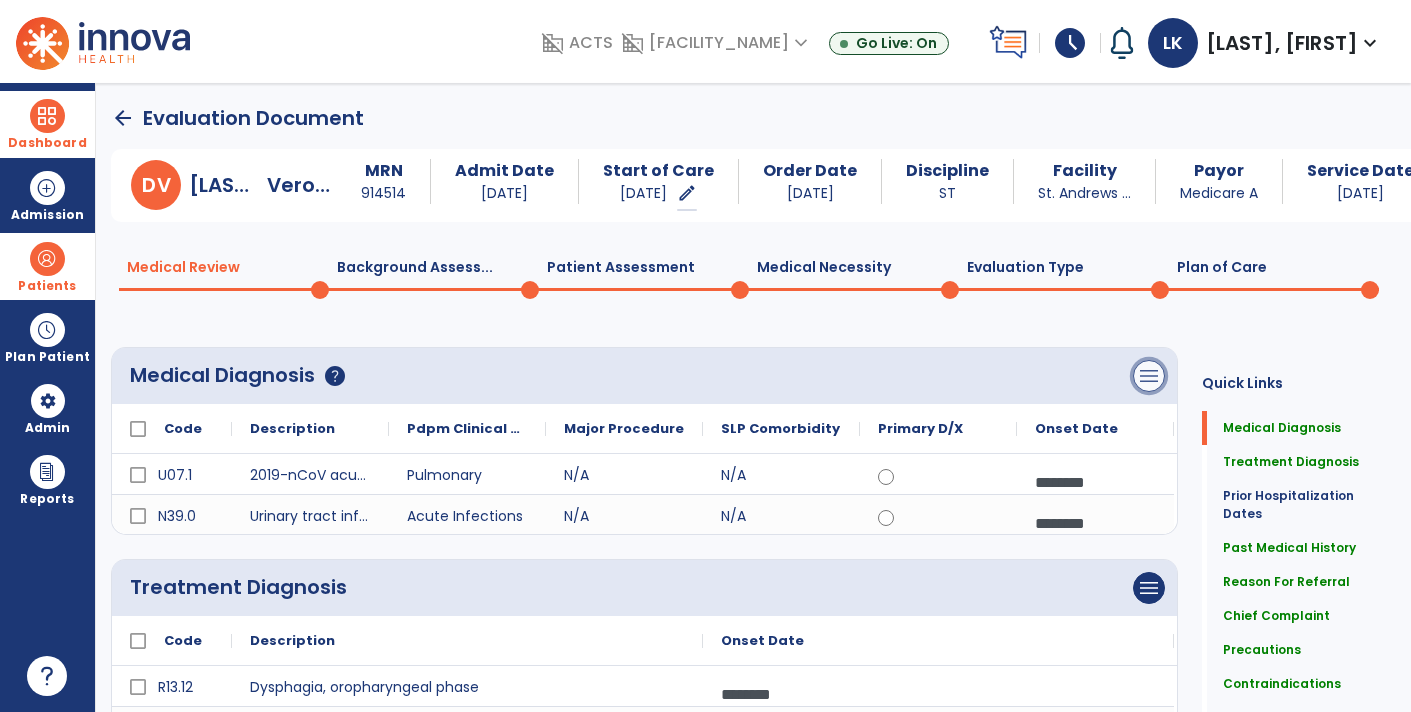 click on "menu" at bounding box center (1149, 376) 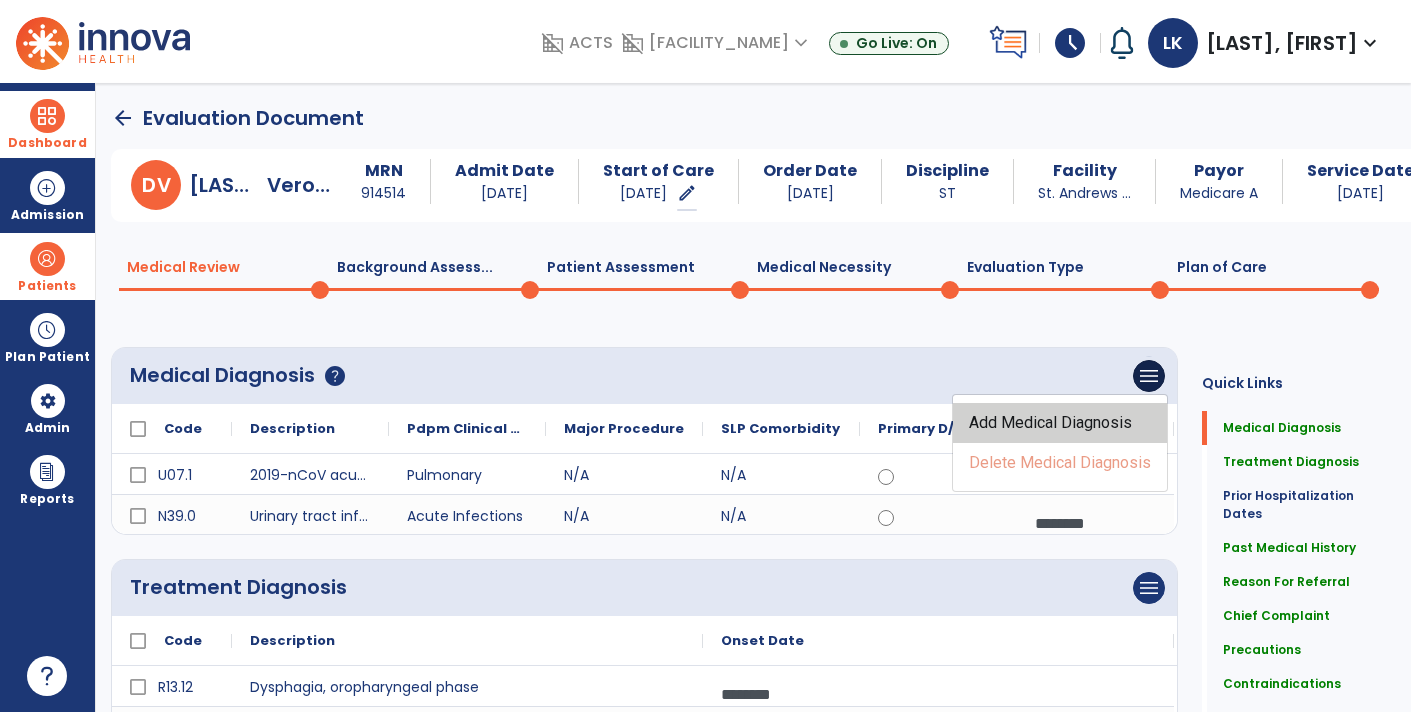 click on "Add Medical Diagnosis" 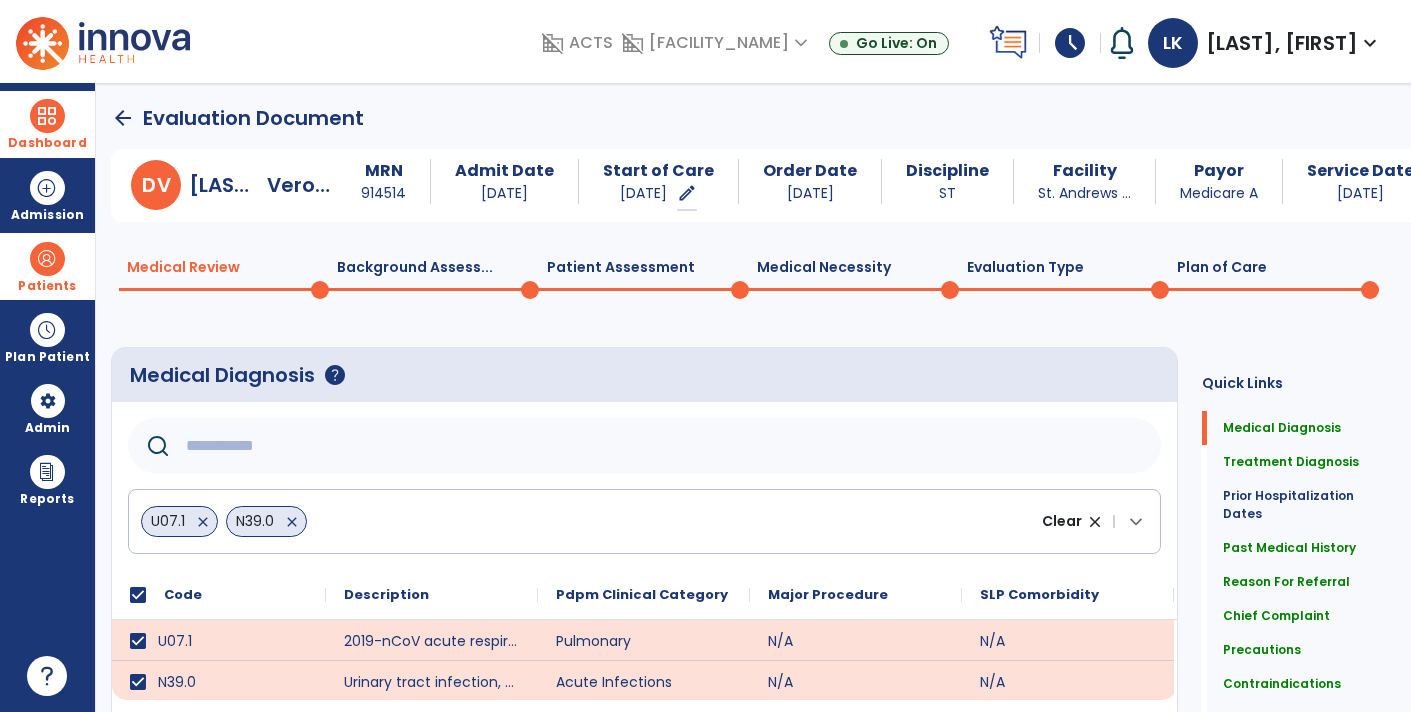 click 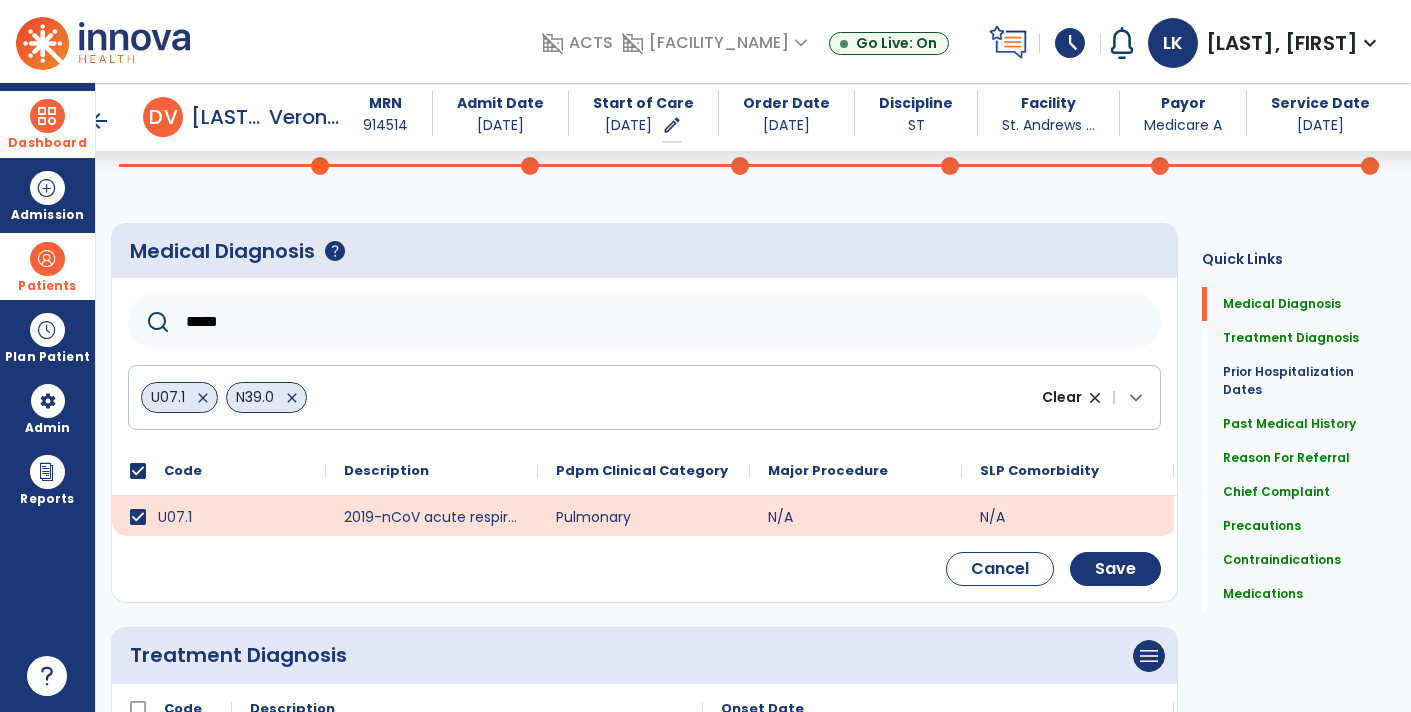 scroll, scrollTop: 106, scrollLeft: 0, axis: vertical 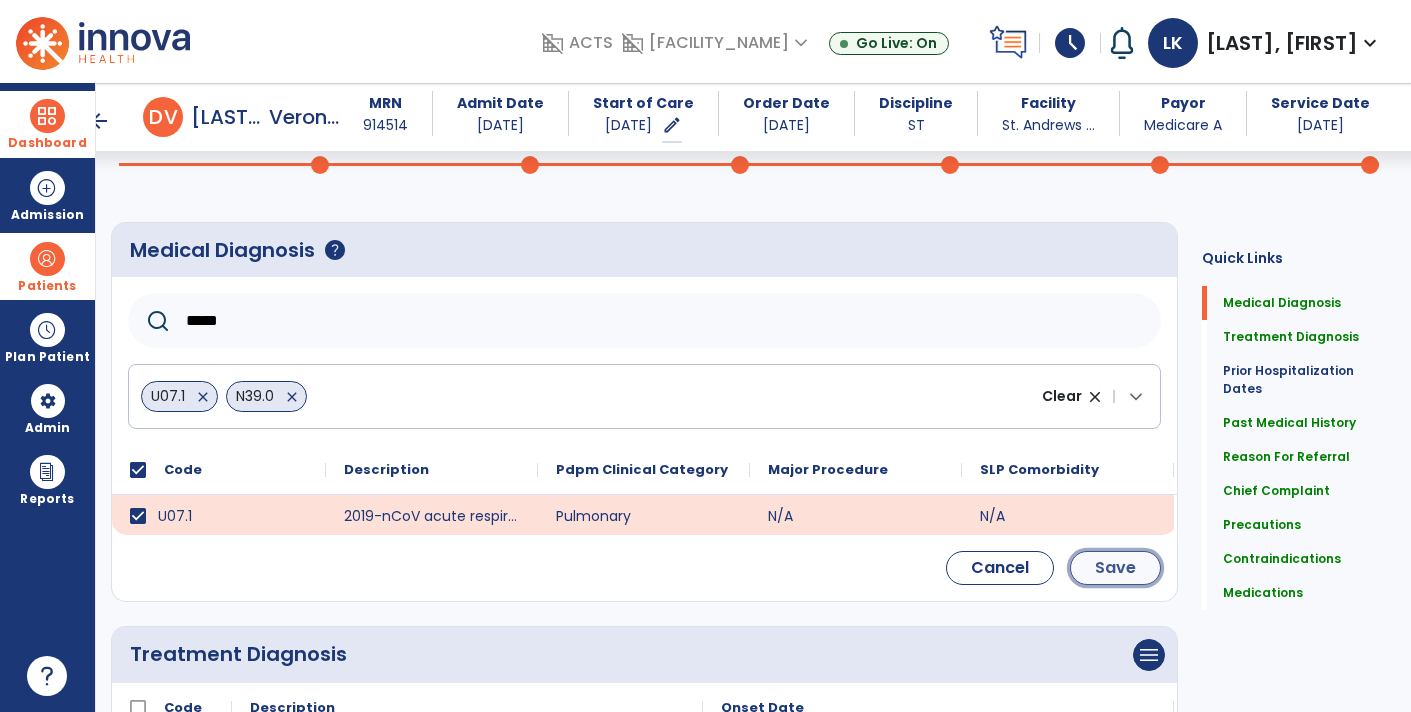 click on "Save" 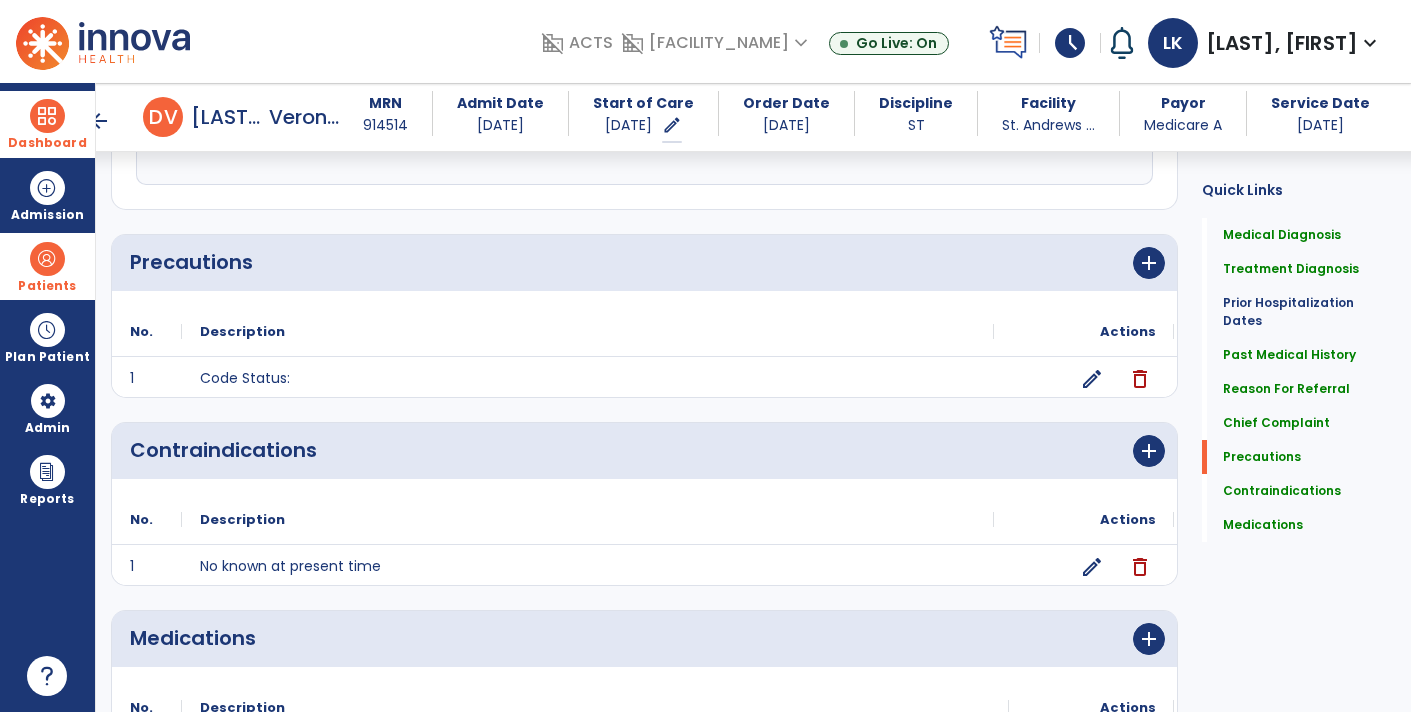 scroll, scrollTop: 1658, scrollLeft: 0, axis: vertical 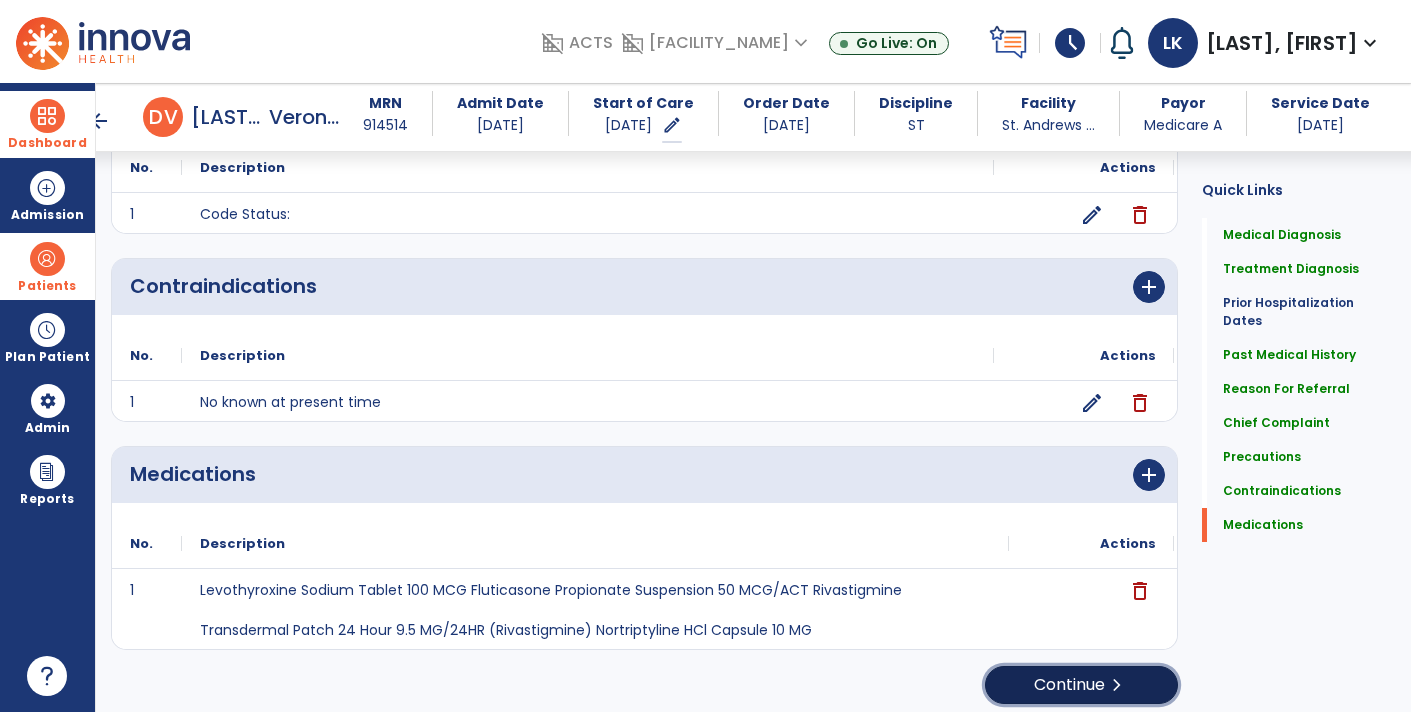 click on "Continue  chevron_right" 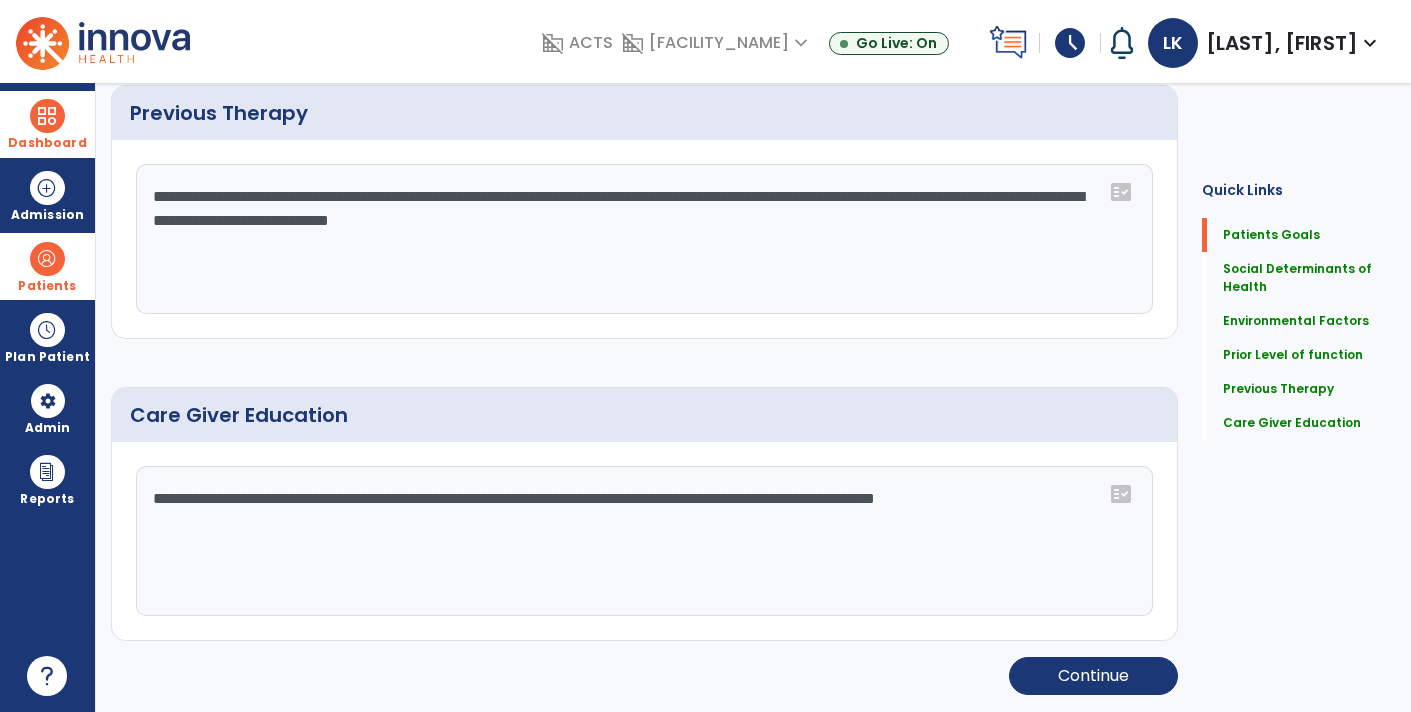 scroll, scrollTop: 0, scrollLeft: 0, axis: both 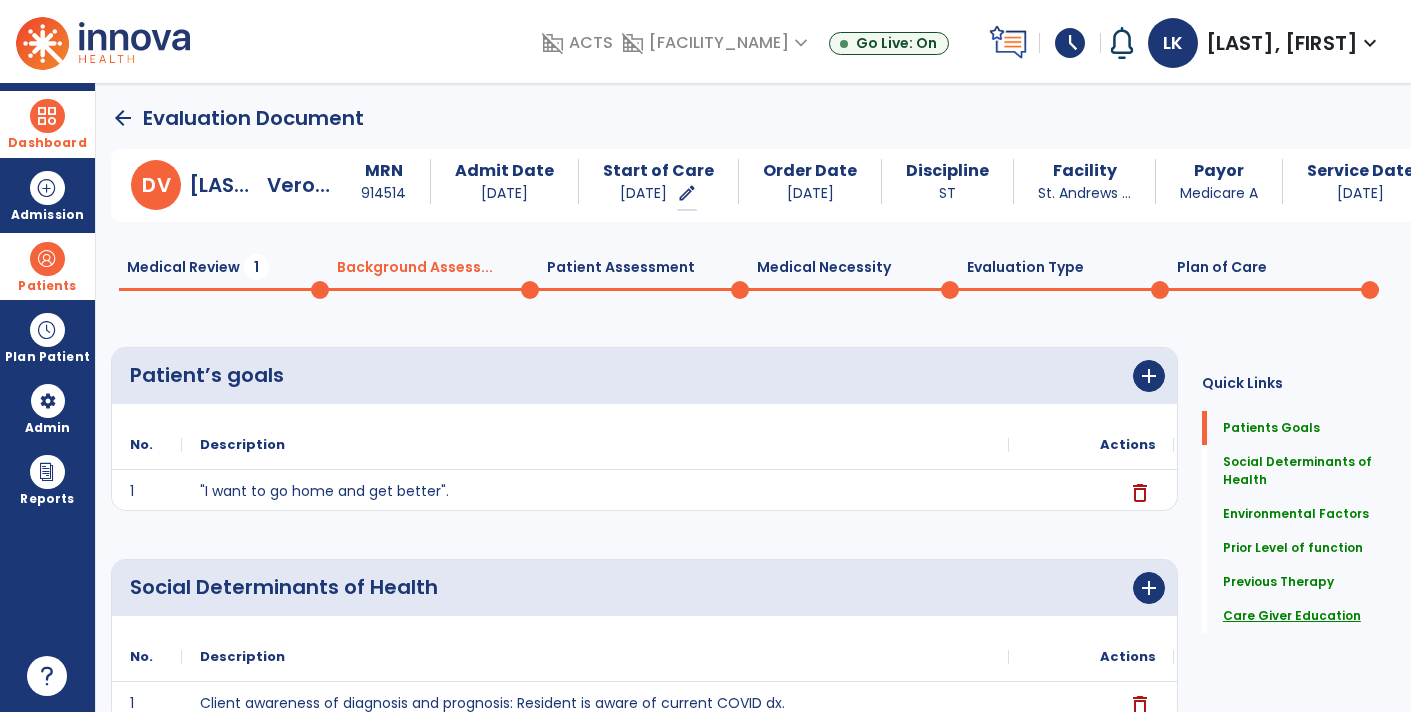 click on "Care Giver Education" 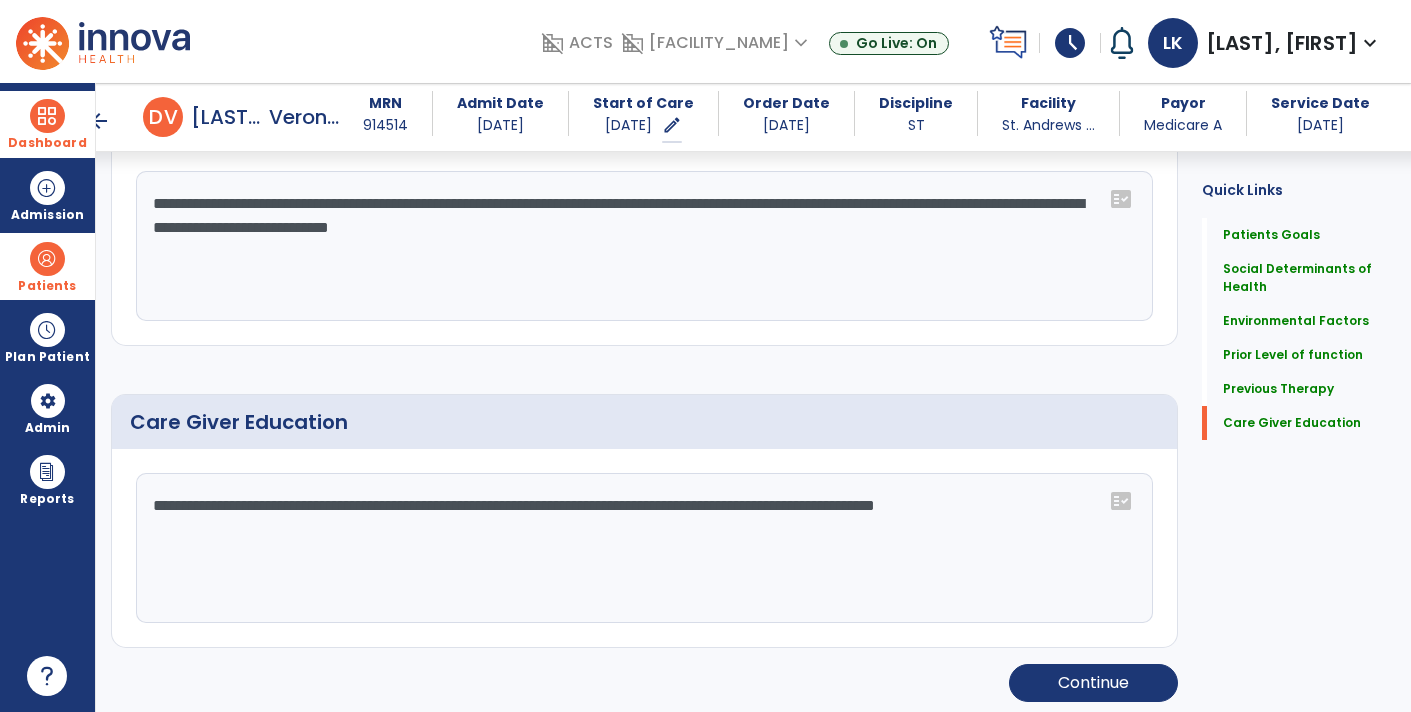 scroll, scrollTop: 0, scrollLeft: 0, axis: both 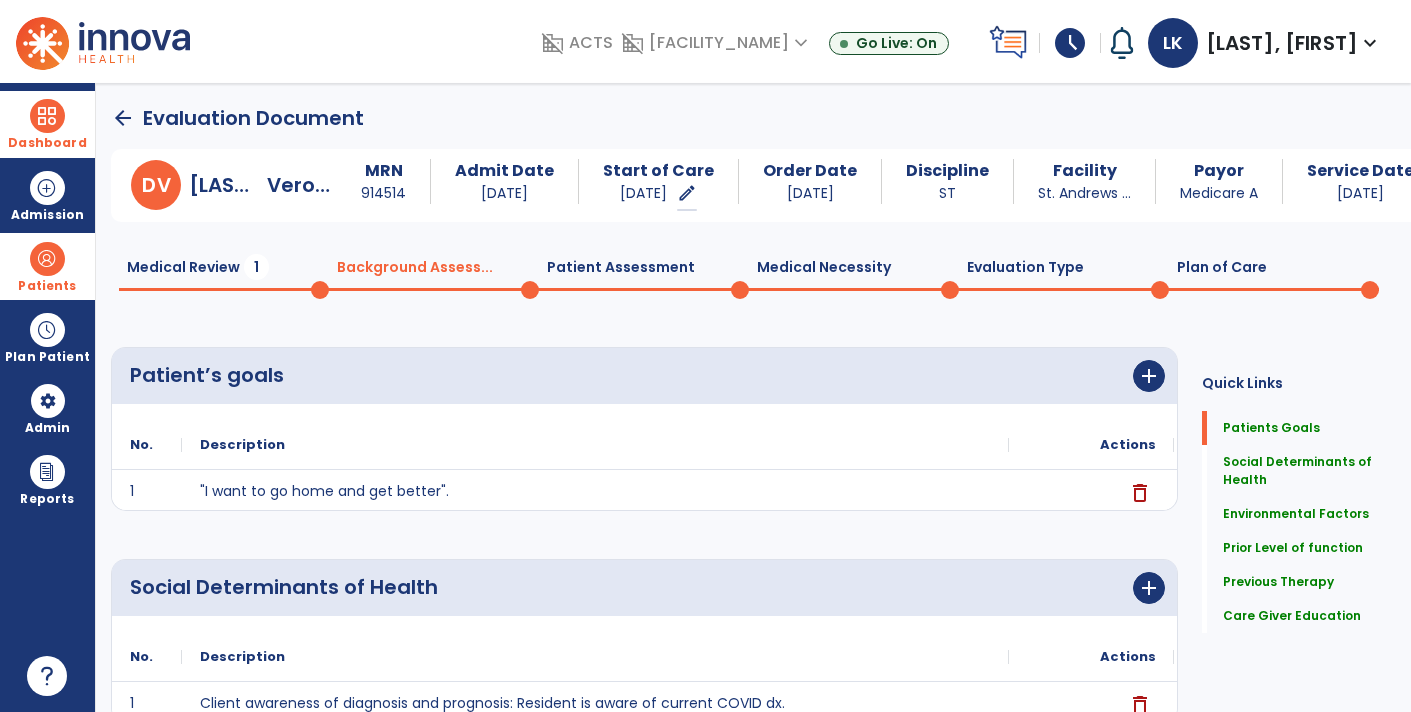 click on "Plan of Care  0" 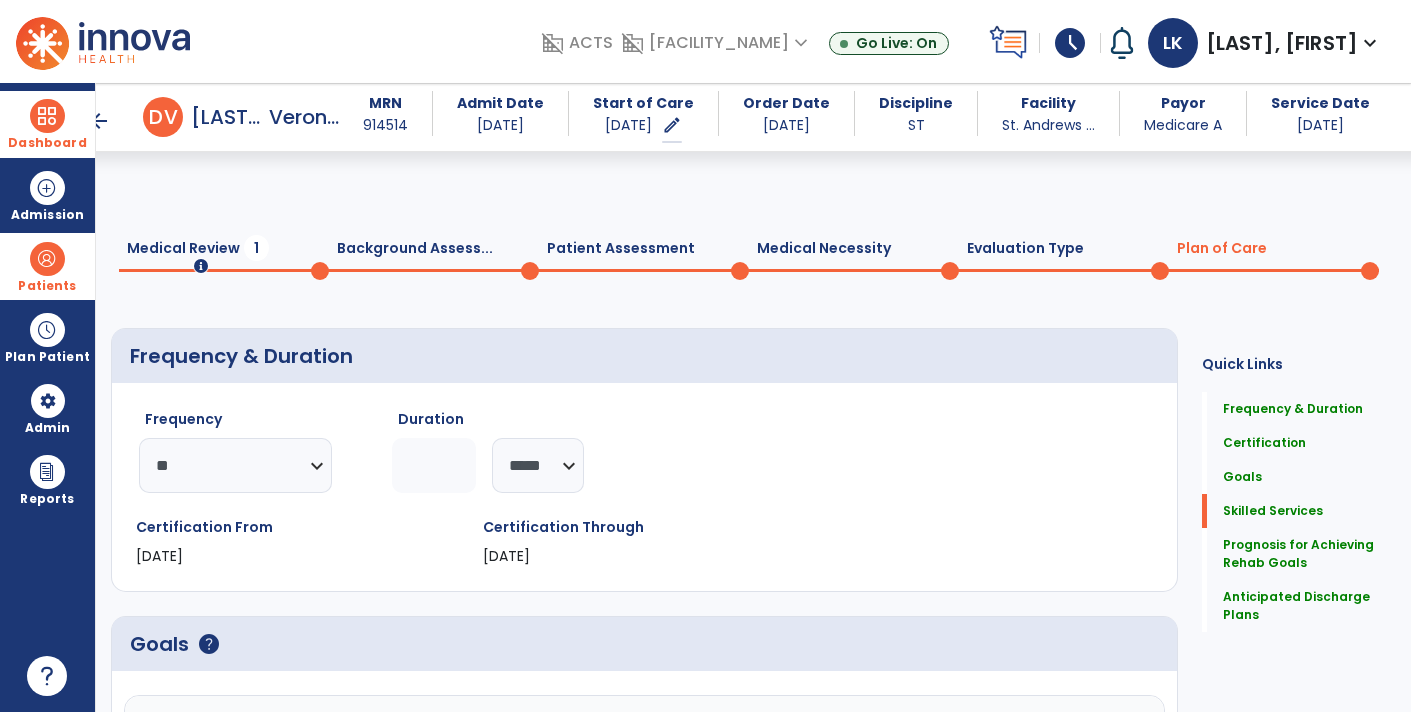 scroll, scrollTop: 2040, scrollLeft: 0, axis: vertical 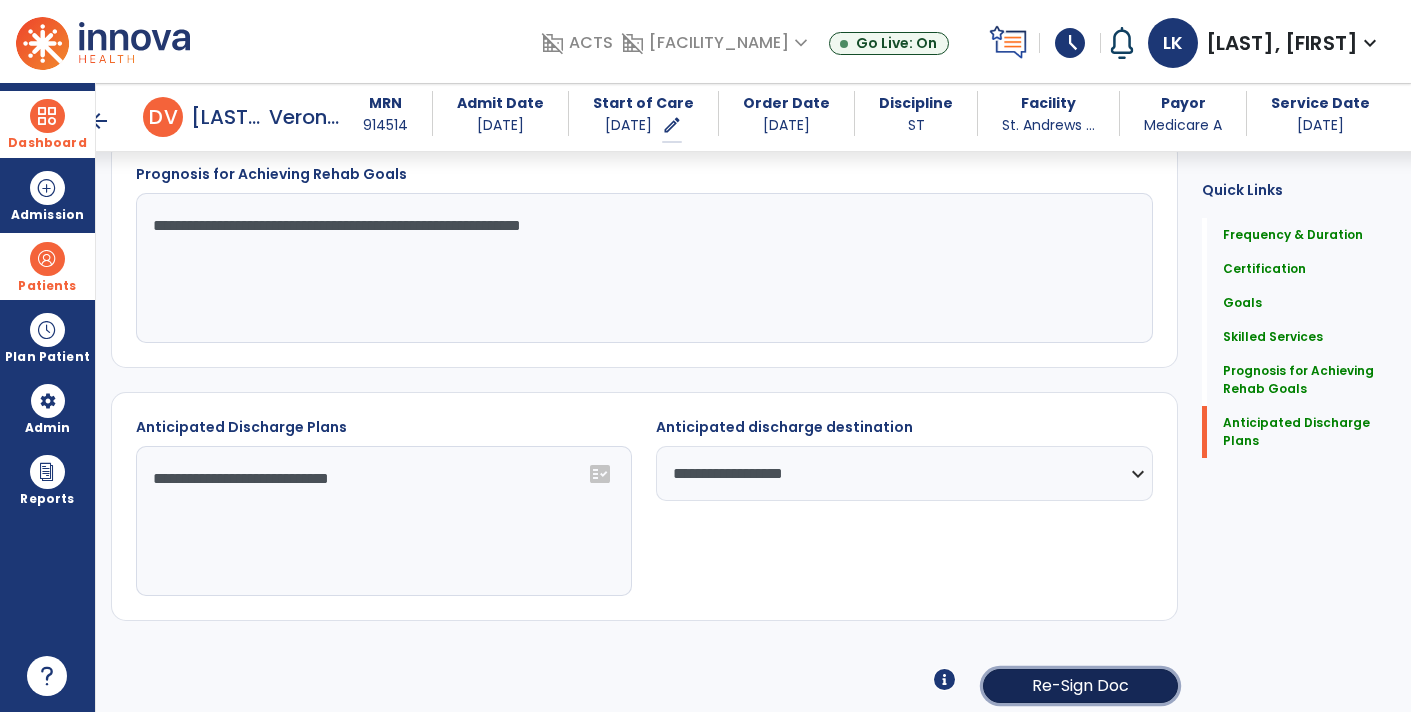click on "Re-Sign Doc" 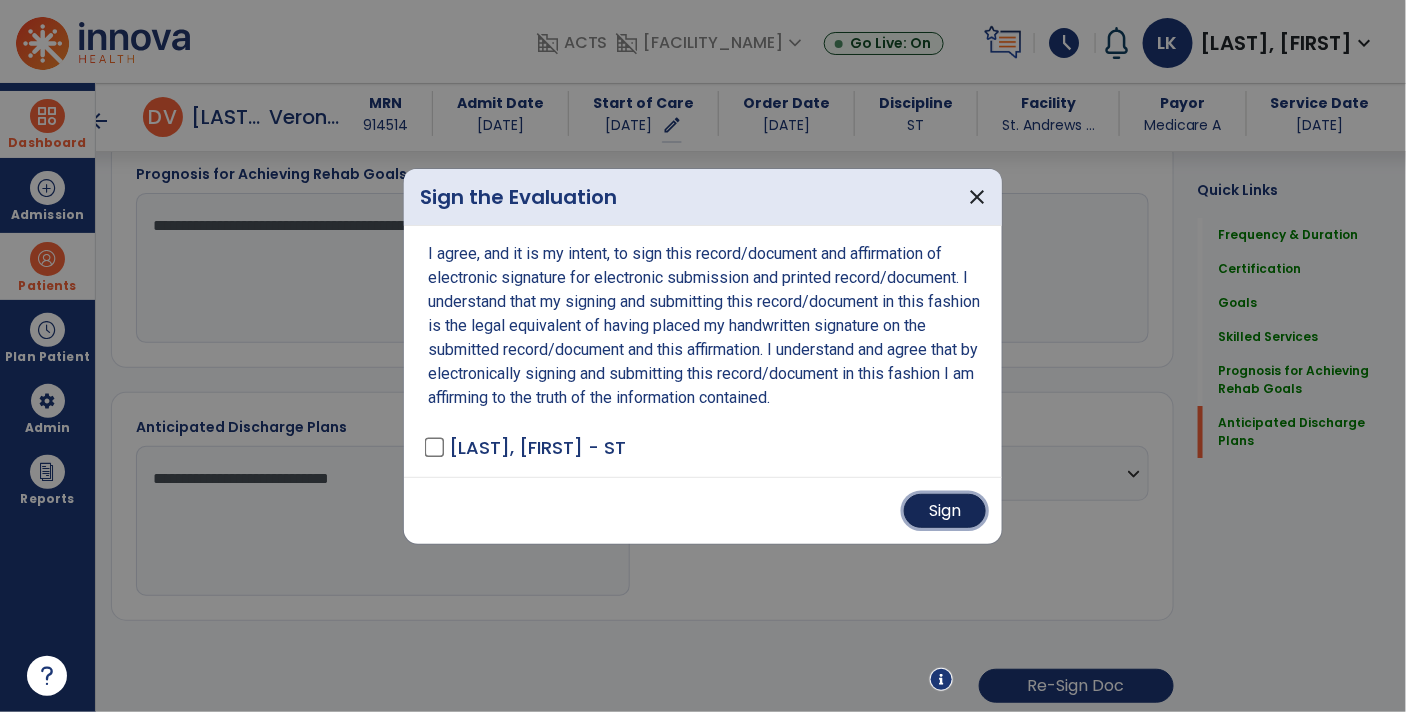 click on "Sign" at bounding box center [945, 511] 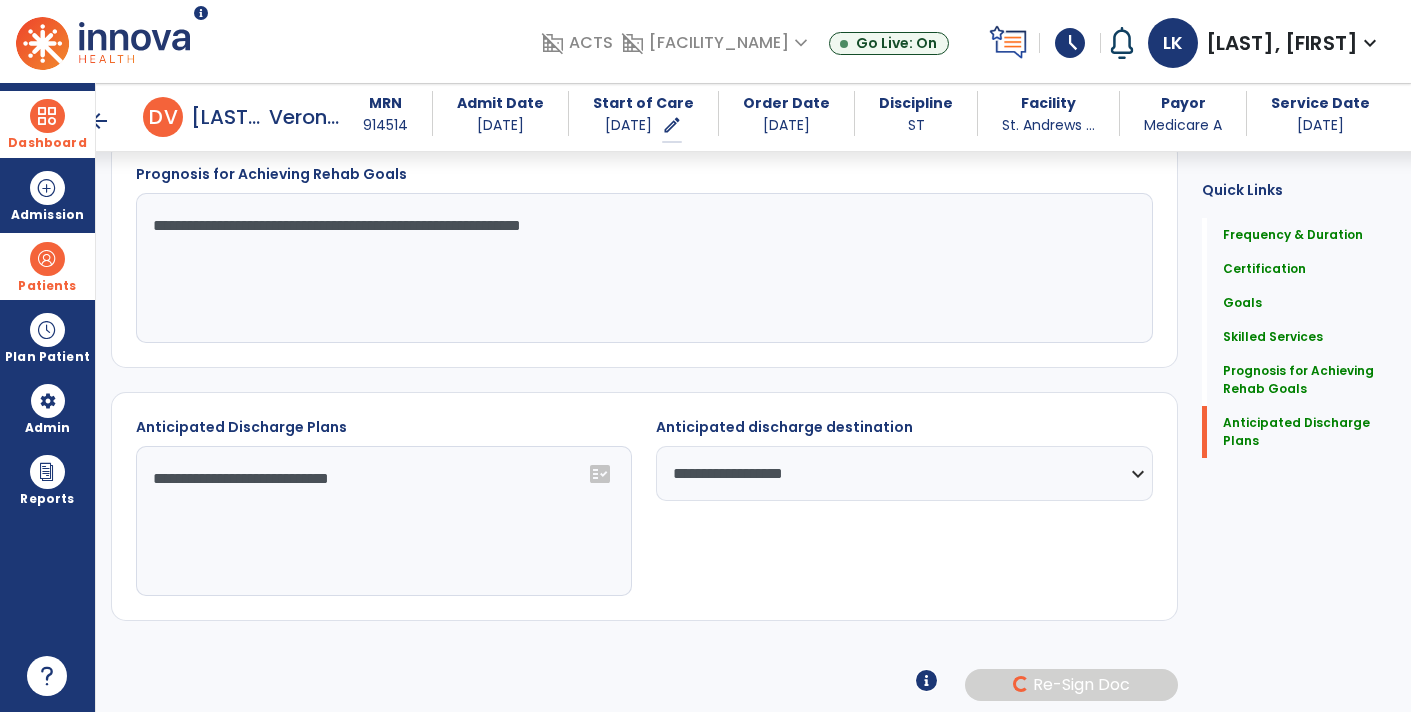 scroll, scrollTop: 2038, scrollLeft: 0, axis: vertical 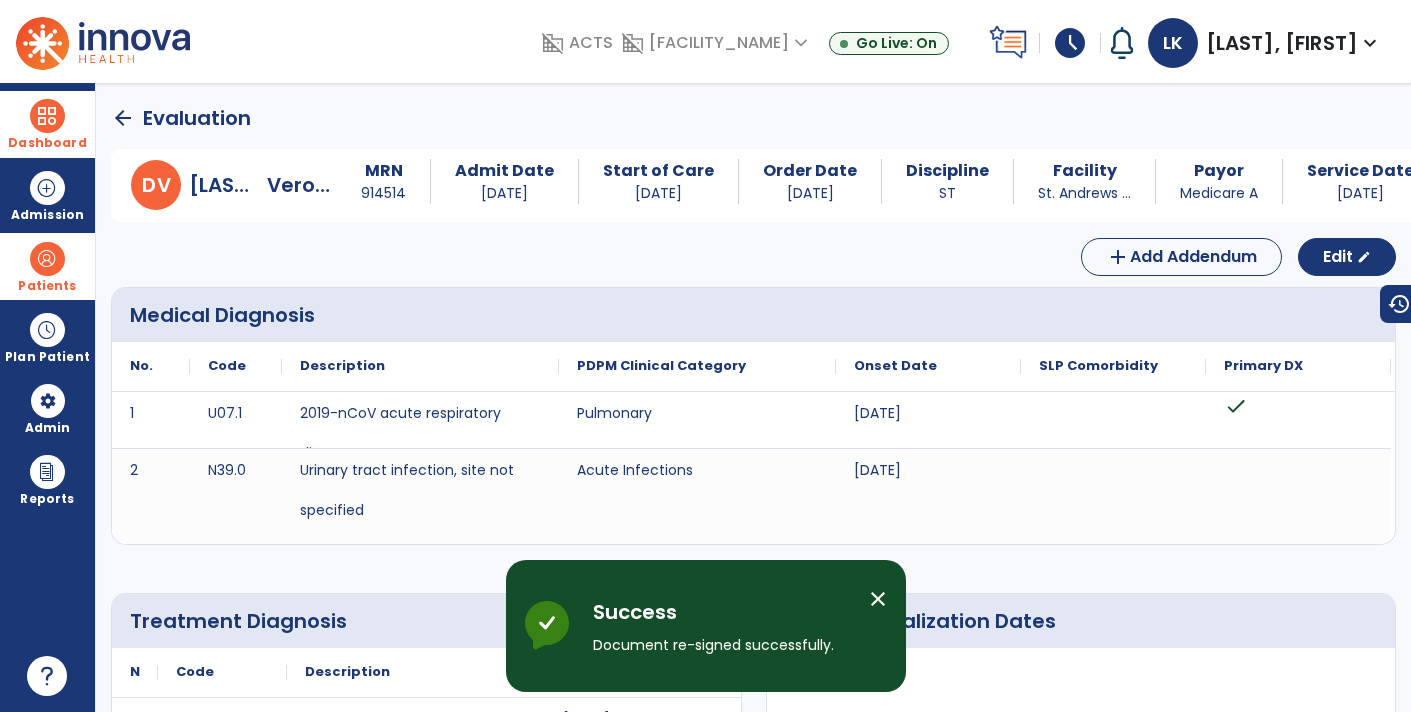 click on "arrow_back" 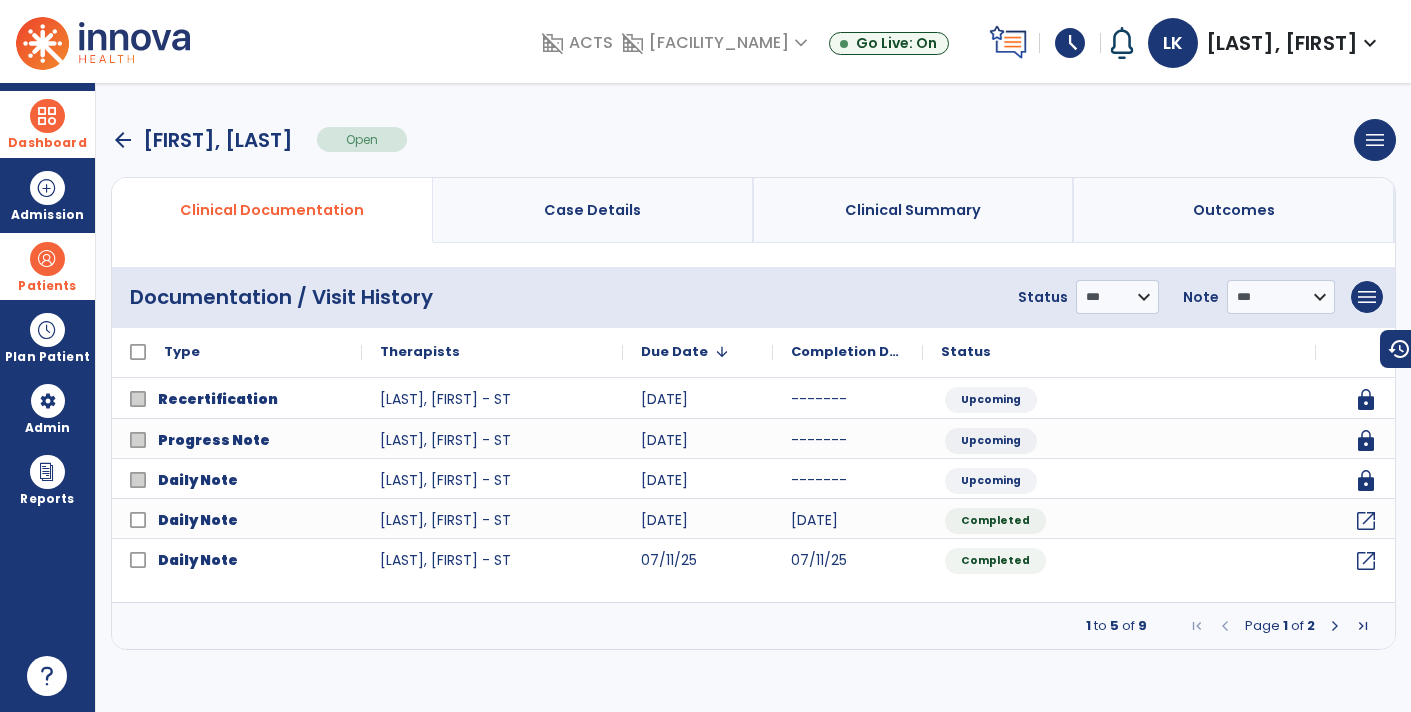 click on "arrow_back   [NAME] [LAST]  Open  menu   Edit Therapy Case   Delete Therapy Case   Close Therapy Case" at bounding box center (753, 140) 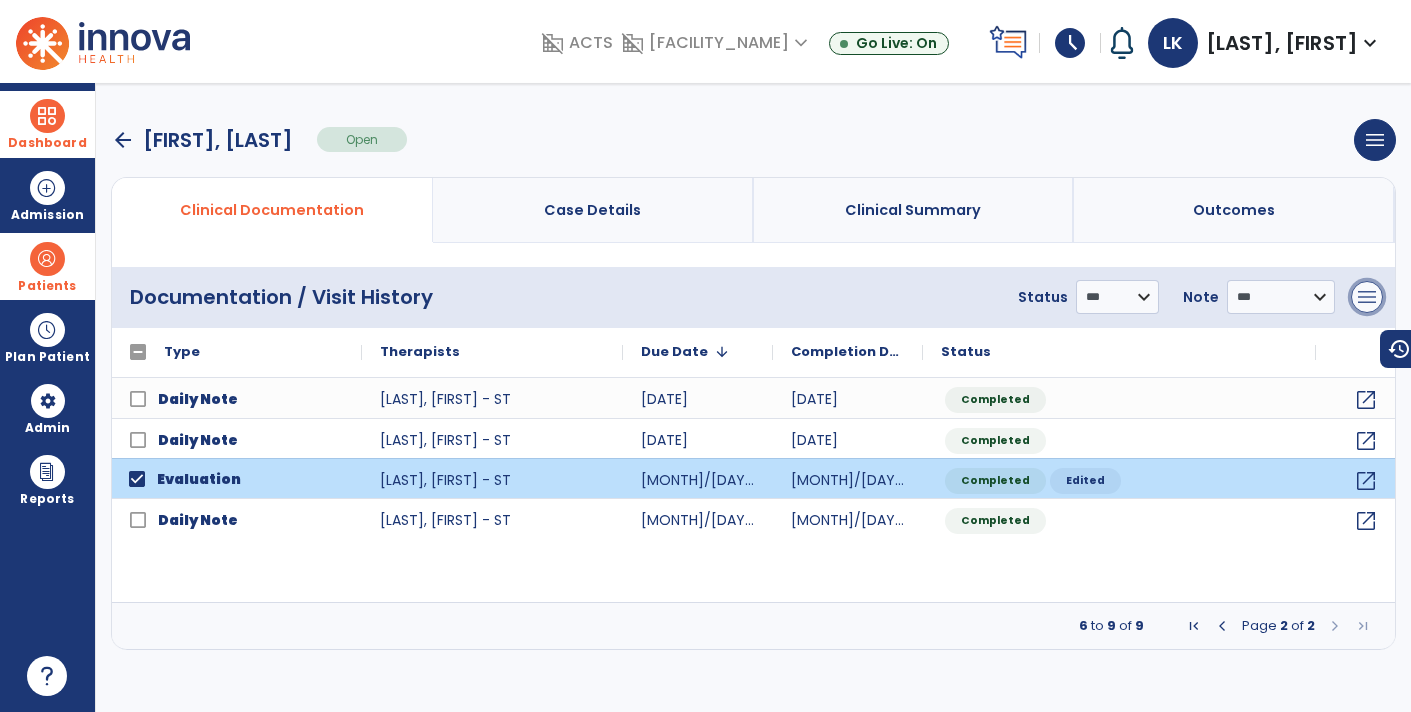 click on "menu" at bounding box center [1367, 297] 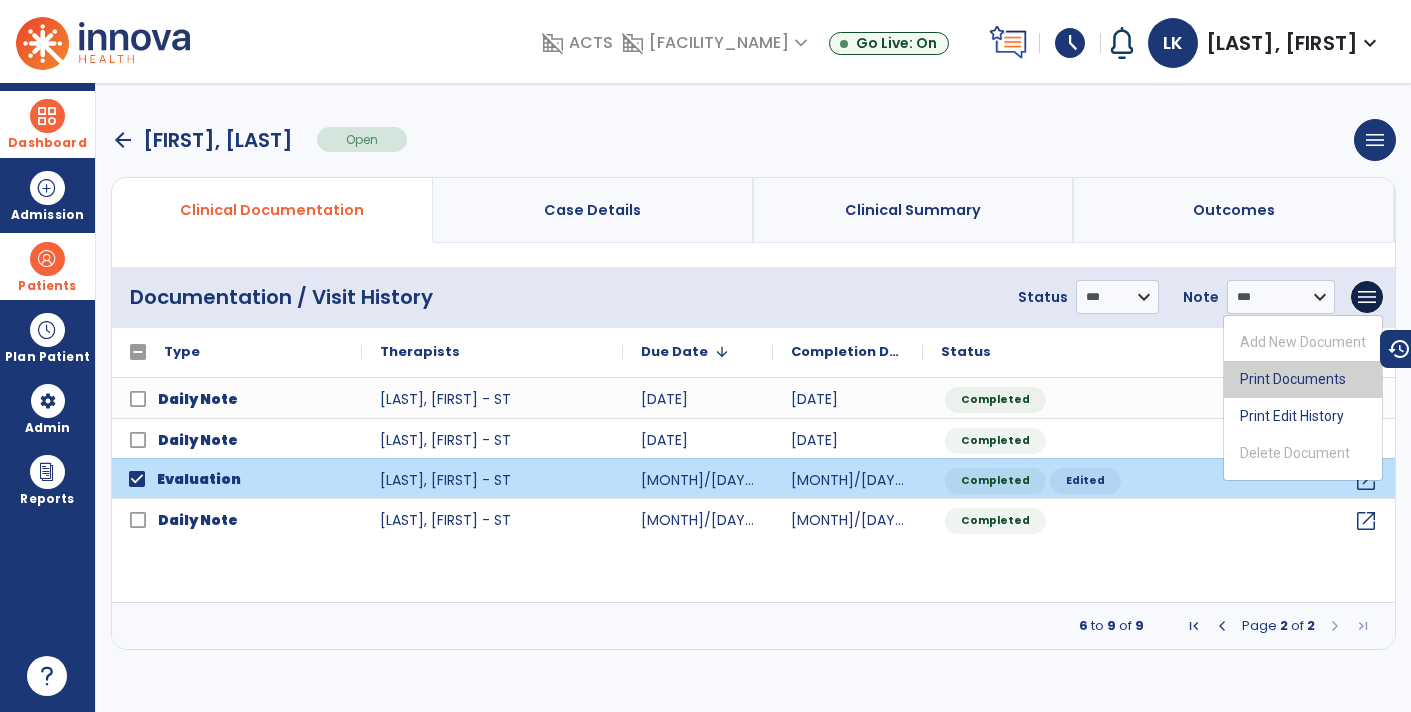 click on "Print Documents" at bounding box center [1303, 379] 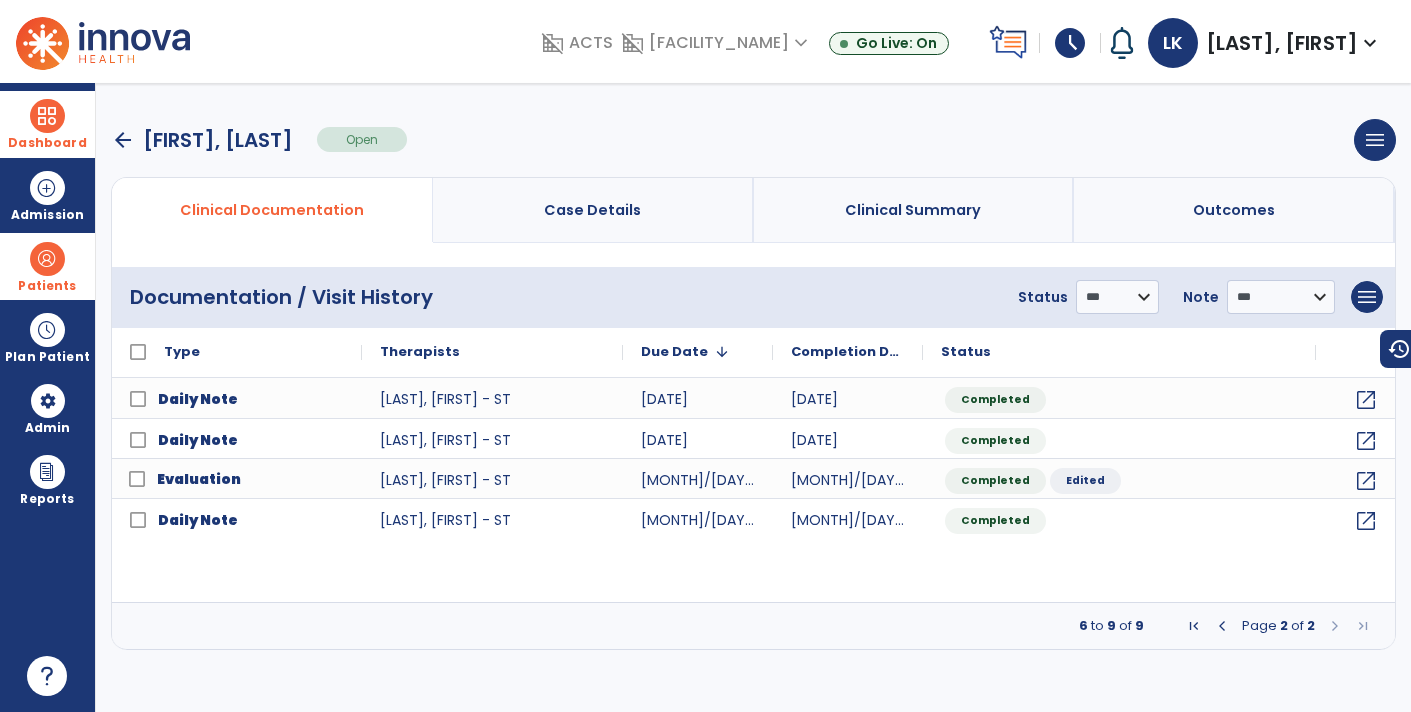 click on "arrow_back   [NAME] [LAST]  Open  menu   Edit Therapy Case   Delete Therapy Case   Close Therapy Case" at bounding box center [753, 140] 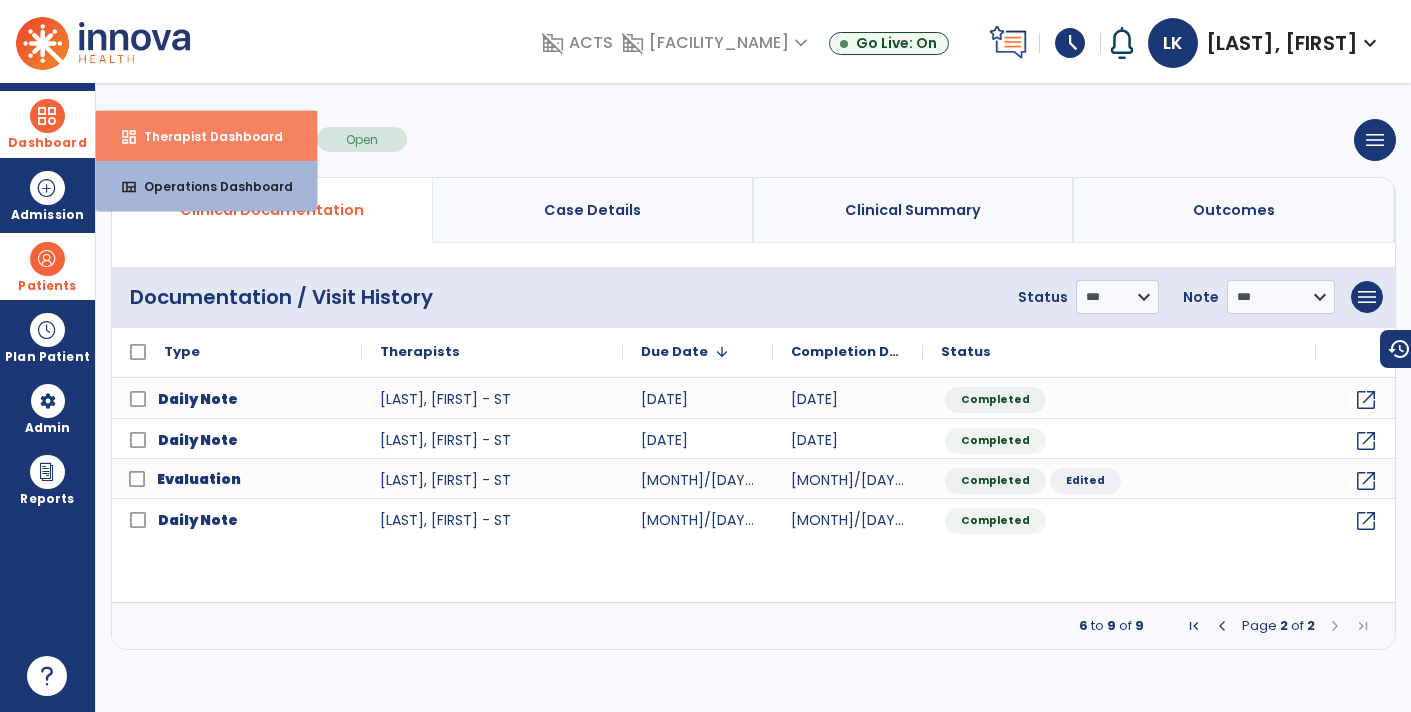 click on "dashboard  Therapist Dashboard" at bounding box center [206, 136] 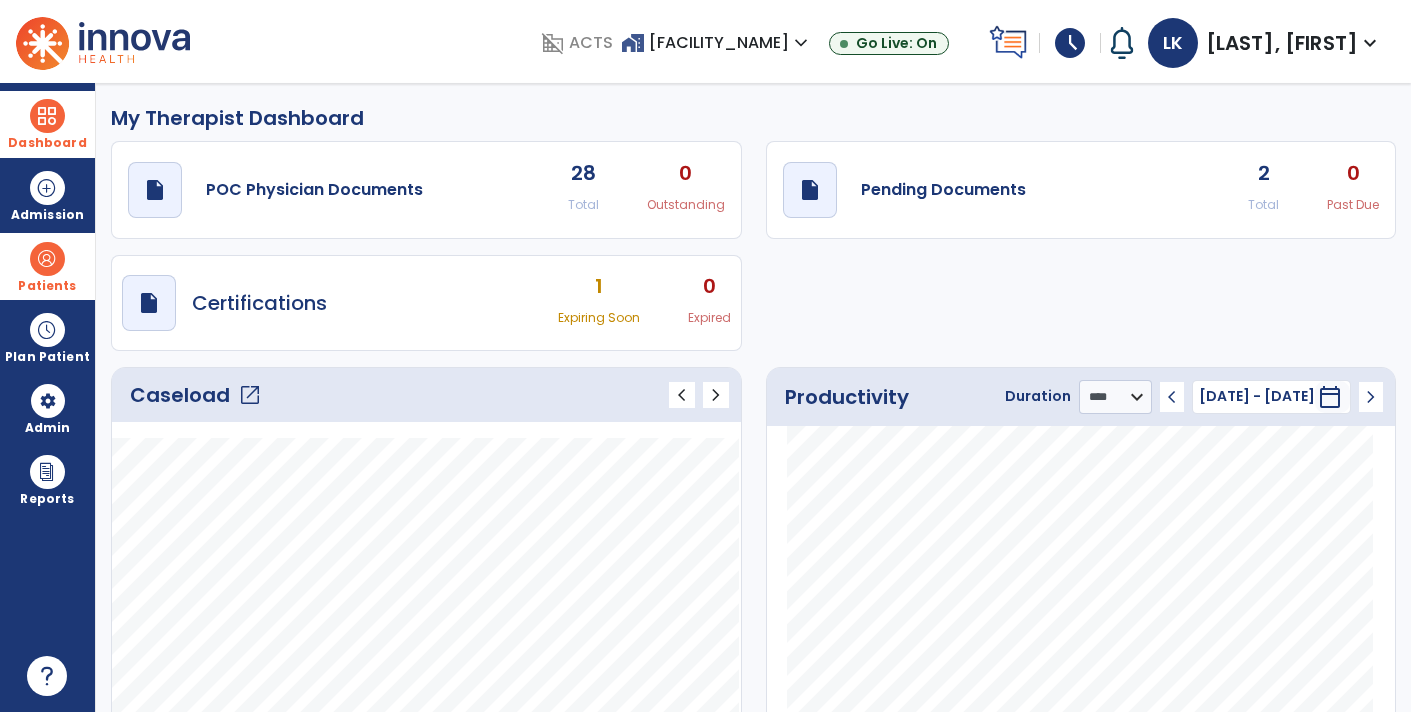 click on "2" 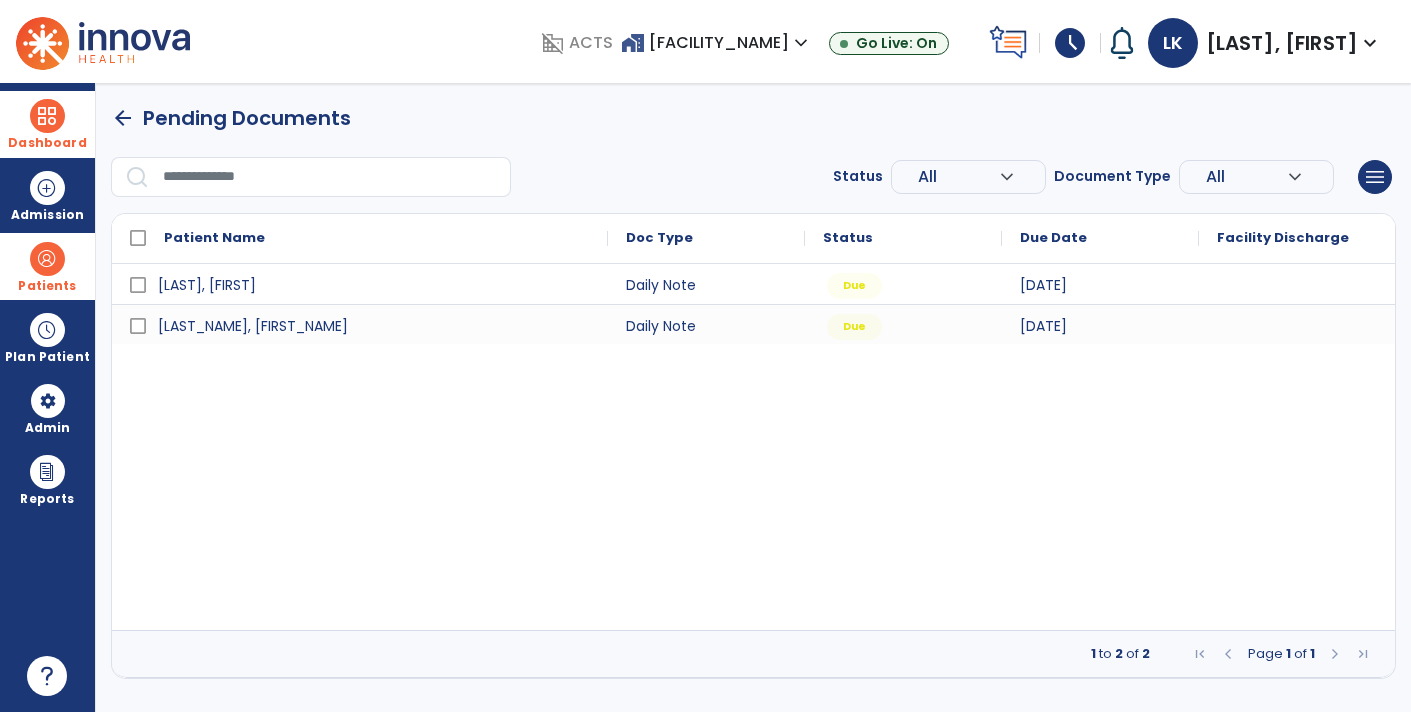 click on "arrow_back   Pending Documents  Status All  expand_more  ALL Due Past Due Incomplete Document Type All  expand_more  ALL Daily Note Progress Note Evaluation Discharge Note Recertification  menu   Export List   Print List
Patient Name
Doc Type
Status 1" at bounding box center [753, 391] 